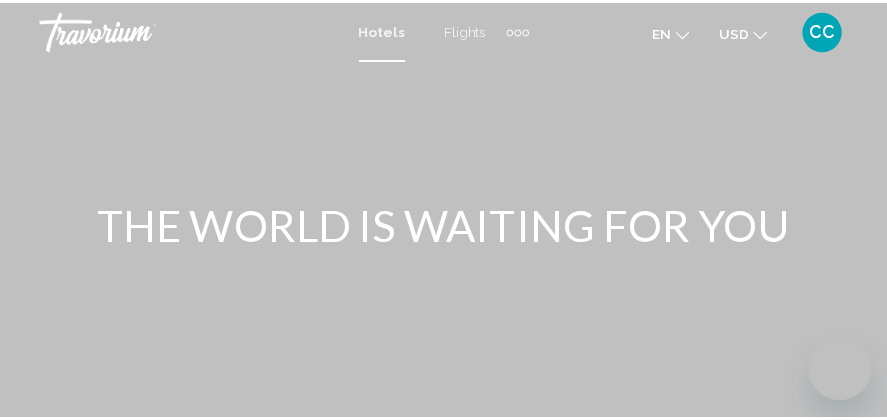 scroll, scrollTop: 0, scrollLeft: 0, axis: both 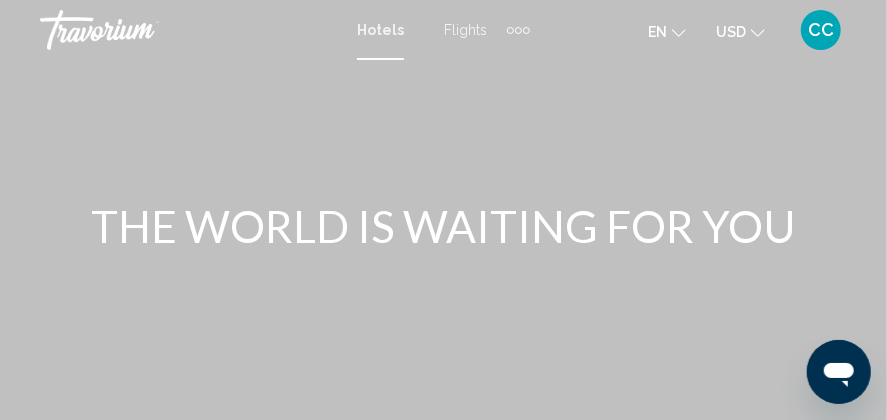 click on "Flights" at bounding box center [465, 30] 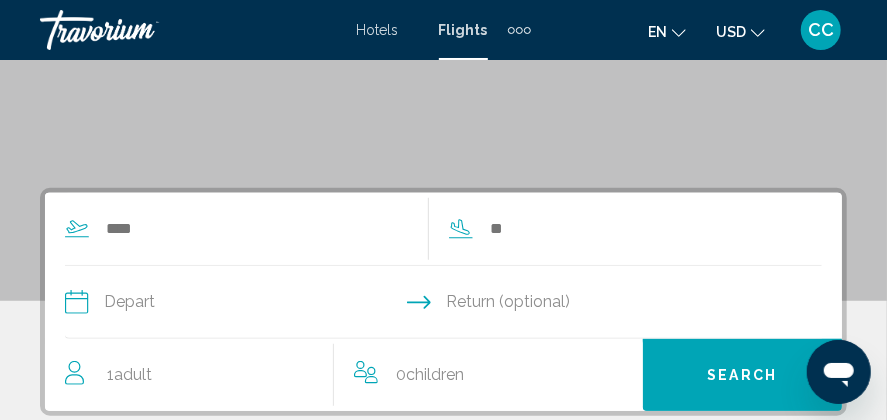 scroll, scrollTop: 300, scrollLeft: 0, axis: vertical 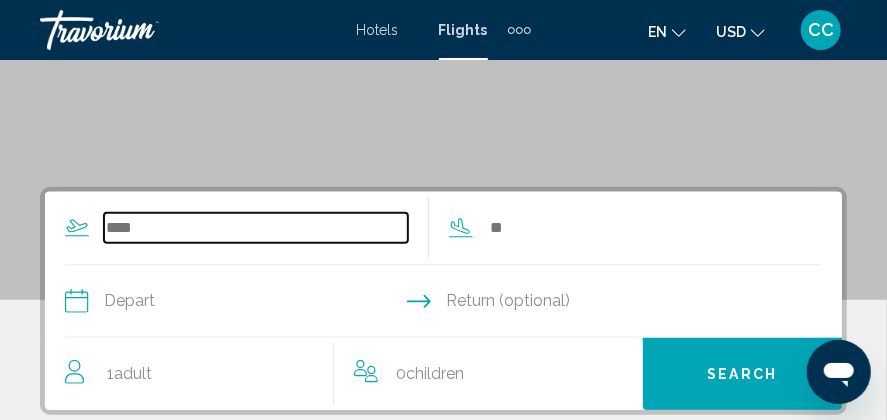 click at bounding box center [256, 228] 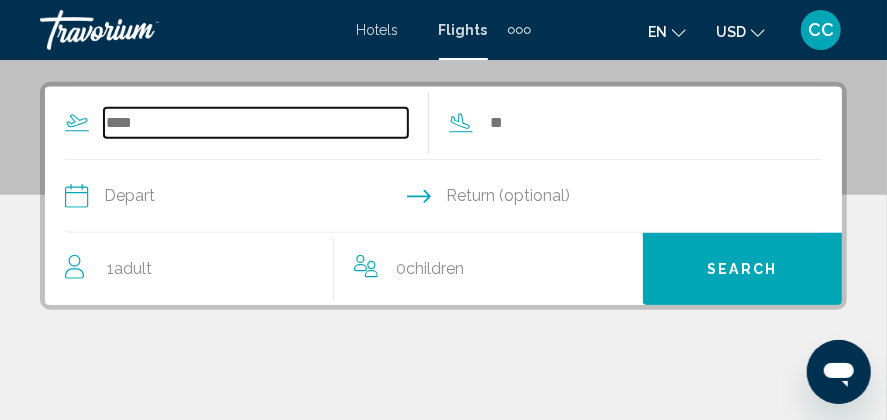 scroll, scrollTop: 421, scrollLeft: 0, axis: vertical 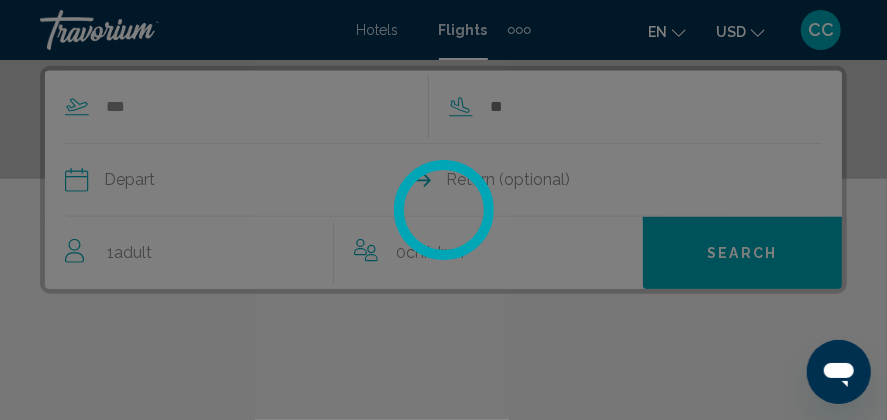 click at bounding box center [443, 210] 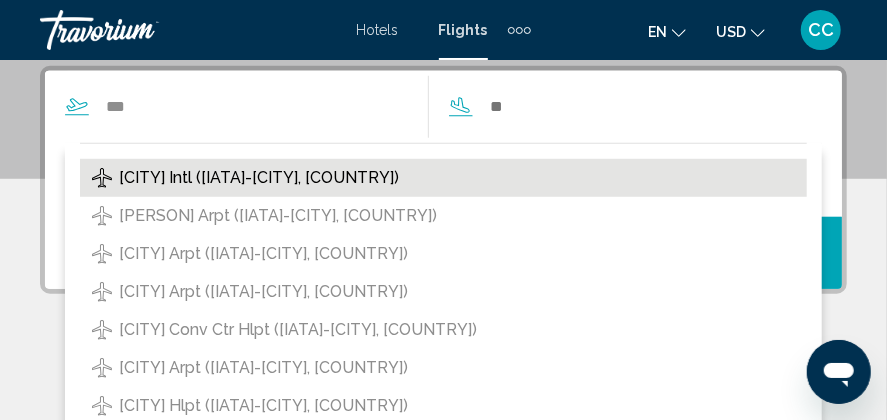 click on "[CITY] Intl  ([IATA]-[CITY], [COUNTRY])" at bounding box center (259, 178) 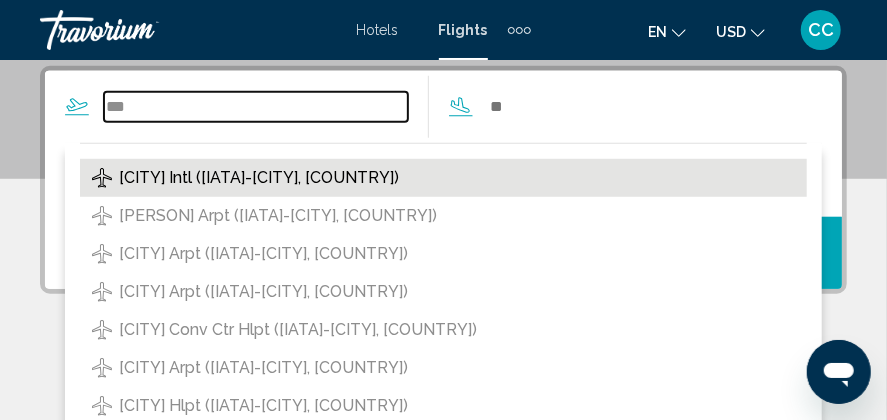 type on "**********" 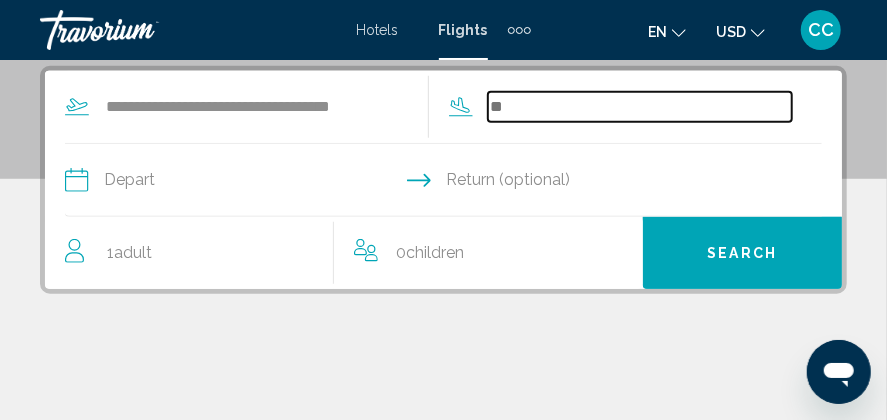 click at bounding box center (640, 107) 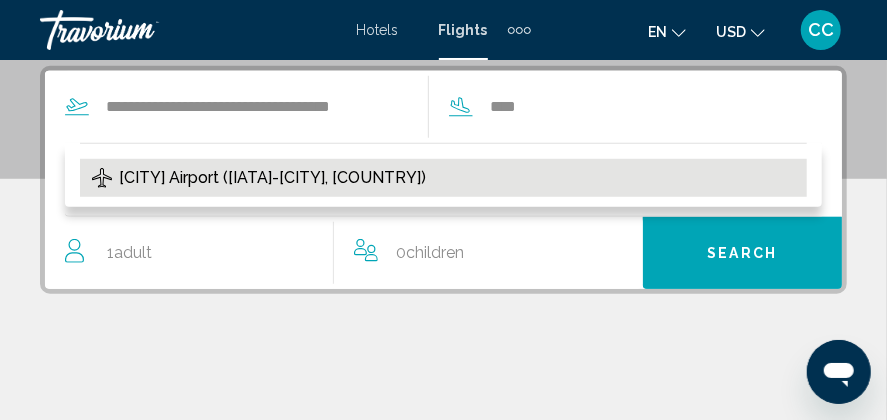 click on "[CITY] Airport ([IATA]-[CITY], [COUNTRY])" at bounding box center [272, 178] 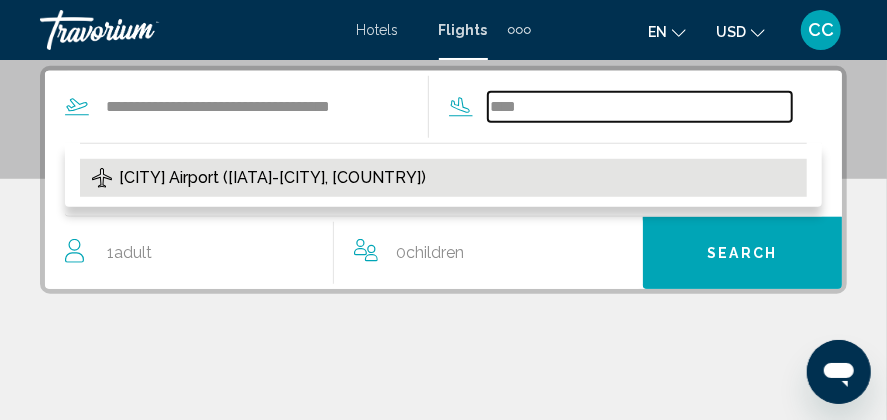 type on "**********" 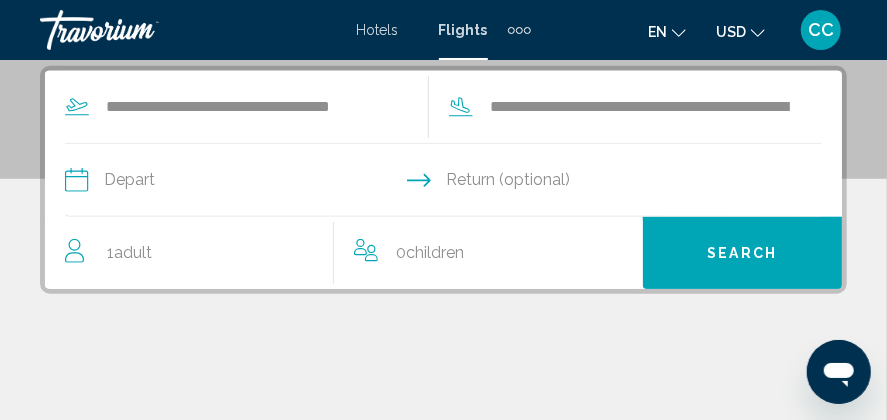click at bounding box center [253, 183] 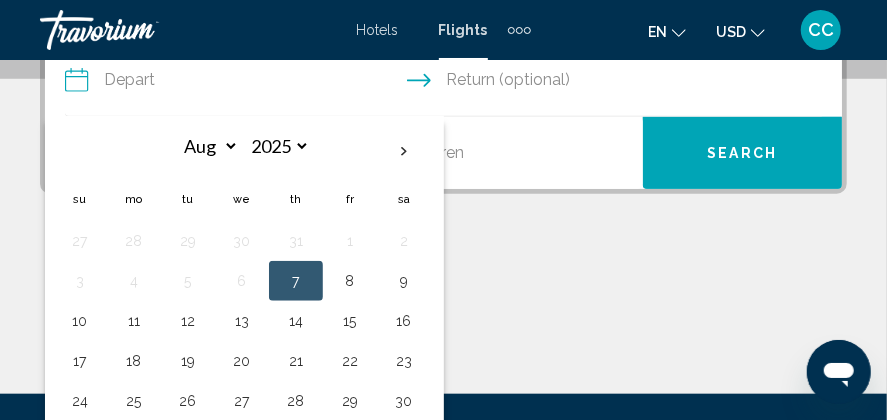 scroll, scrollTop: 421, scrollLeft: 0, axis: vertical 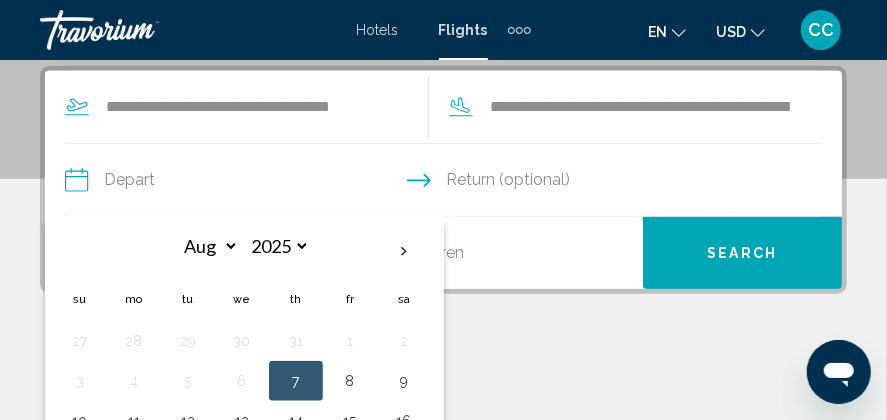 click at bounding box center (443, 419) 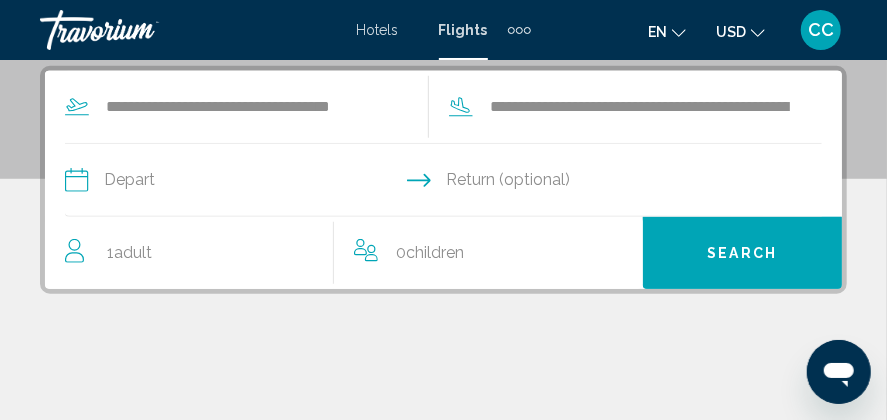 click at bounding box center (253, 183) 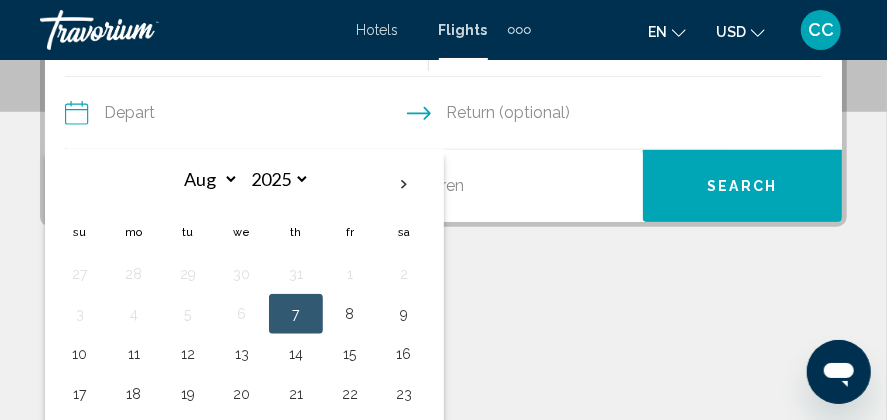 scroll, scrollTop: 521, scrollLeft: 0, axis: vertical 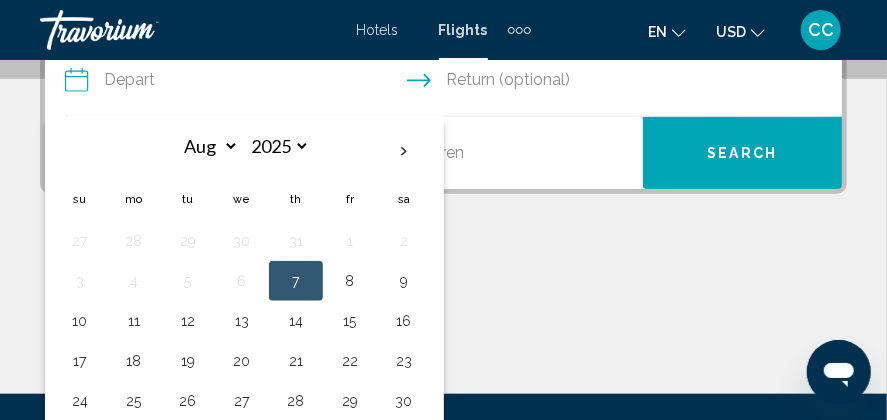 click at bounding box center (443, 319) 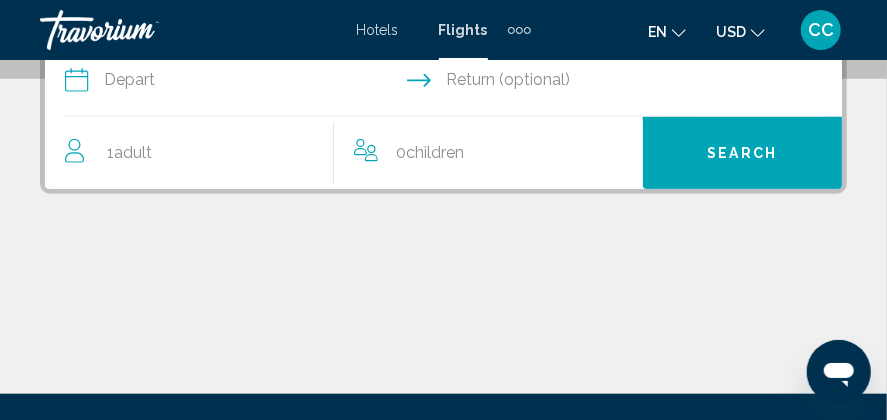 click at bounding box center [253, 83] 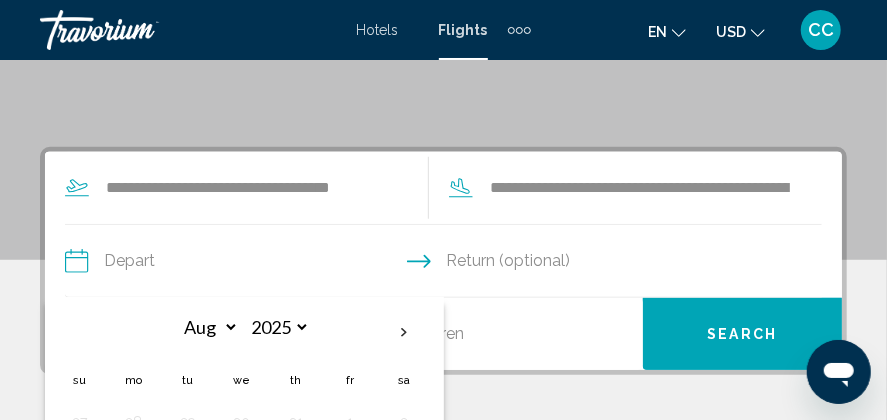 scroll, scrollTop: 421, scrollLeft: 0, axis: vertical 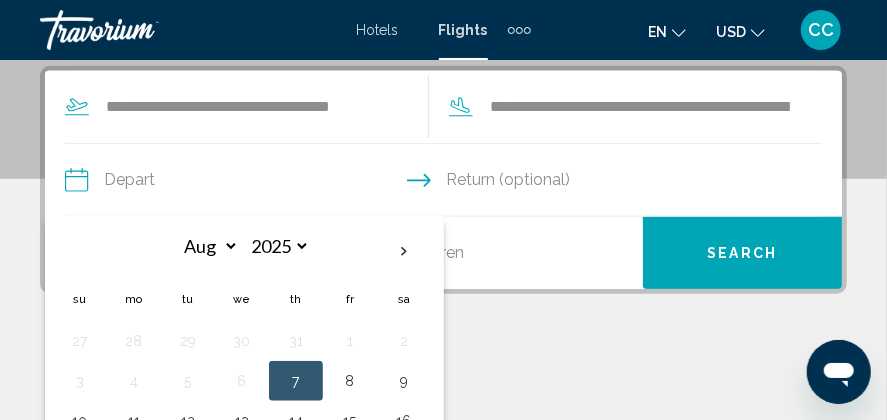 click at bounding box center (443, 419) 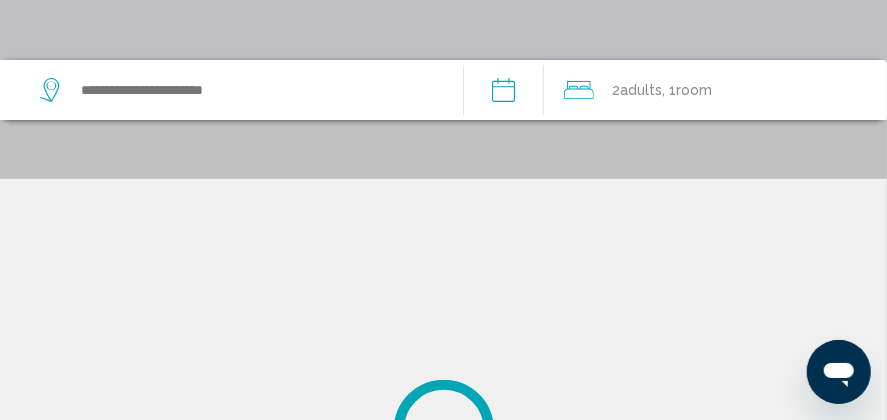 scroll, scrollTop: 0, scrollLeft: 0, axis: both 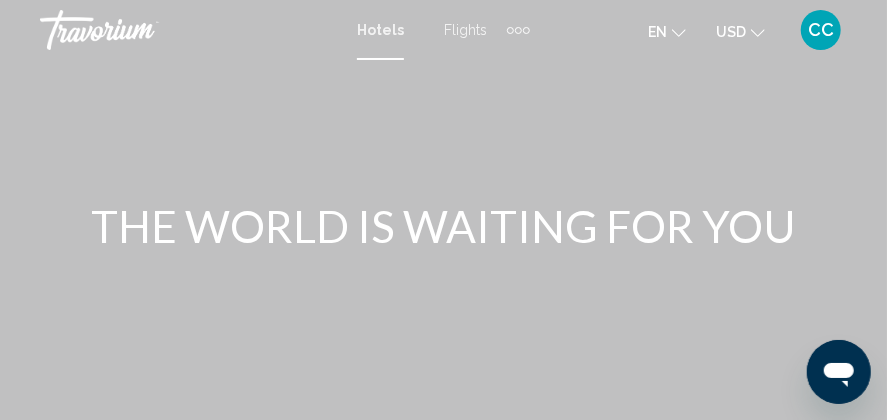 click on "Flights" at bounding box center [465, 30] 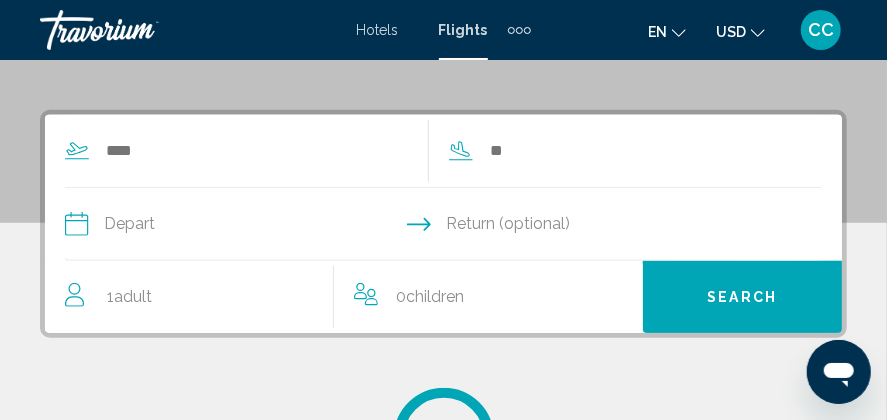 scroll, scrollTop: 400, scrollLeft: 0, axis: vertical 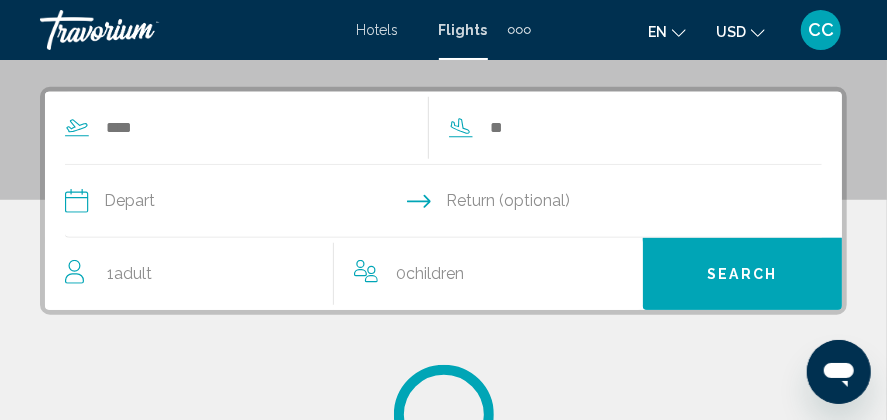 click at bounding box center [519, 30] 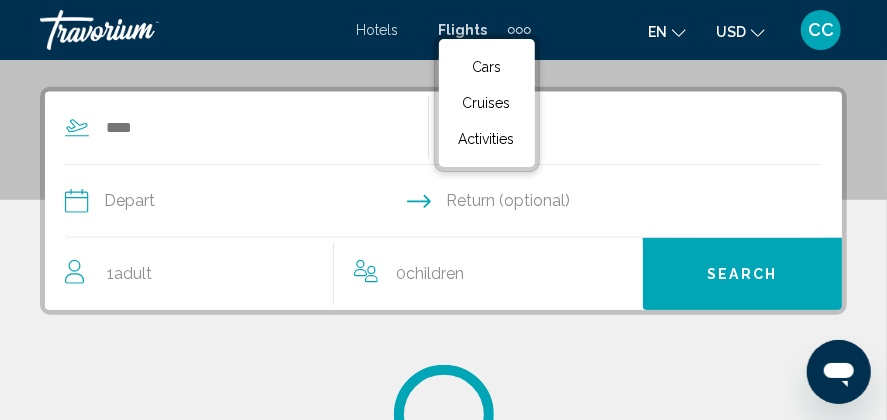 click on "English Español Français Italiano Português русский USD
USD ($) MXN (Mex$) CAD (Can$) GBP (£) EUR (€) AUD (A$) NZD (NZ$) CNY (CN¥) CC Login" at bounding box center (699, 30) 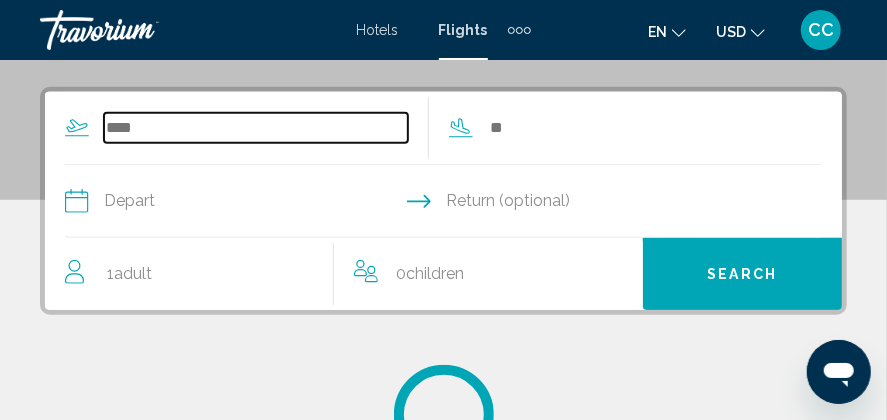 click at bounding box center [256, 128] 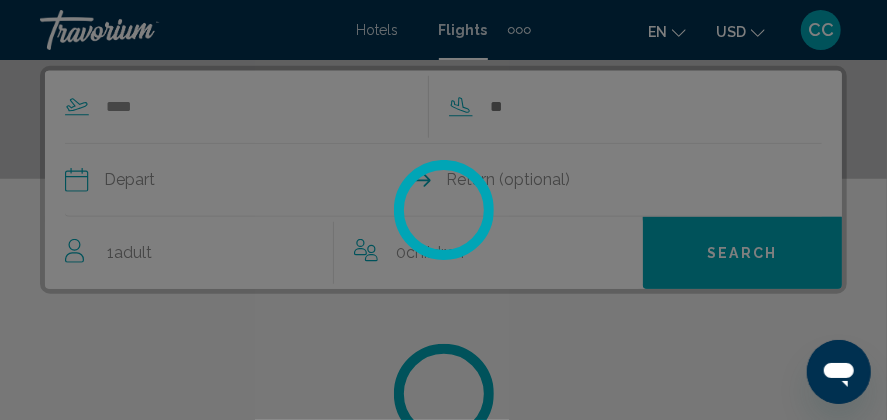 click at bounding box center (443, 210) 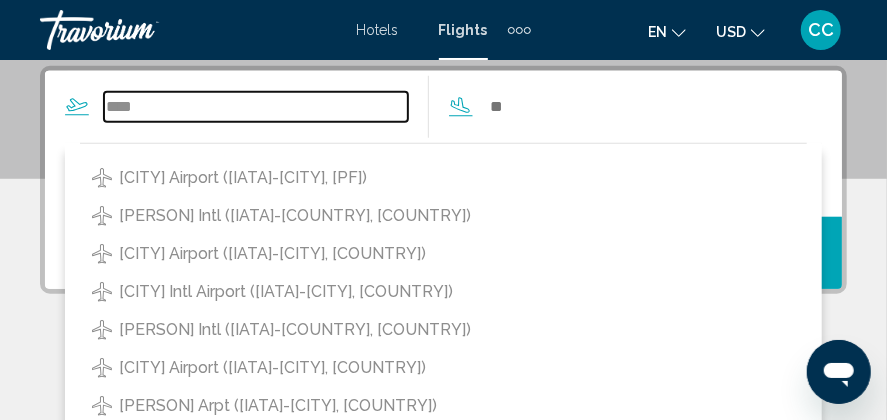 click on "****" at bounding box center [256, 107] 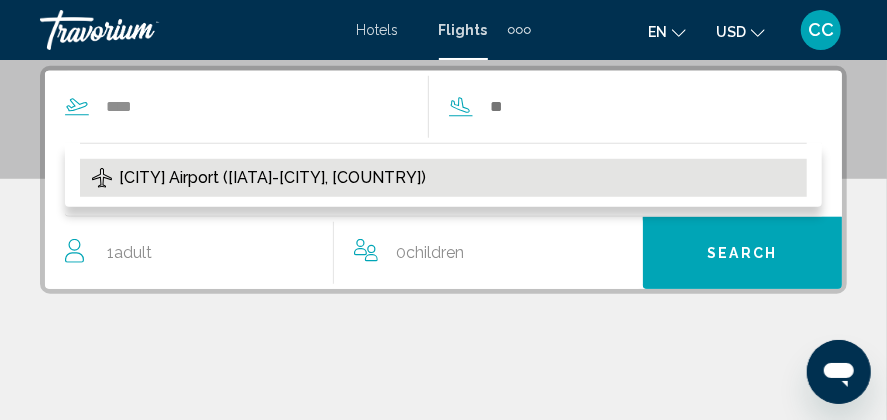 click on "[CITY] Airport ([IATA]-[CITY], [COUNTRY])" at bounding box center (272, 178) 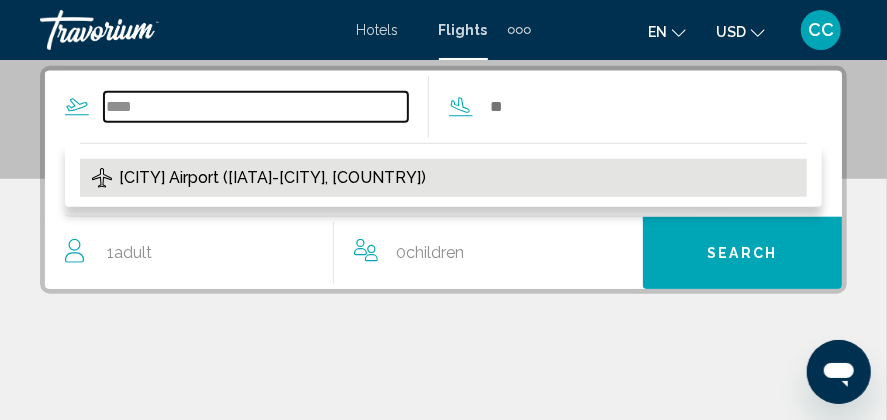 type on "**********" 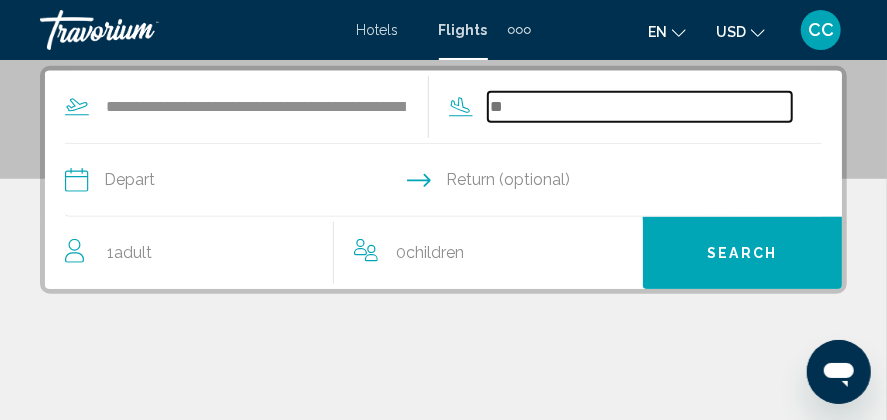 click at bounding box center (640, 107) 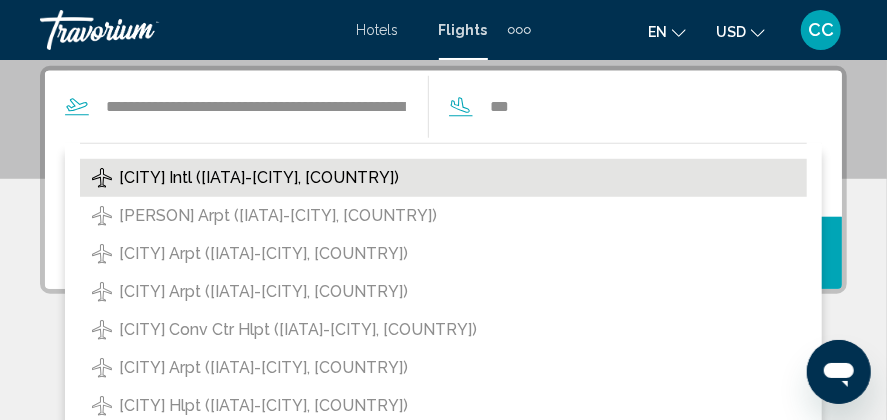 click on "[CITY] Intl  ([IATA]-[CITY], [COUNTRY])" at bounding box center (259, 178) 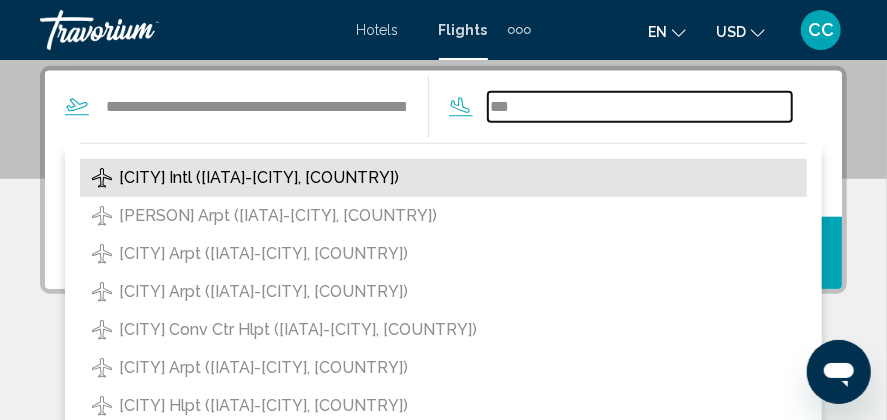 type on "**********" 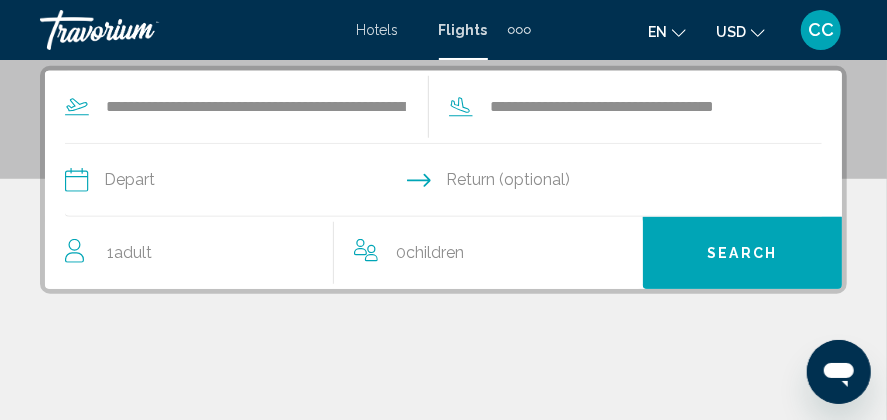 click at bounding box center (253, 183) 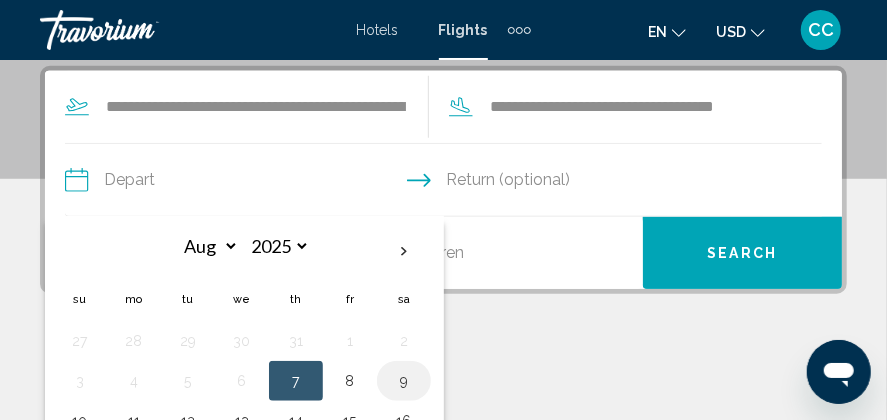 click on "9" at bounding box center (404, 381) 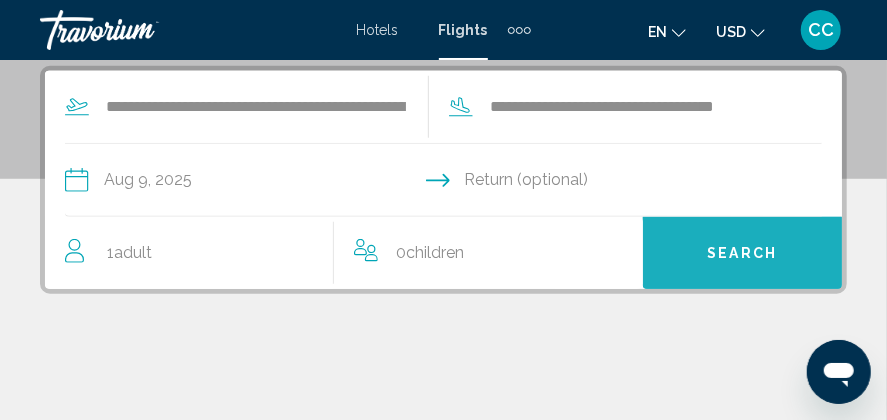 click on "Search" at bounding box center [743, 254] 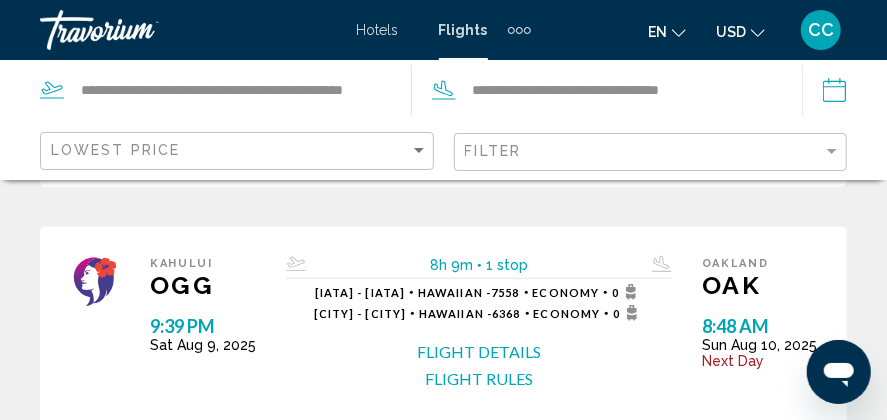 scroll, scrollTop: 17, scrollLeft: 0, axis: vertical 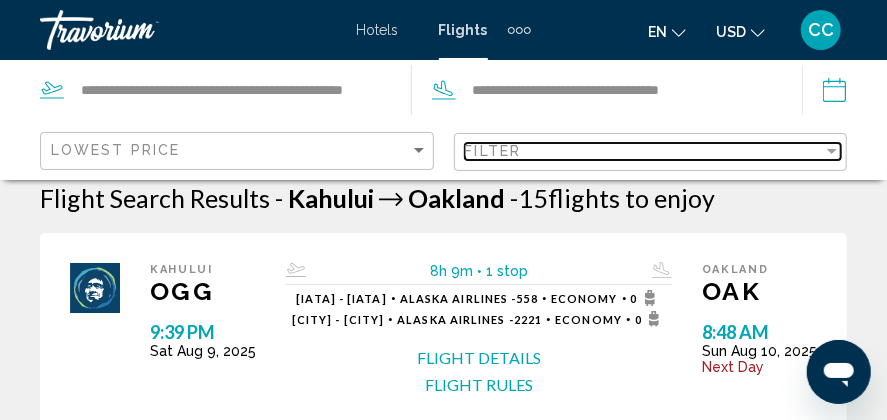 click on "Filter" at bounding box center (644, 151) 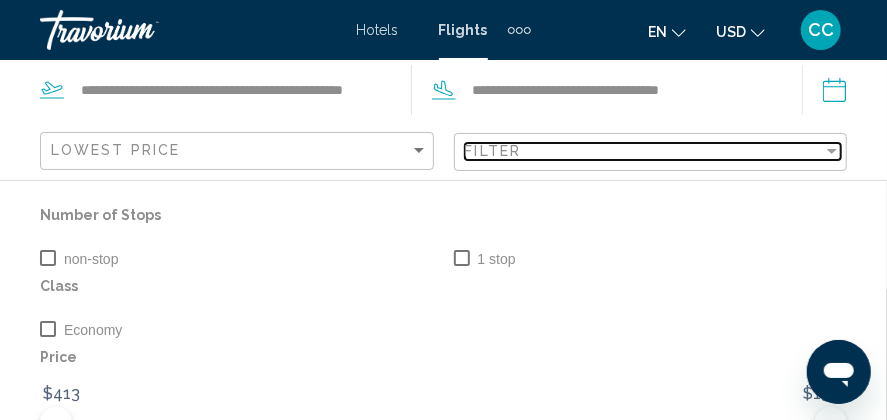 scroll, scrollTop: 117, scrollLeft: 0, axis: vertical 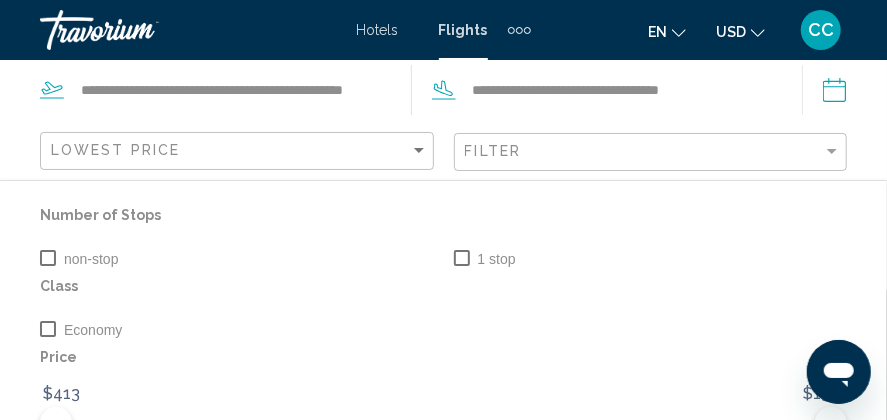 click at bounding box center (48, 329) 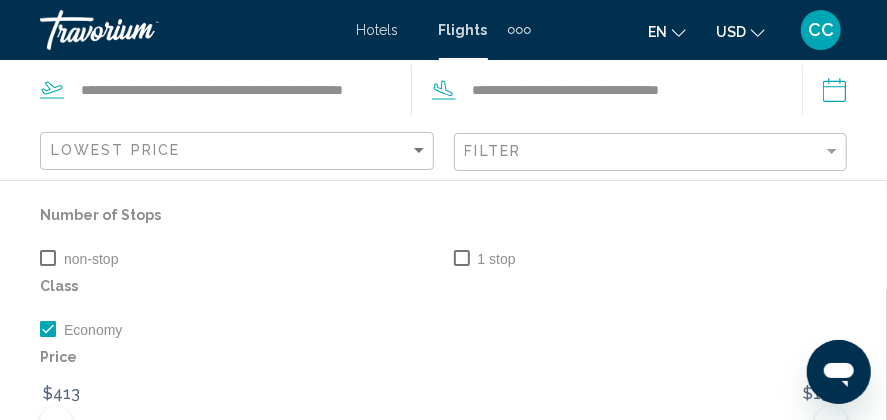 scroll, scrollTop: 517, scrollLeft: 0, axis: vertical 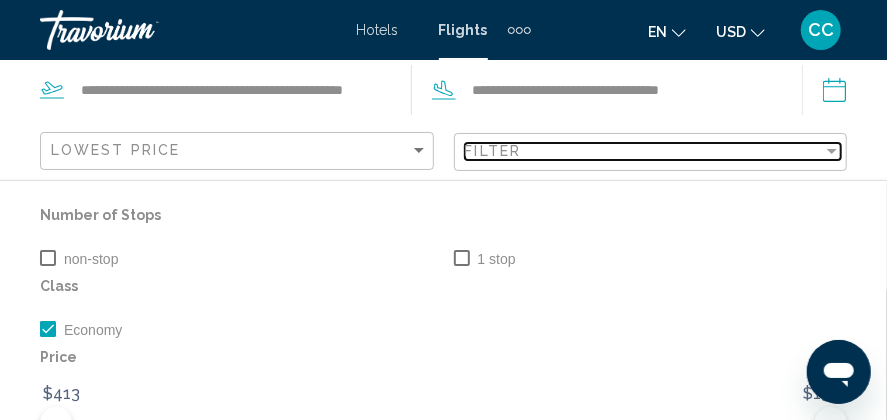 click at bounding box center (832, 151) 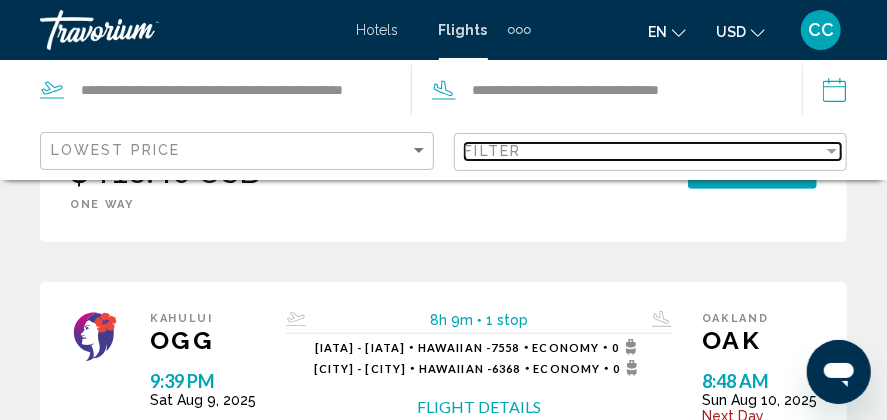 scroll, scrollTop: 340, scrollLeft: 0, axis: vertical 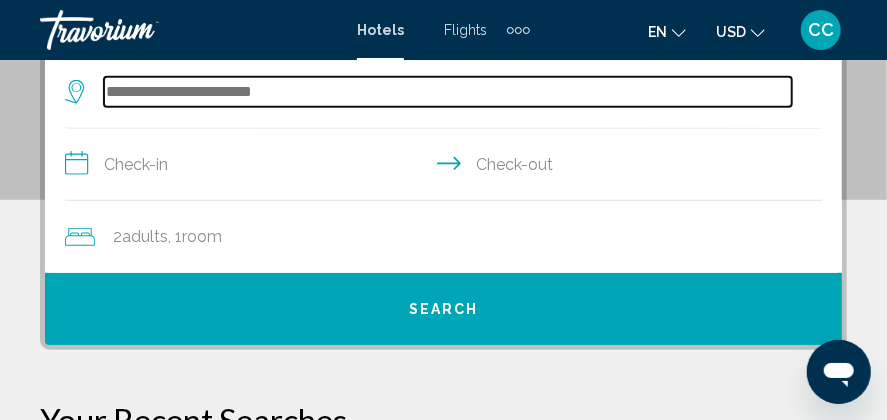 click at bounding box center [448, 92] 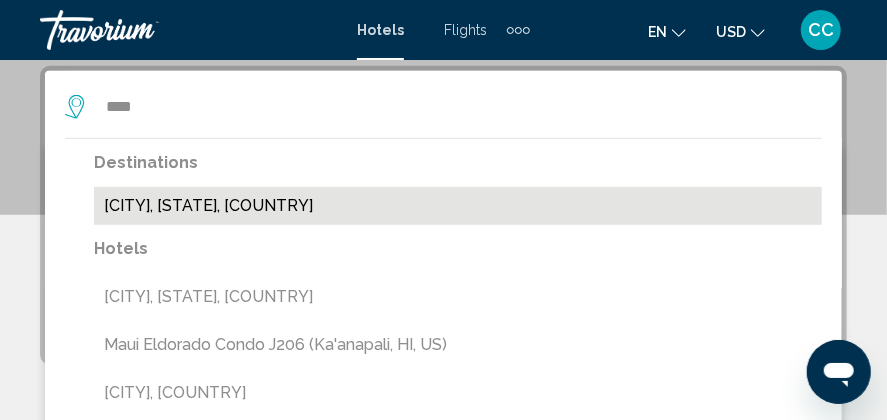 click on "[CITY], [STATE], [COUNTRY]" at bounding box center (458, 206) 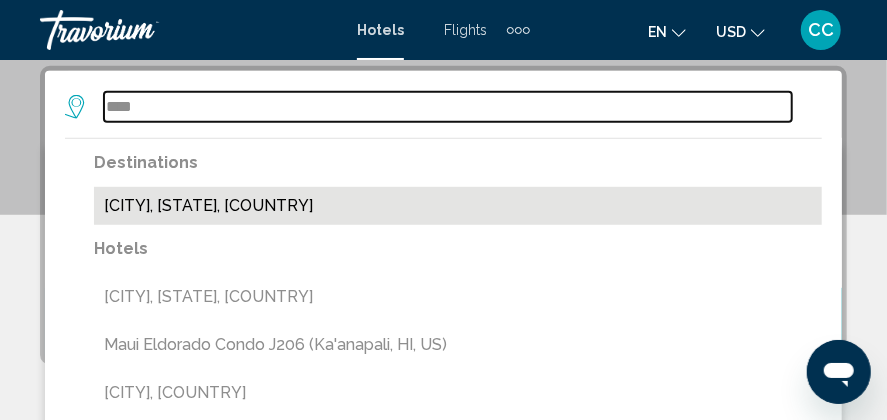 type on "**********" 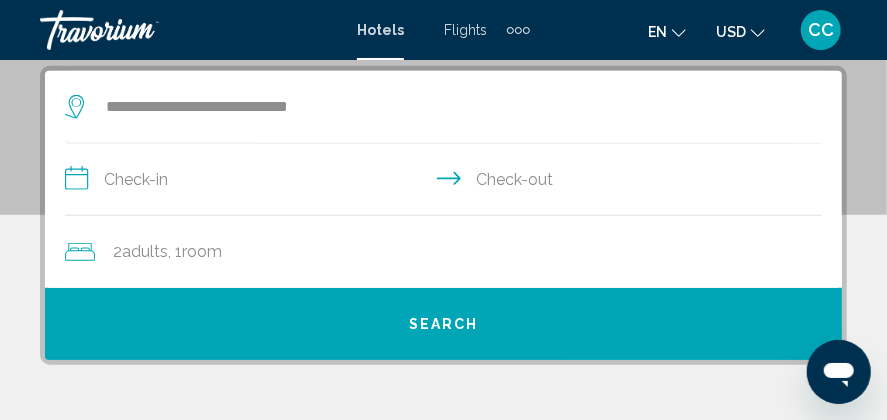 click on "**********" at bounding box center (447, 182) 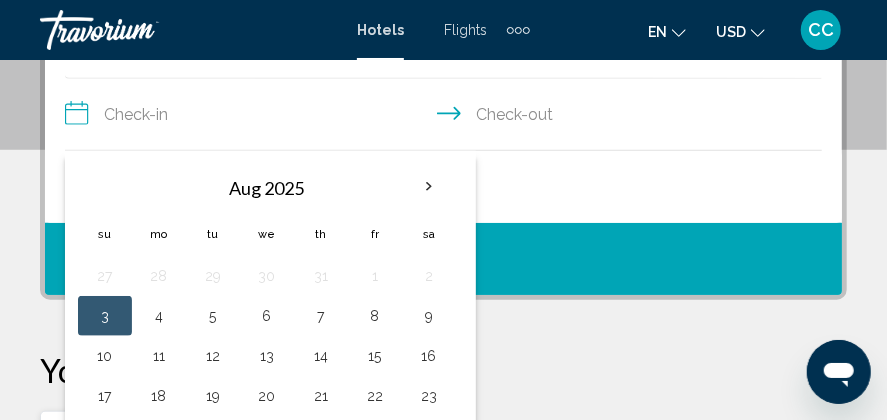 scroll, scrollTop: 485, scrollLeft: 0, axis: vertical 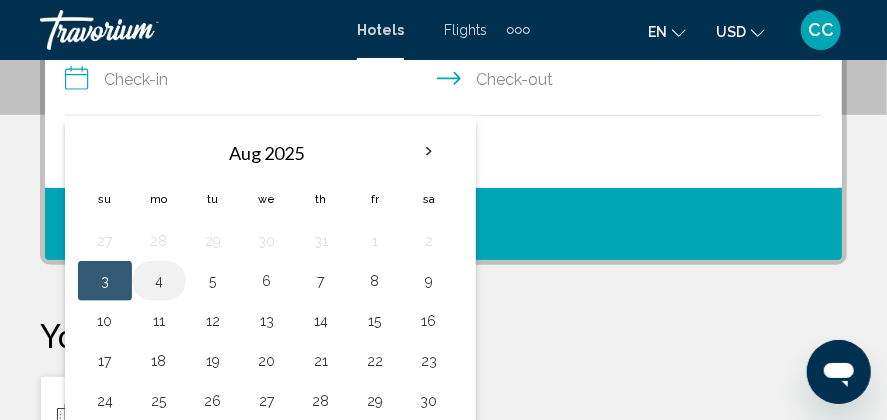 click on "4" at bounding box center (159, 281) 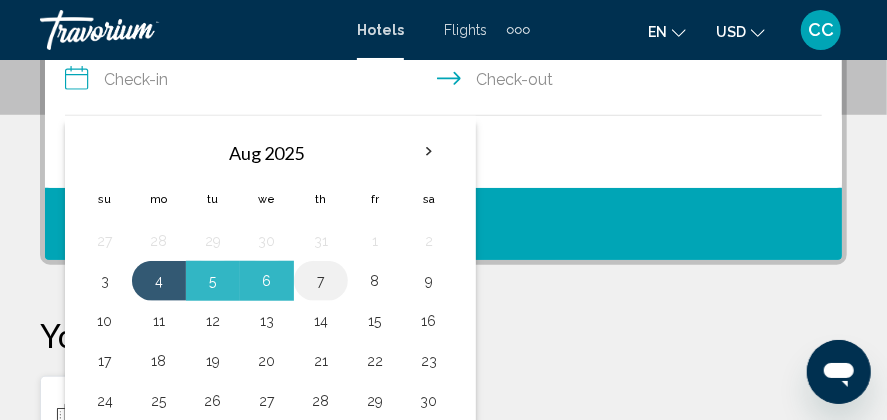 click on "7" at bounding box center [321, 281] 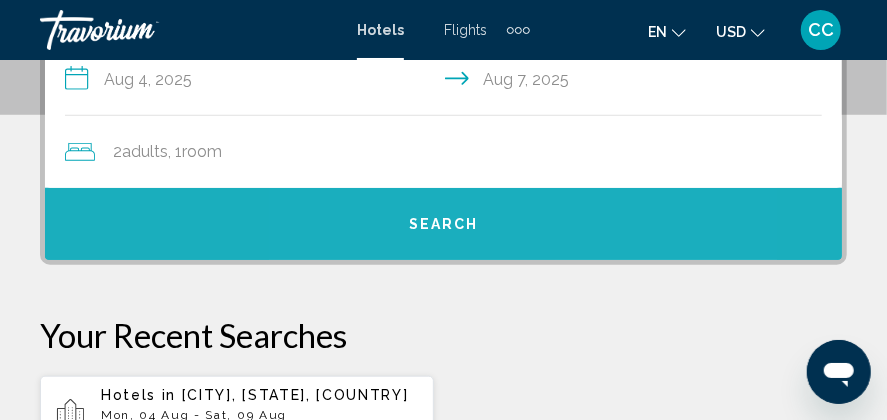 click on "Search" at bounding box center [444, 225] 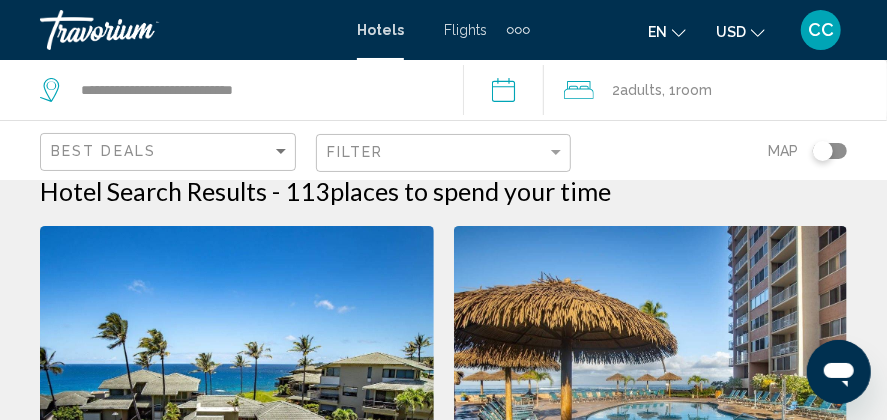 scroll, scrollTop: 0, scrollLeft: 0, axis: both 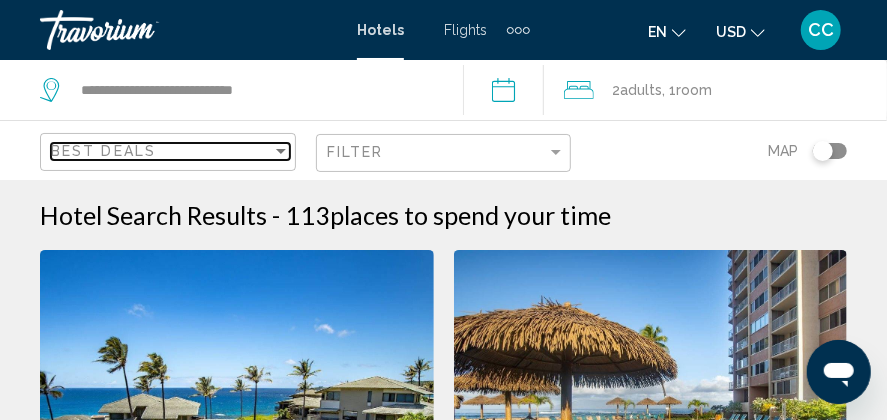 click at bounding box center (281, 151) 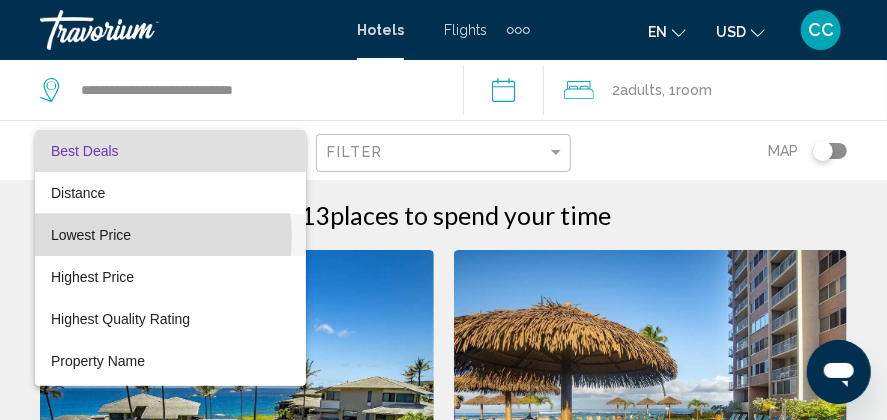 click on "Lowest Price" at bounding box center (91, 235) 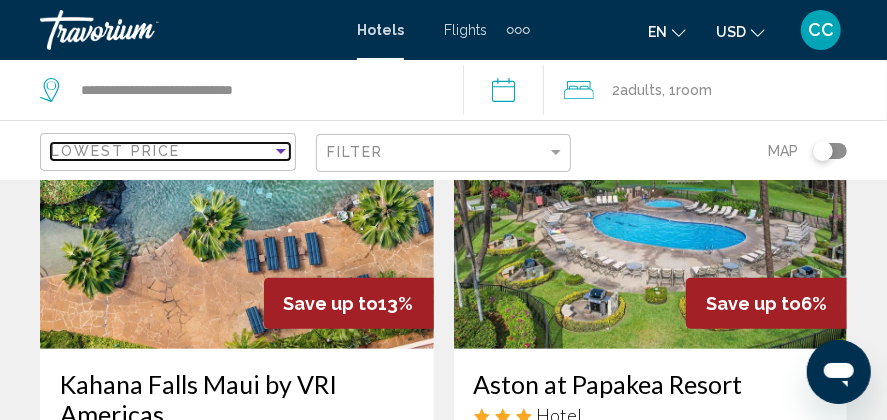 scroll, scrollTop: 200, scrollLeft: 0, axis: vertical 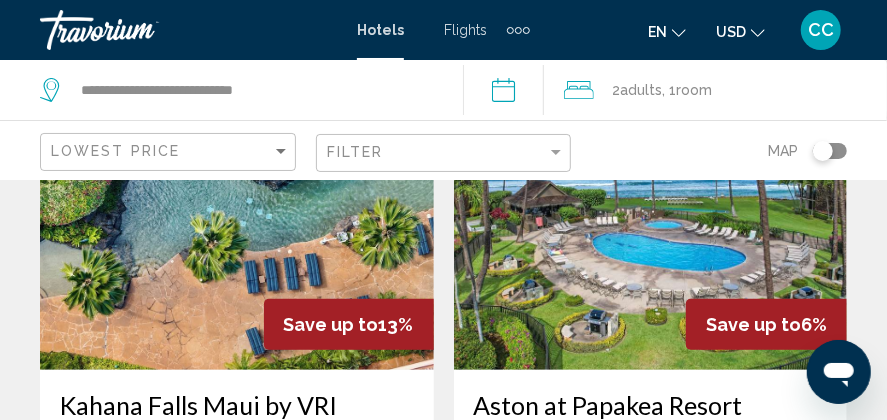 click at bounding box center [237, 210] 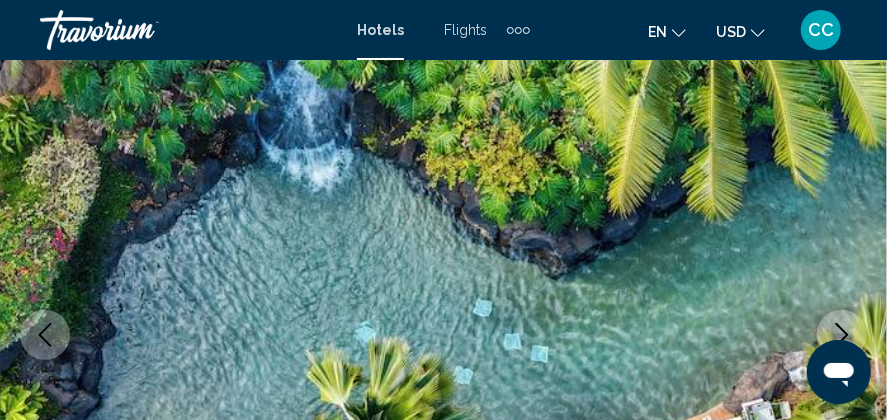 scroll, scrollTop: 324, scrollLeft: 0, axis: vertical 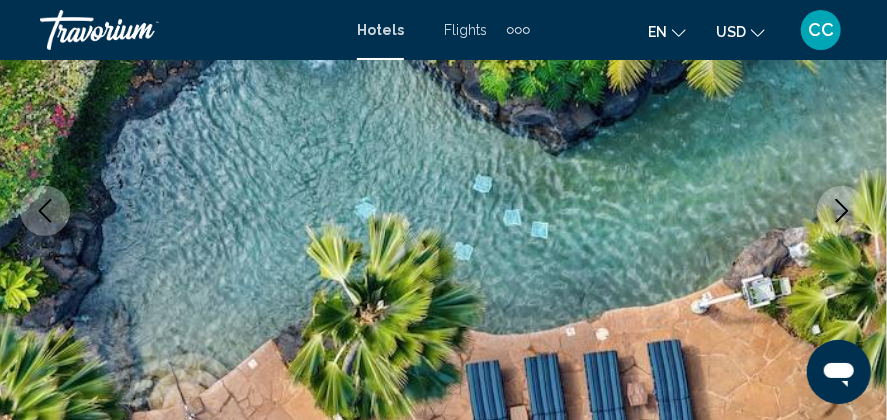 click 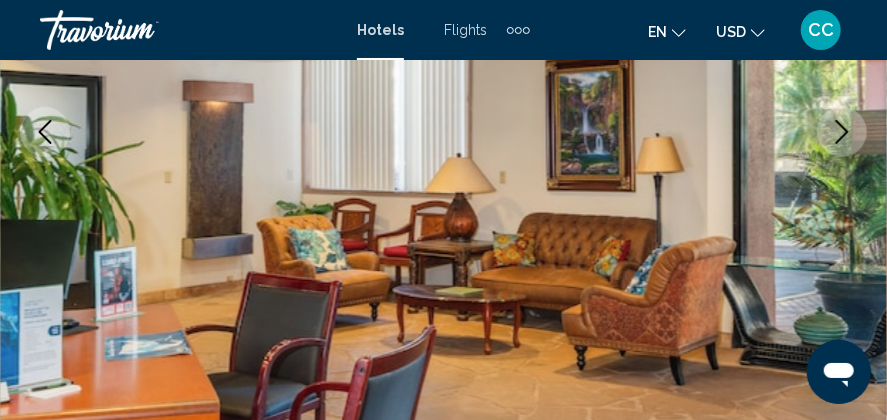 scroll, scrollTop: 424, scrollLeft: 0, axis: vertical 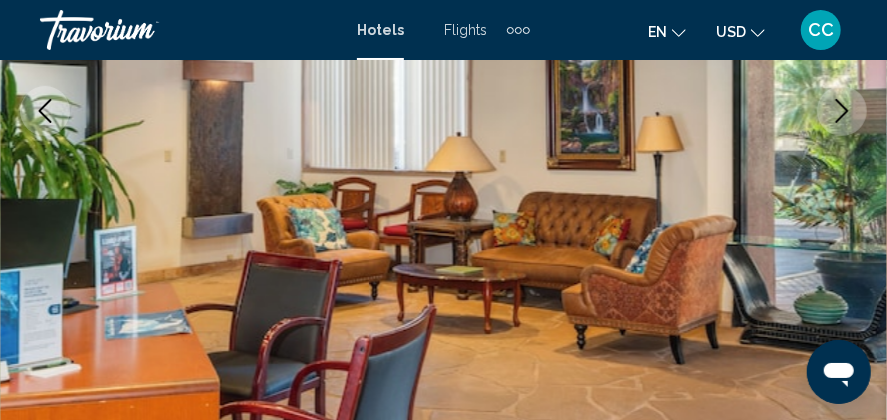 click 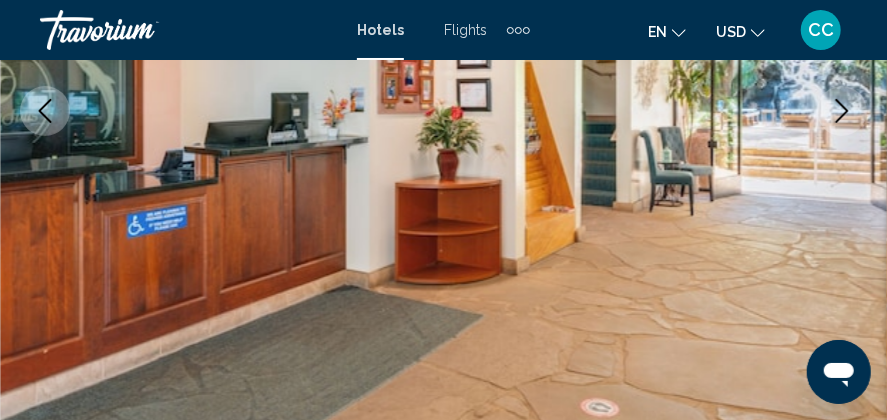 click 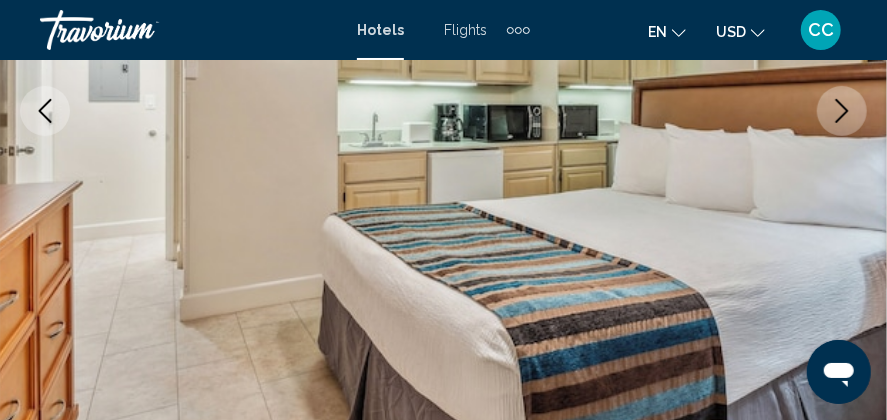 click 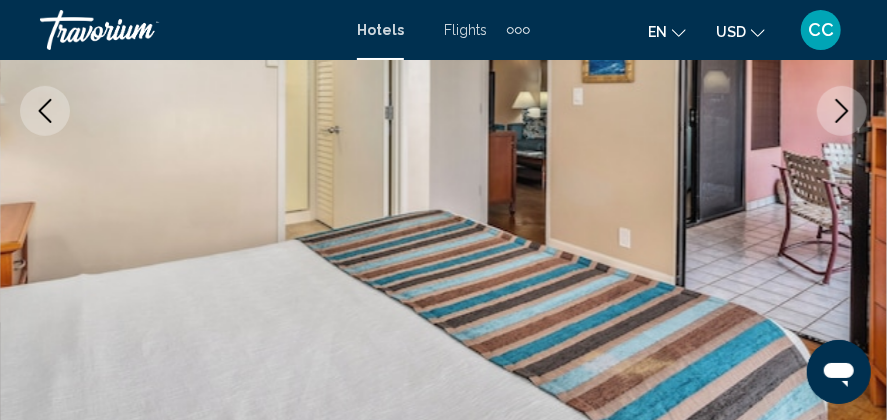 click 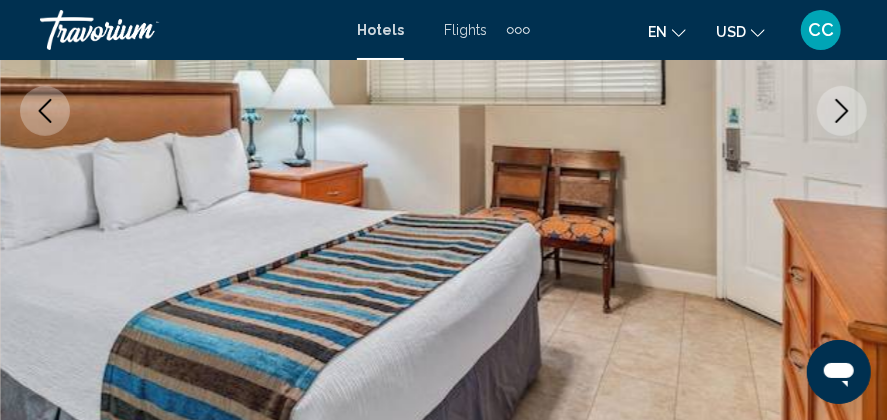 click 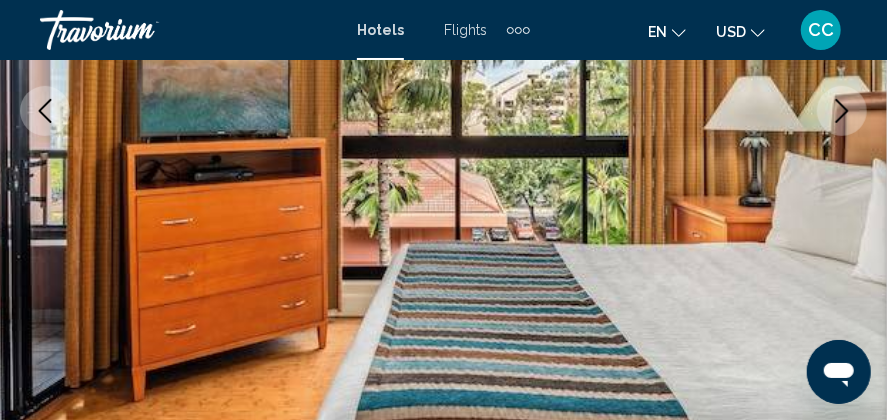 click 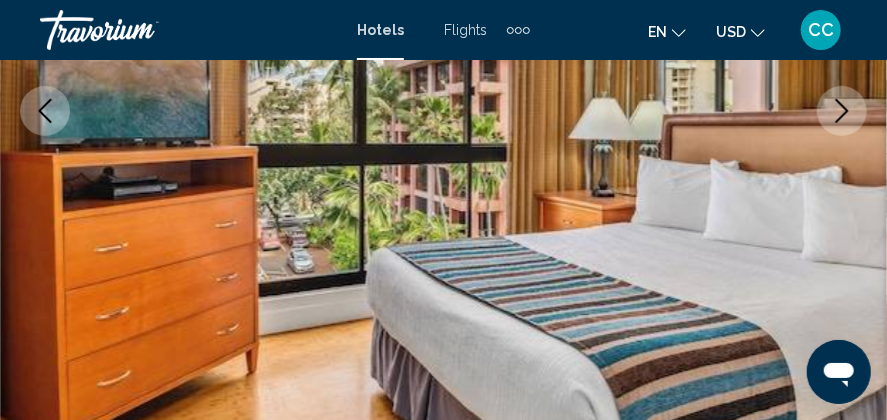 click 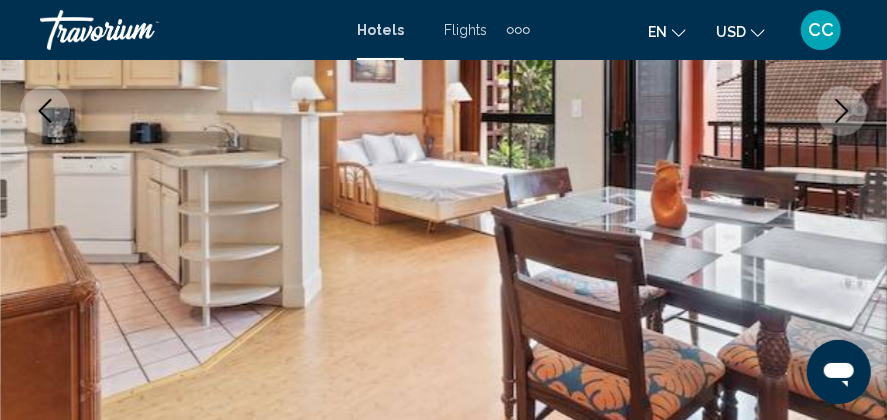 click 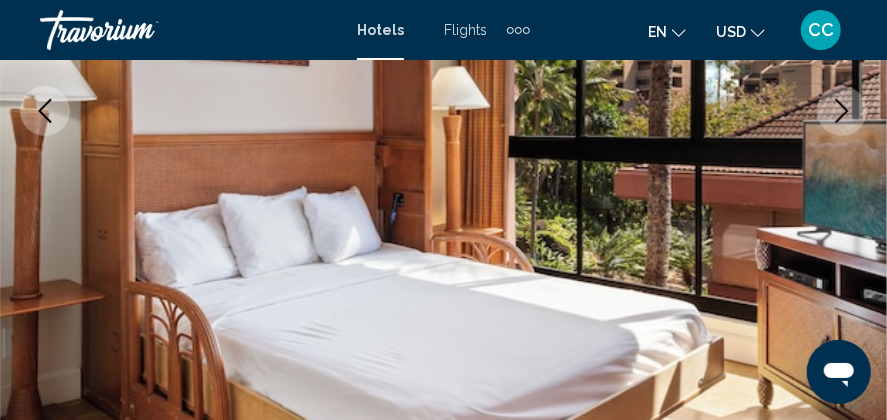 click 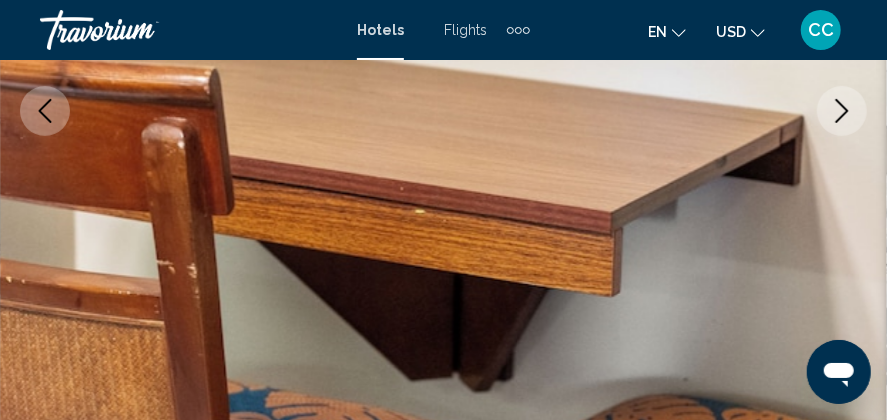 click 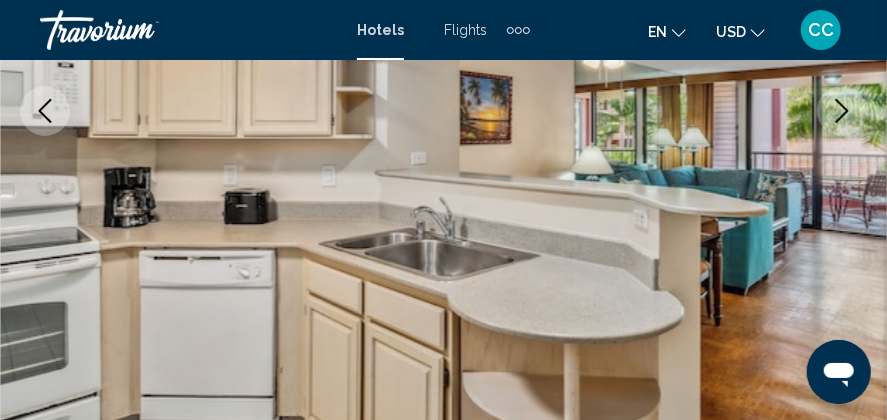 click 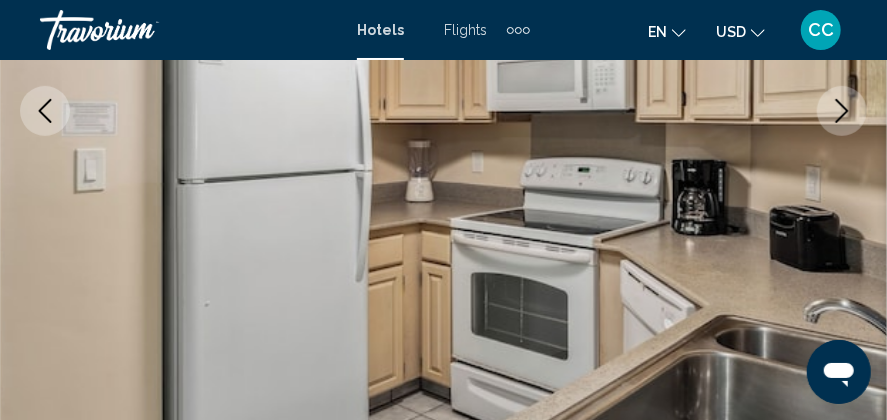 click 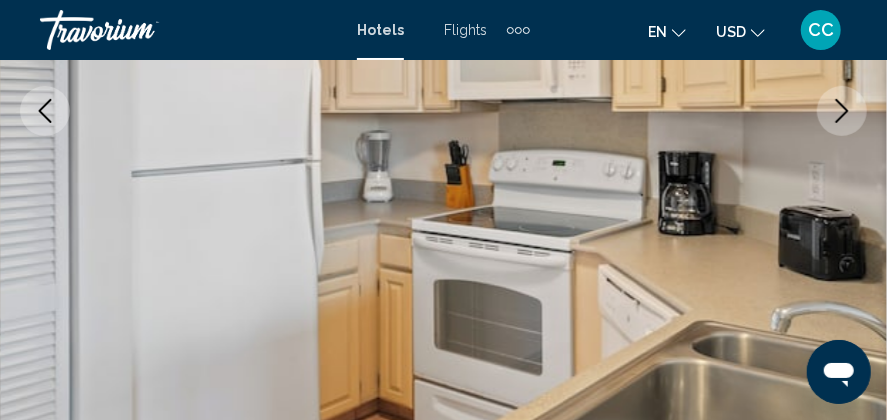 click 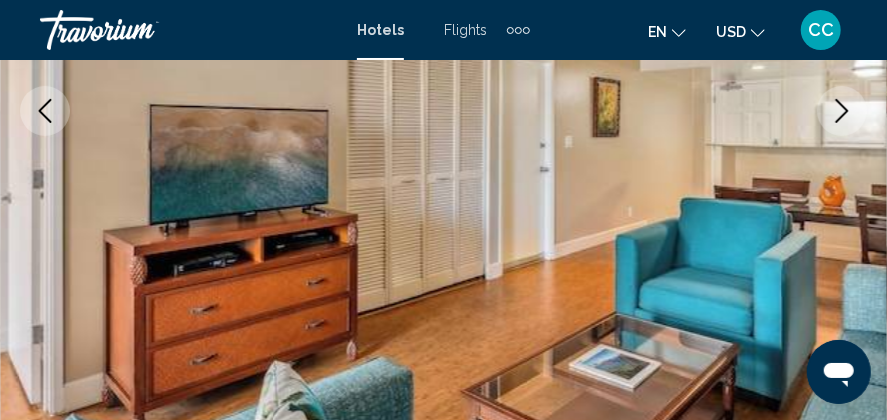 click 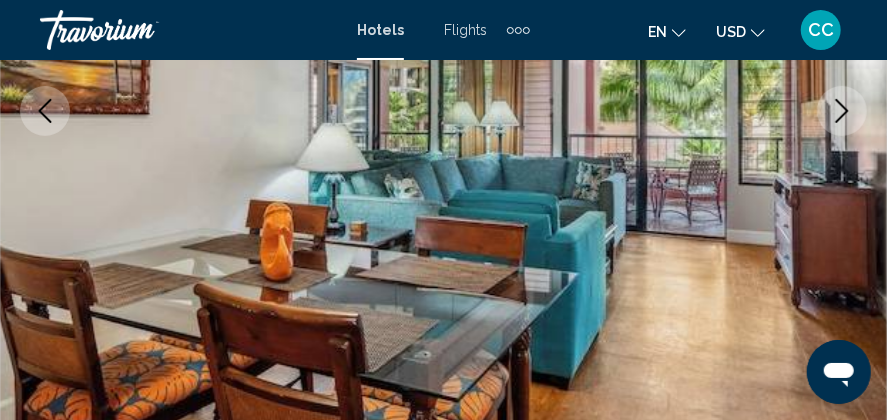 click 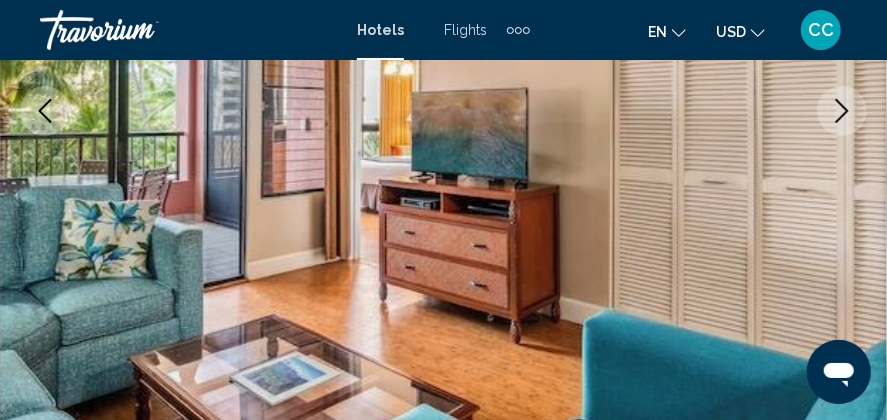 click 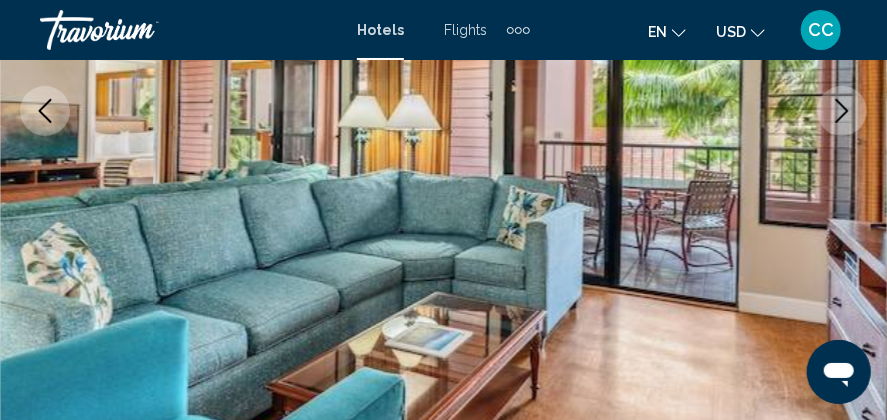 click 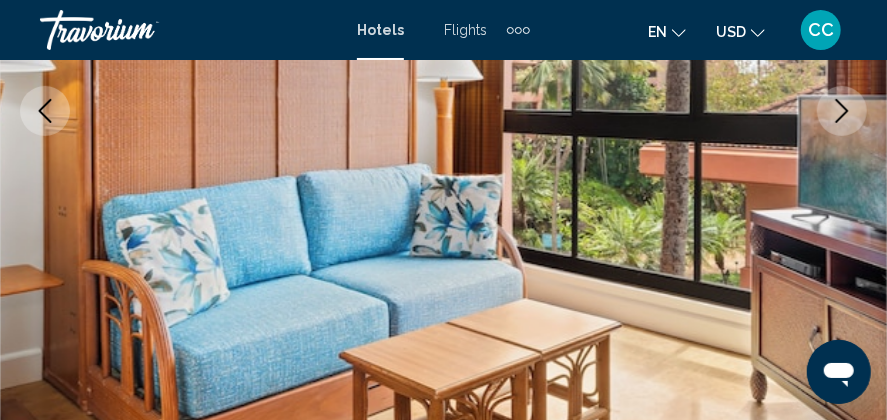 click 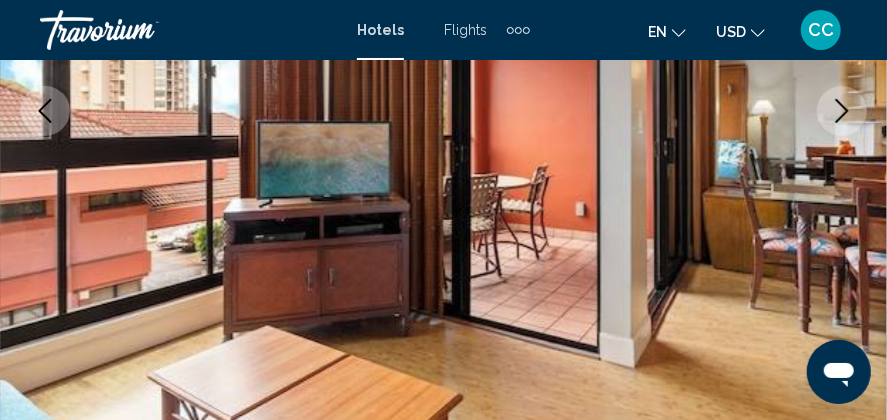 click 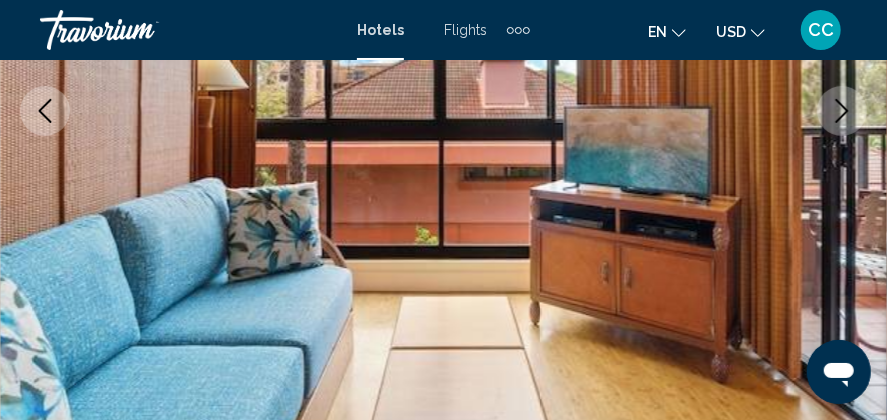 click 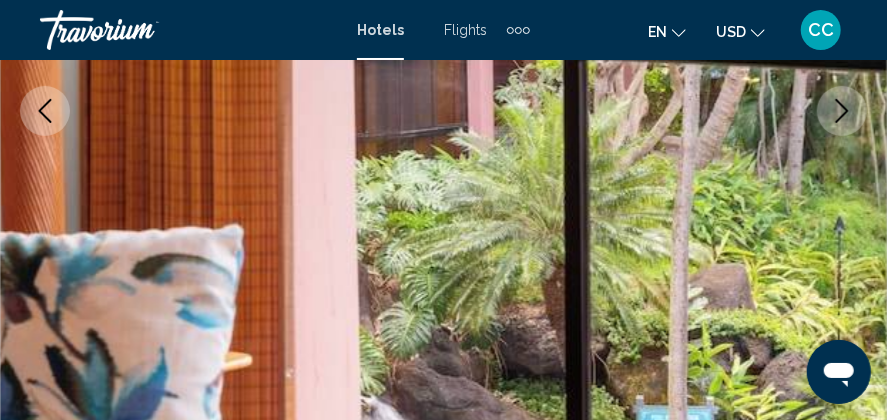click 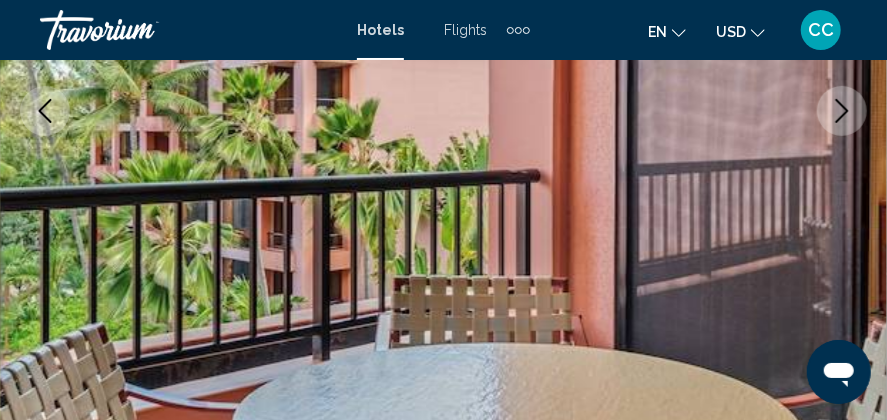 click 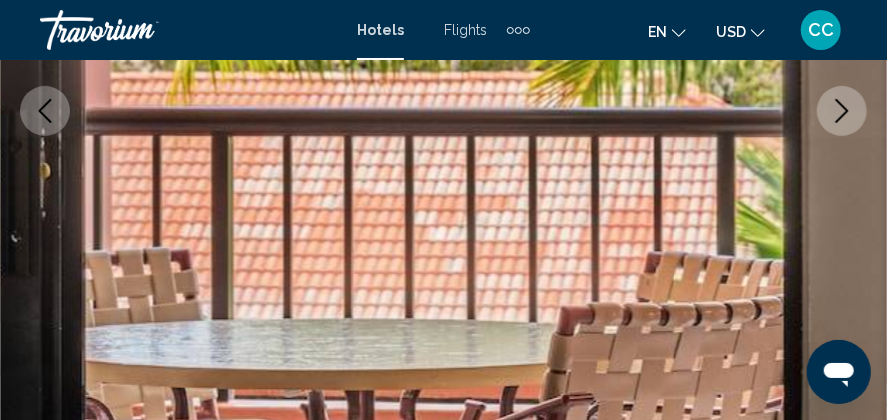 click 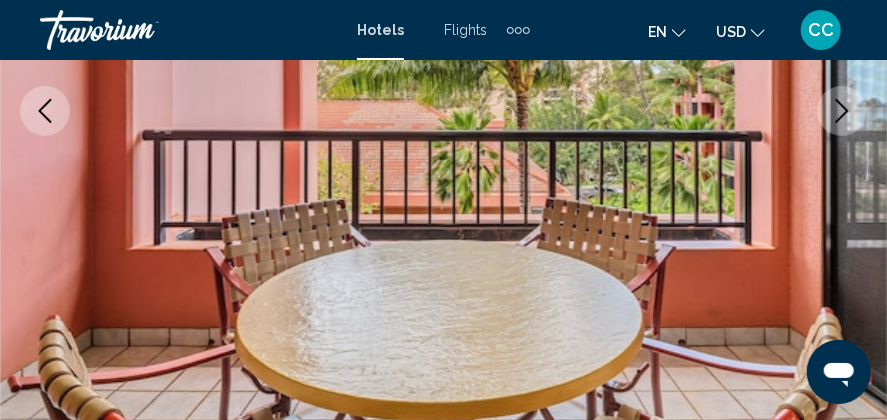 click 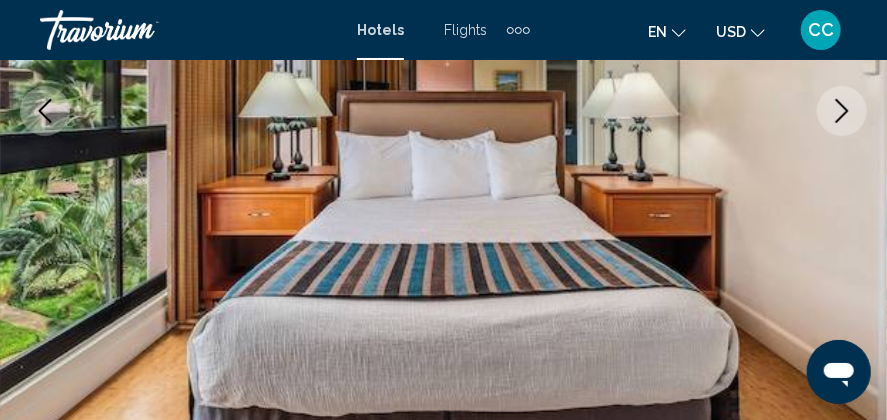 click 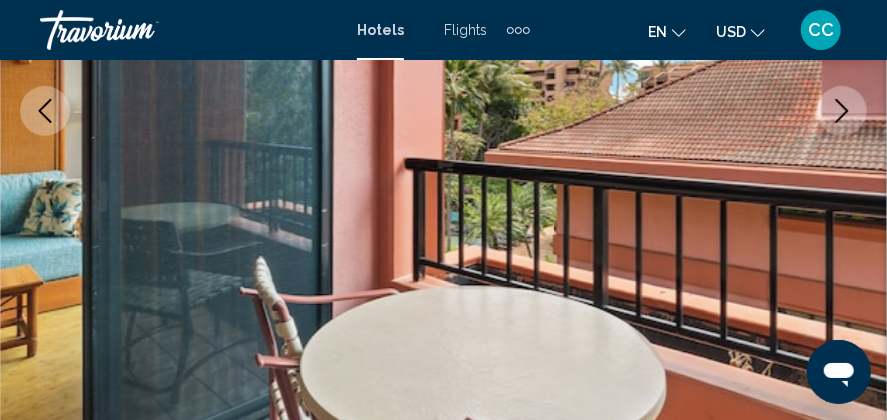 click 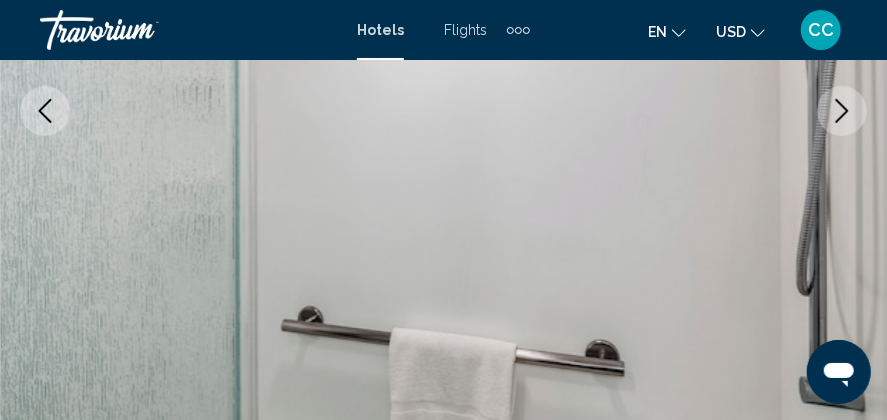 click 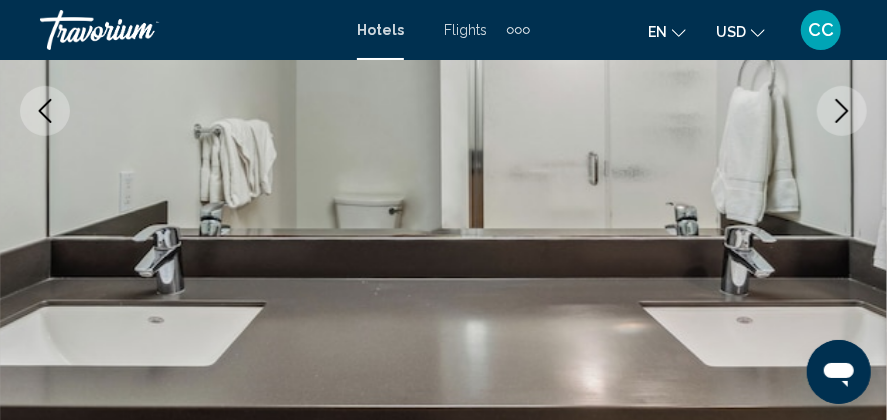 click 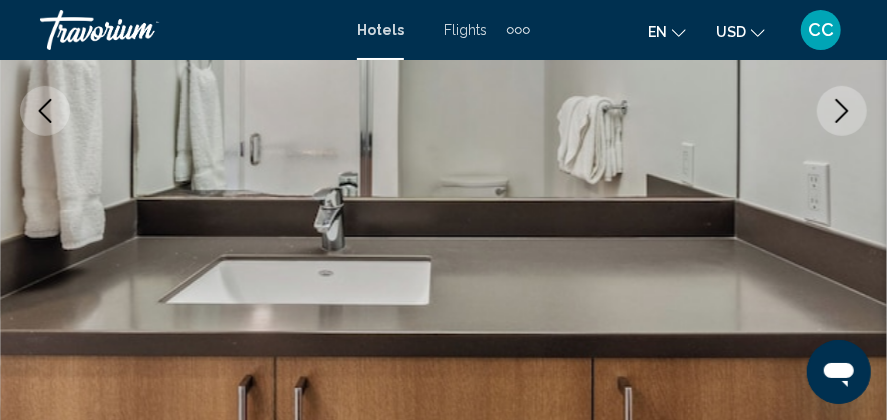 click 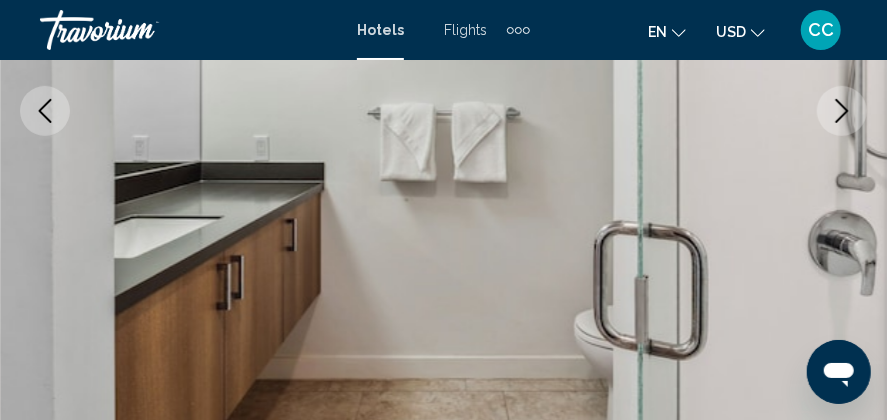 click 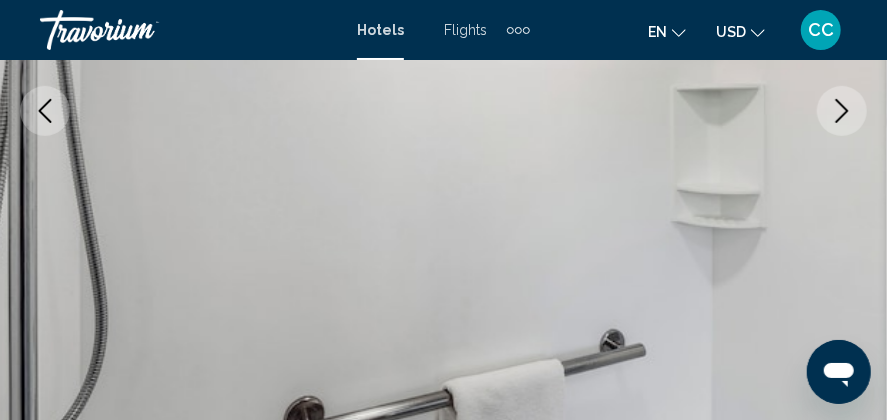 click 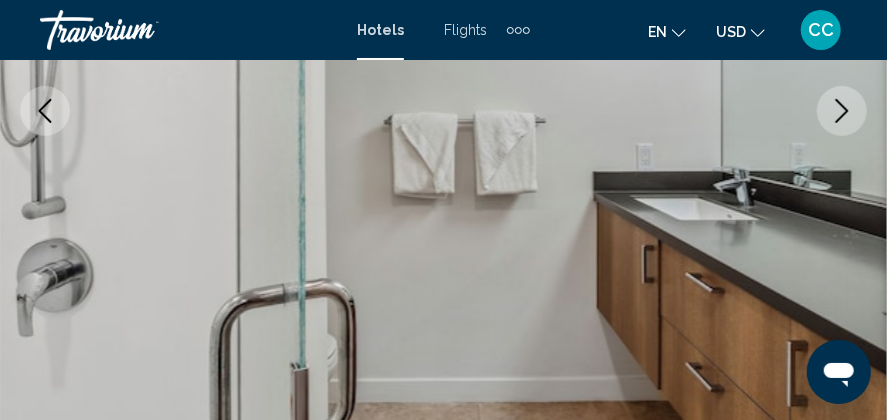 click 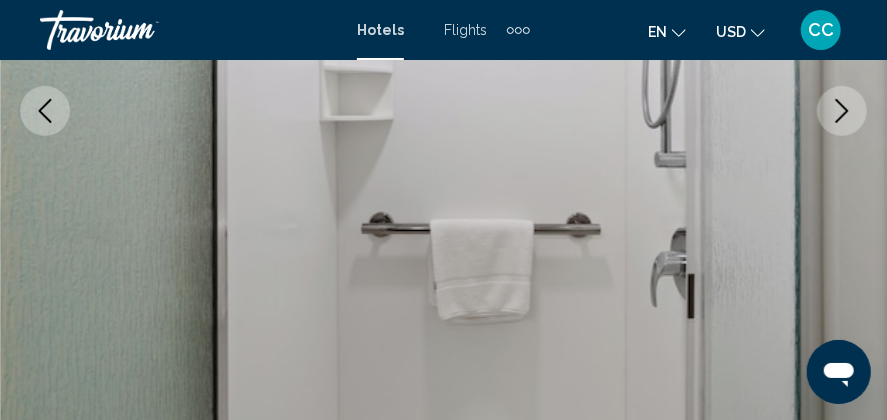 click 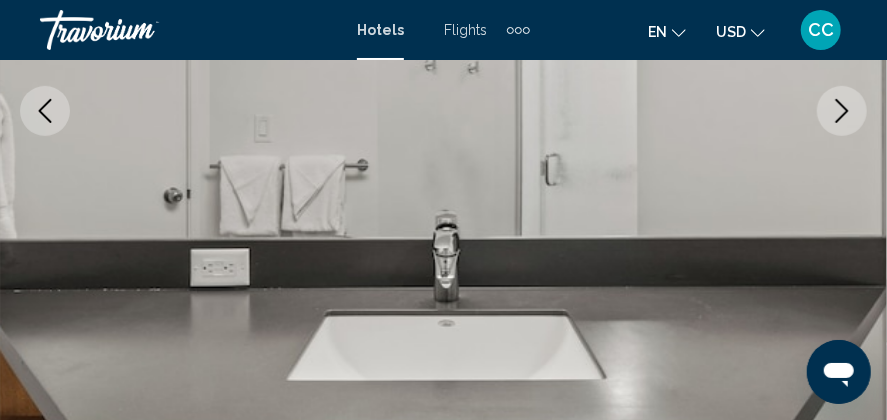 click 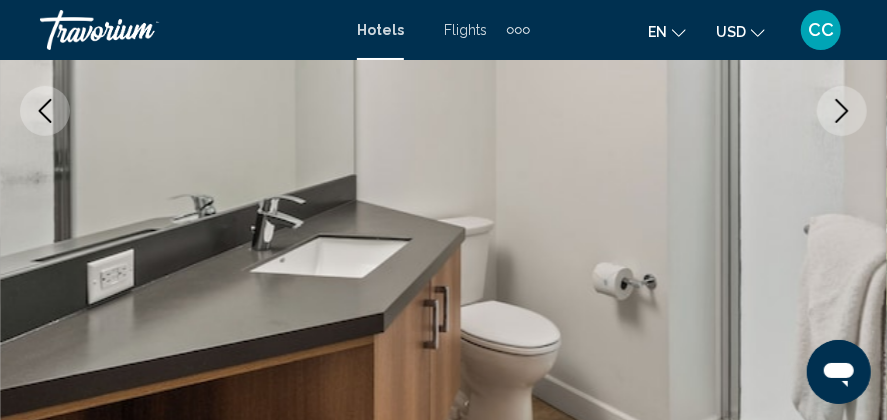 click 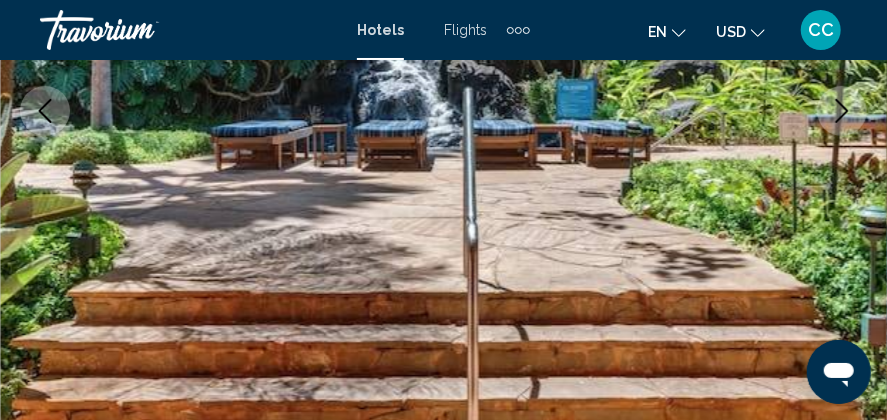 click 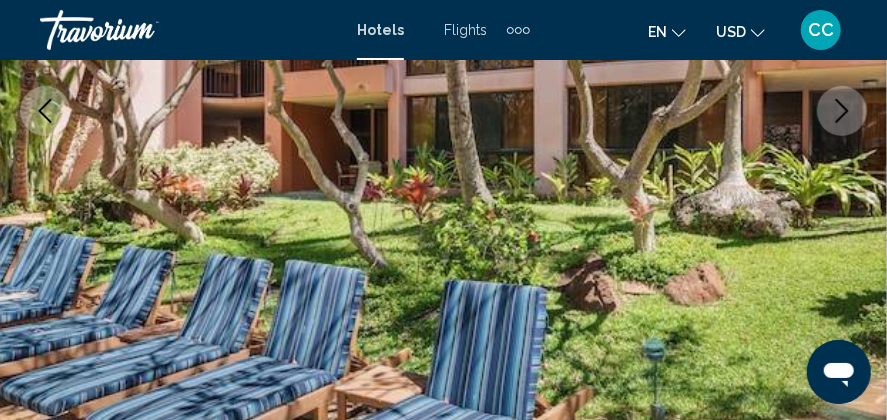 click 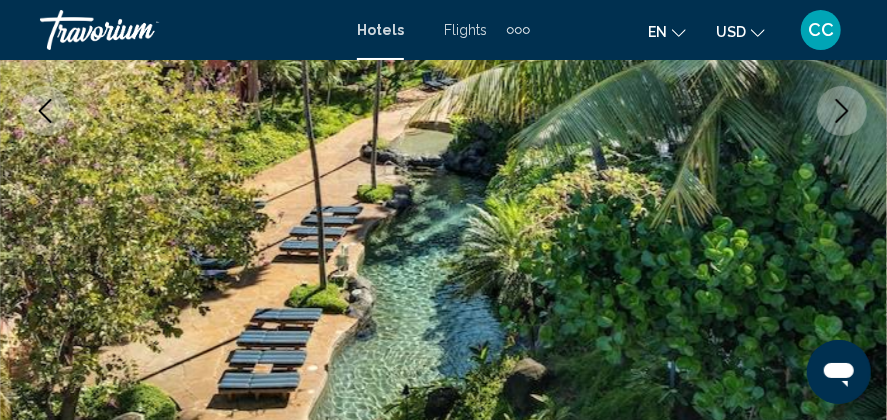 click 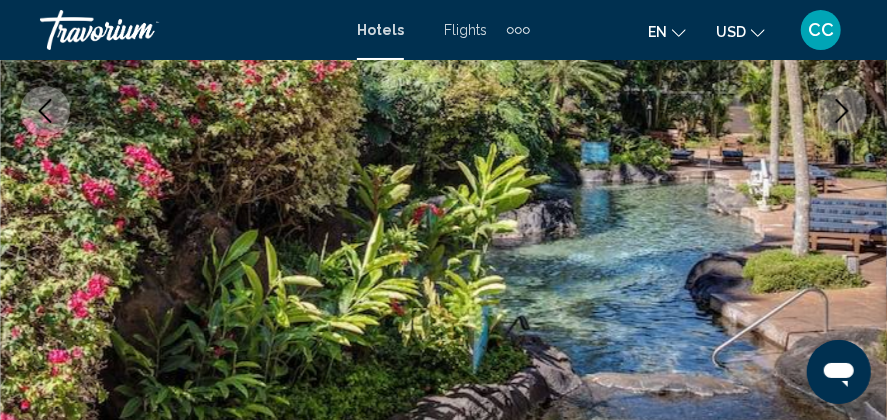 click 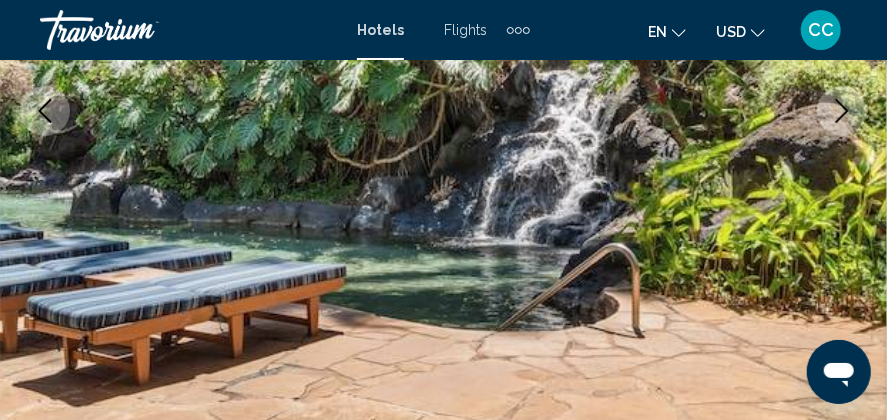 click 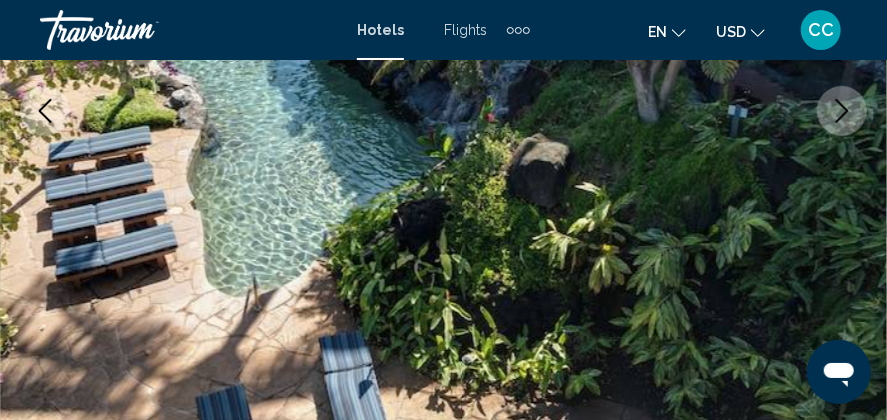 click 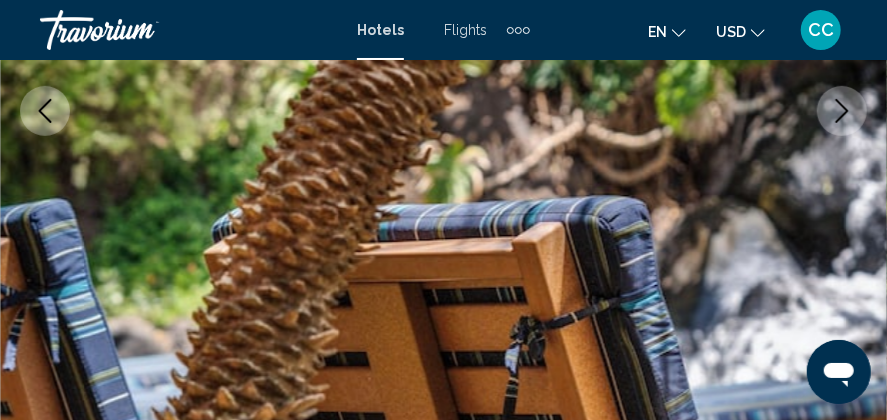 click 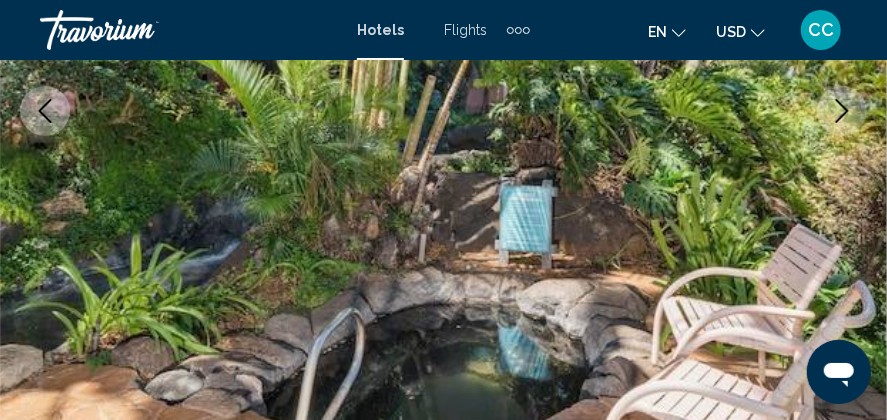 click 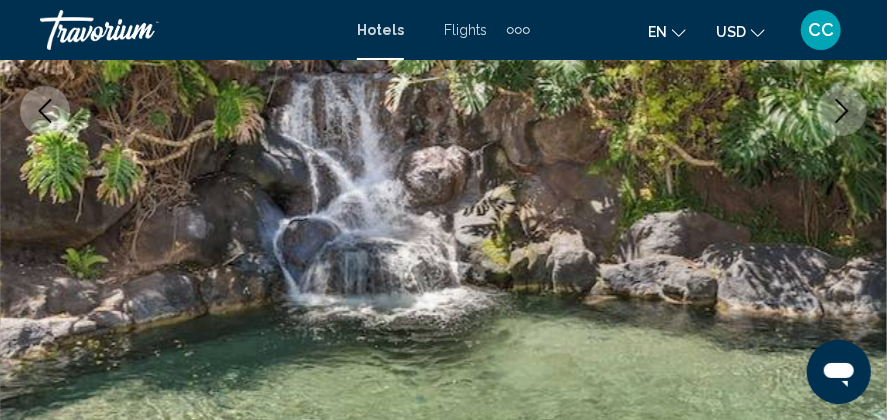 click 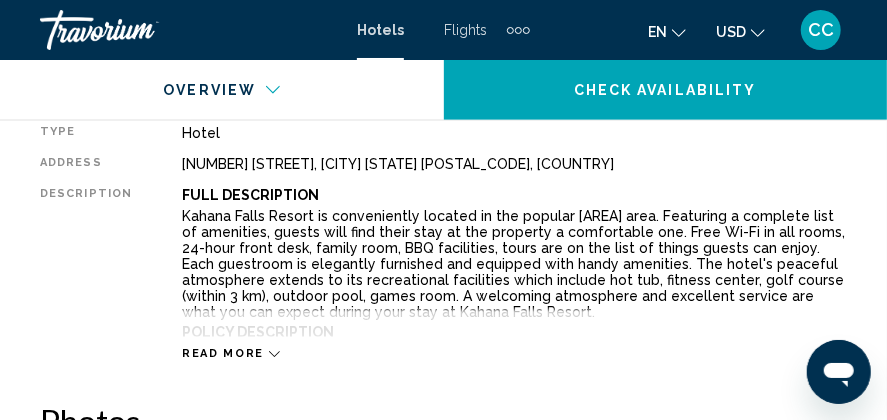 scroll, scrollTop: 1024, scrollLeft: 0, axis: vertical 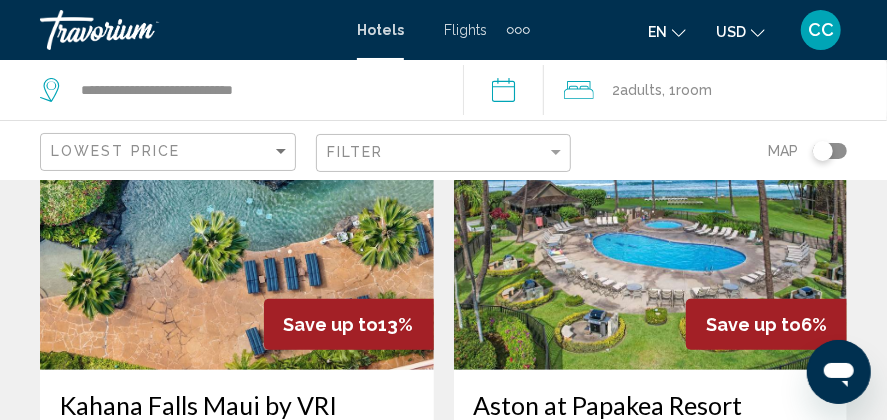 click at bounding box center [651, 210] 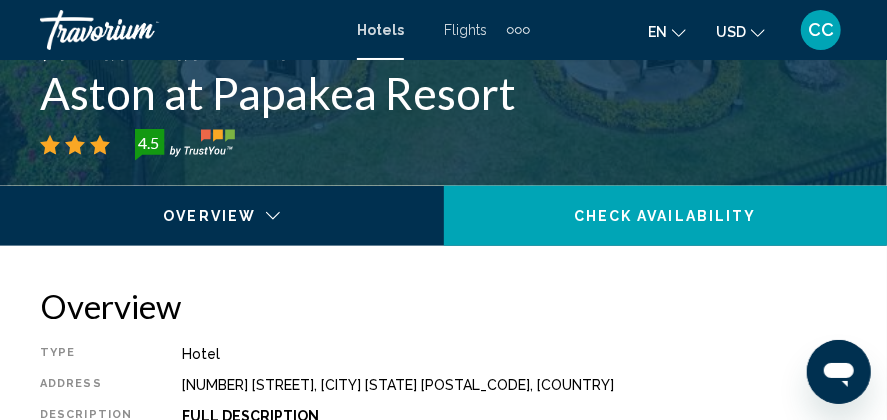 scroll, scrollTop: 724, scrollLeft: 0, axis: vertical 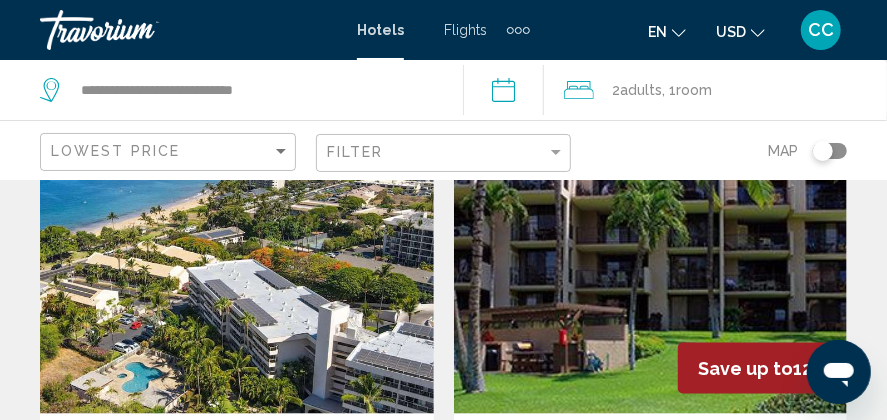 click at bounding box center (237, 254) 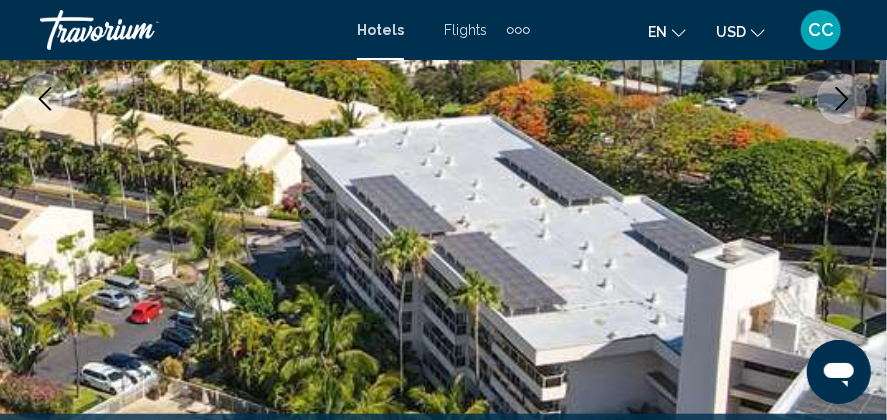 scroll, scrollTop: 324, scrollLeft: 0, axis: vertical 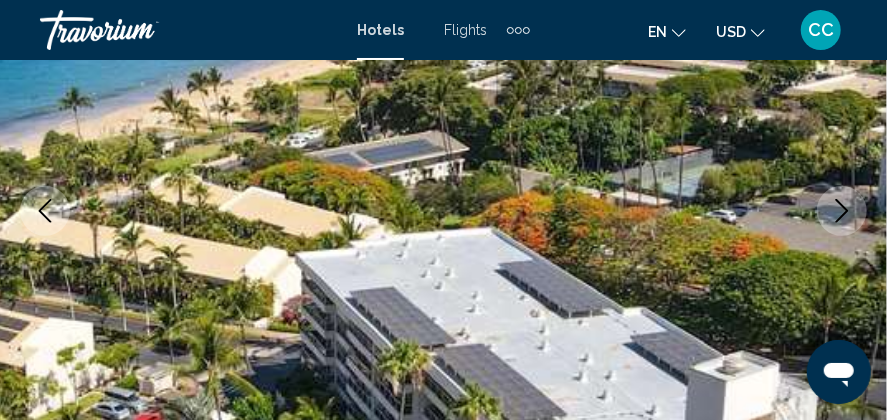 click 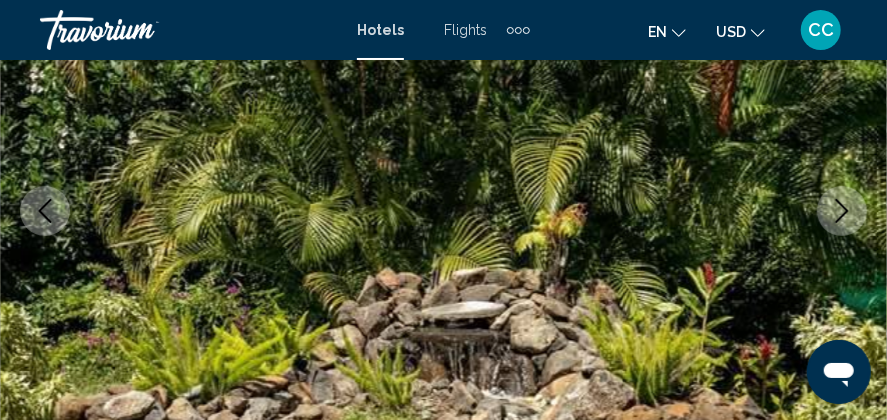 click 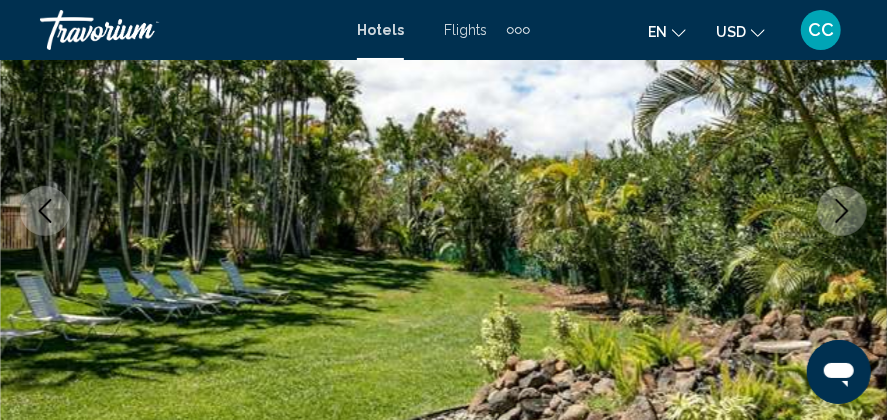 click 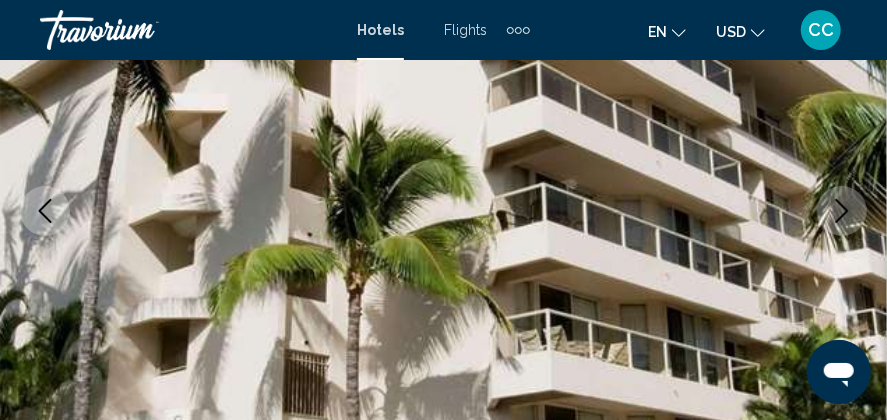 click 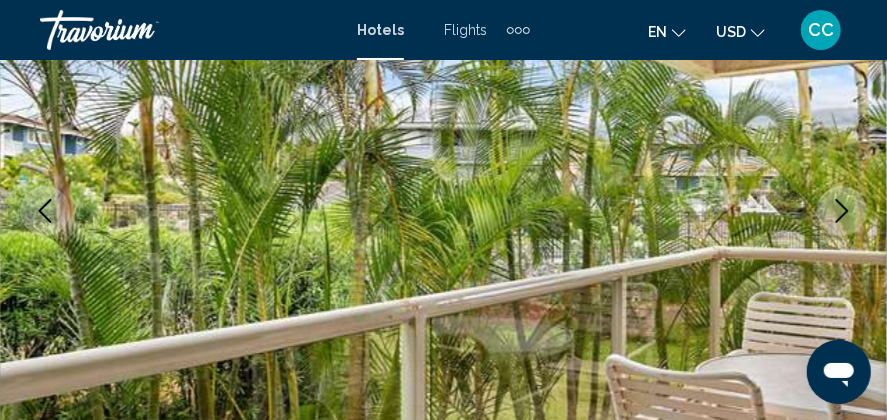 click 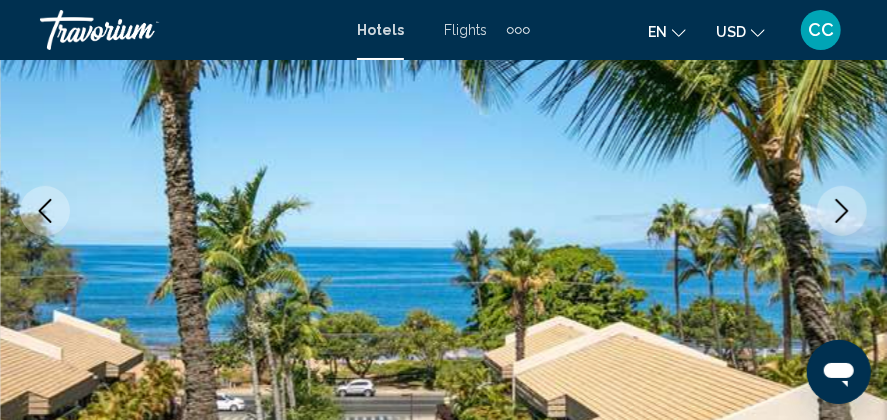 click 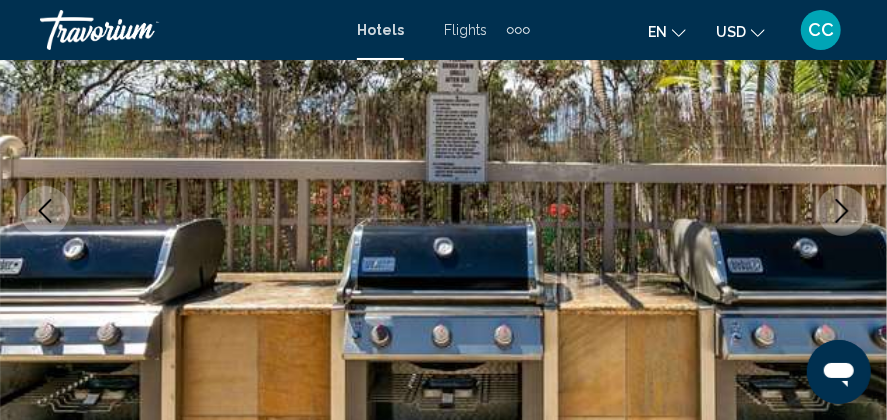 click 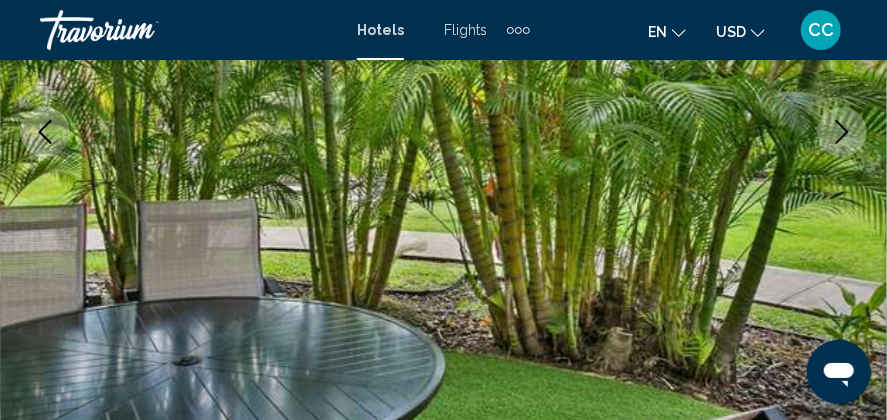 scroll, scrollTop: 424, scrollLeft: 0, axis: vertical 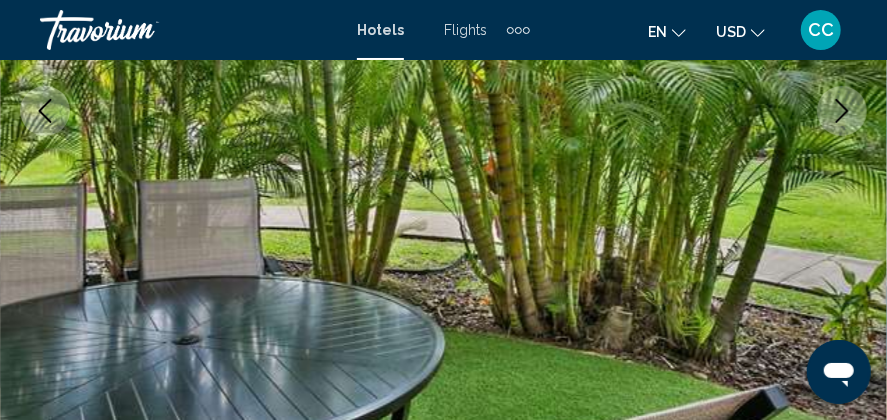 click 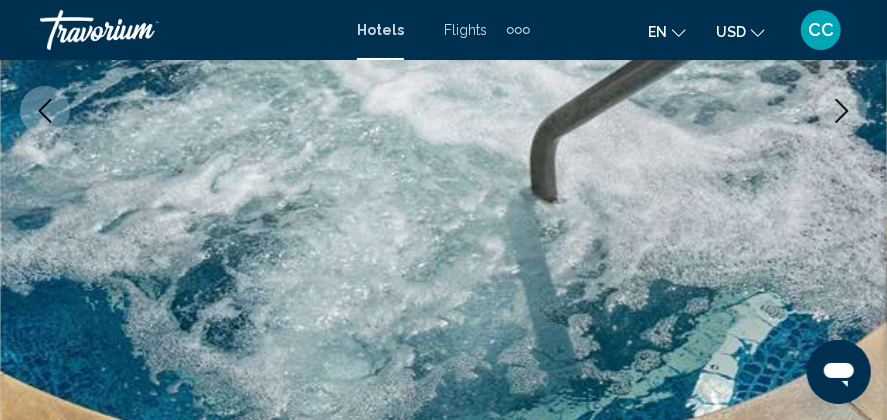 click 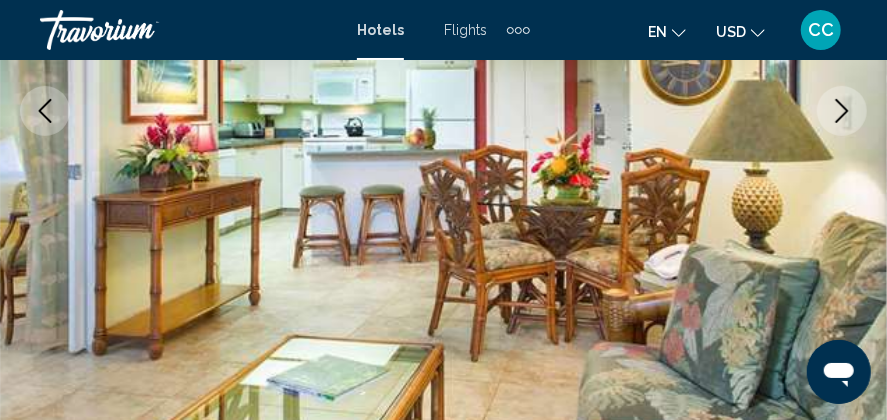 click 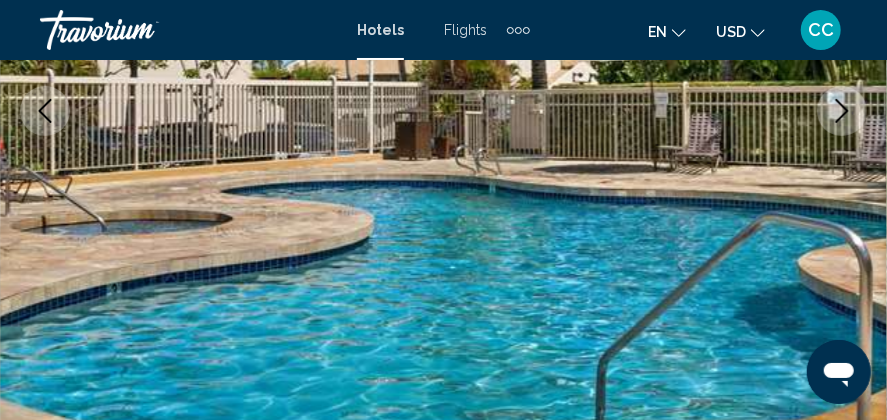 click 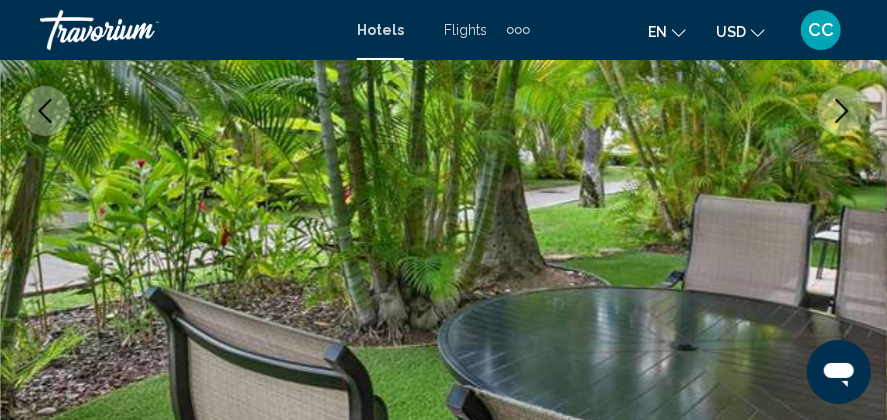 click 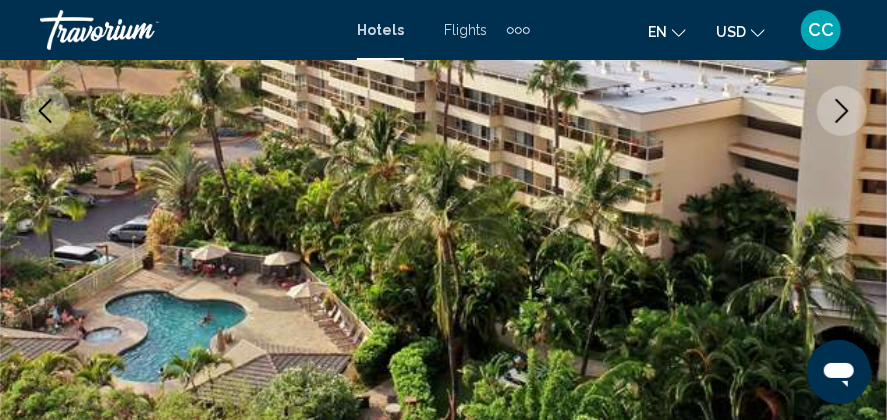 click 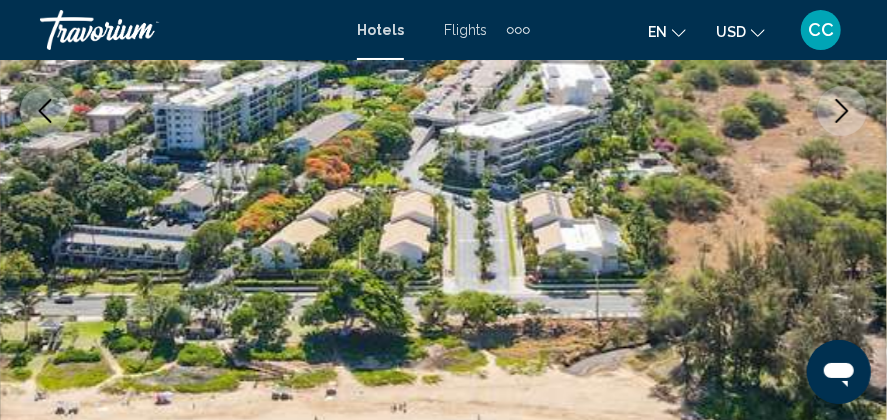 click 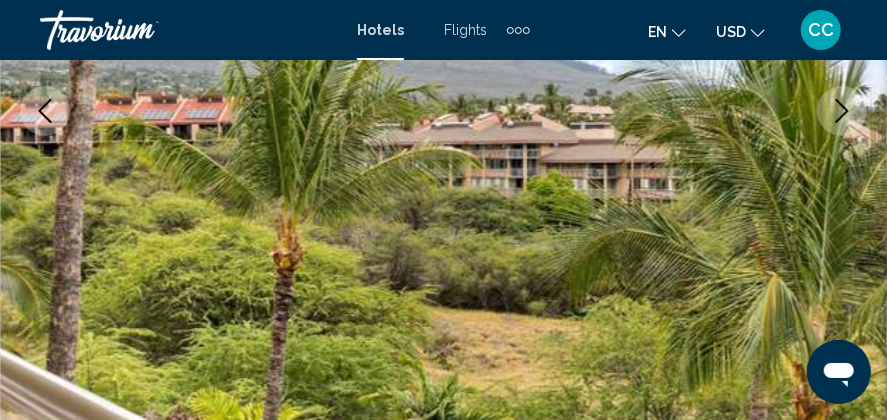 click 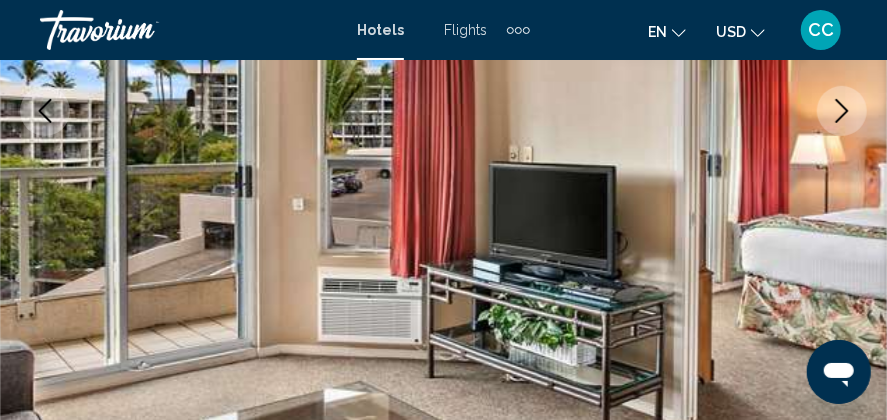 click 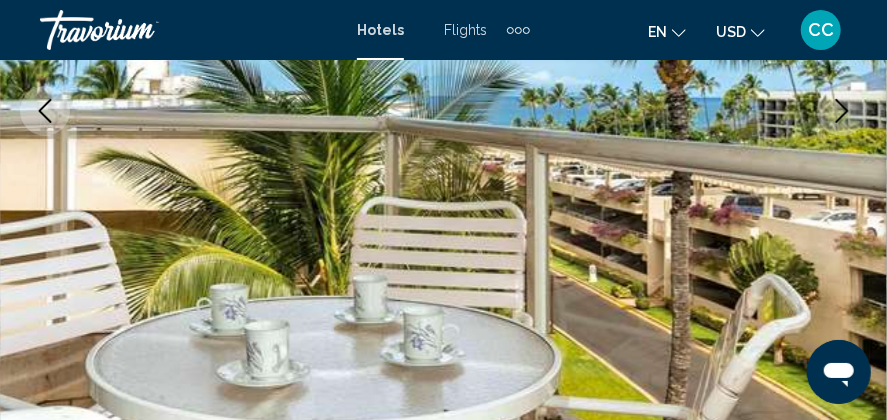 click 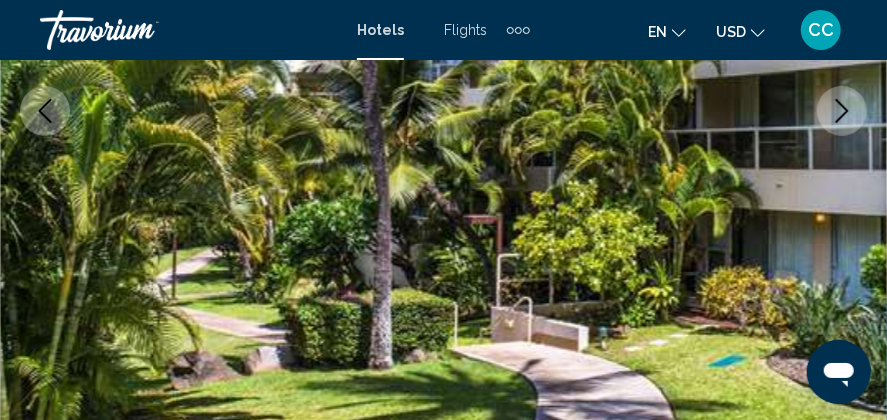 click 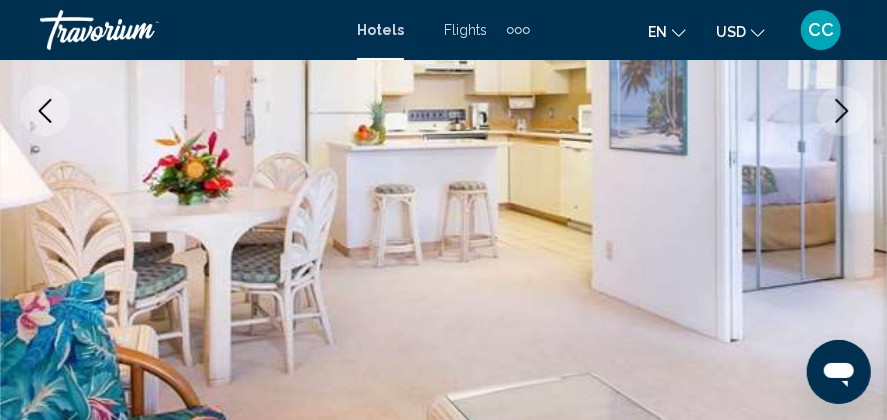 click 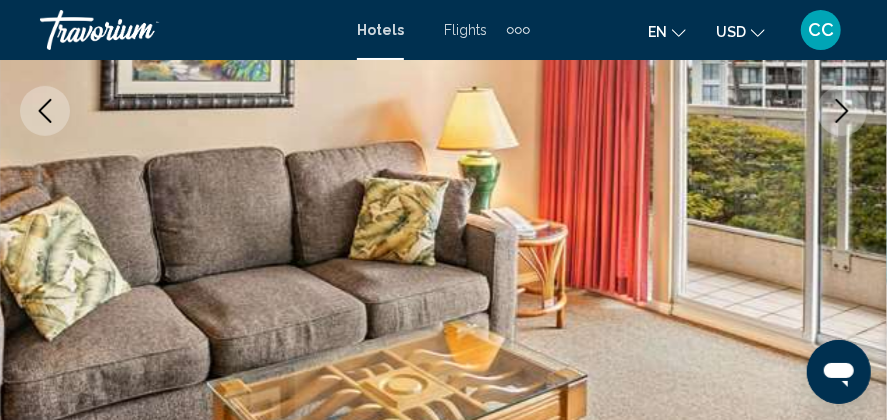 click 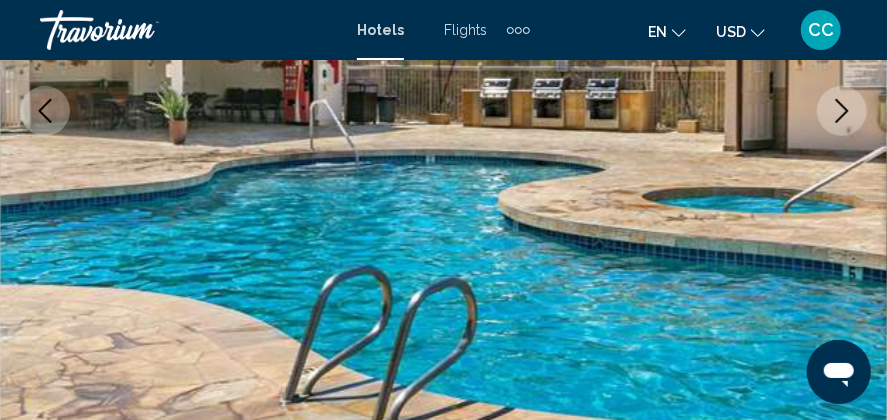 click 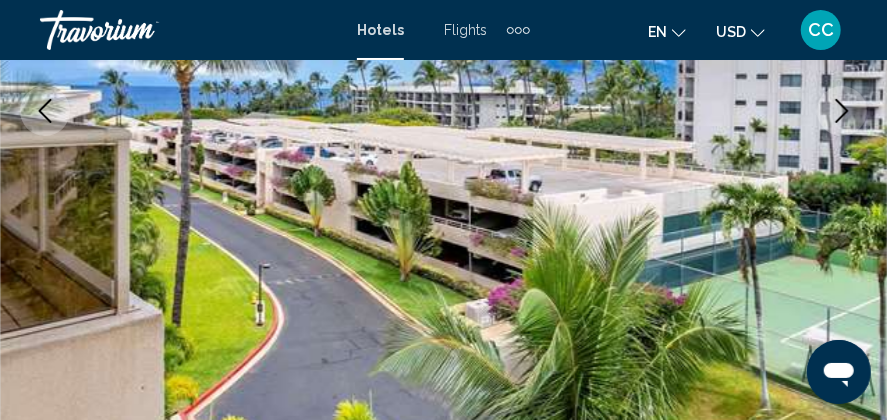 click 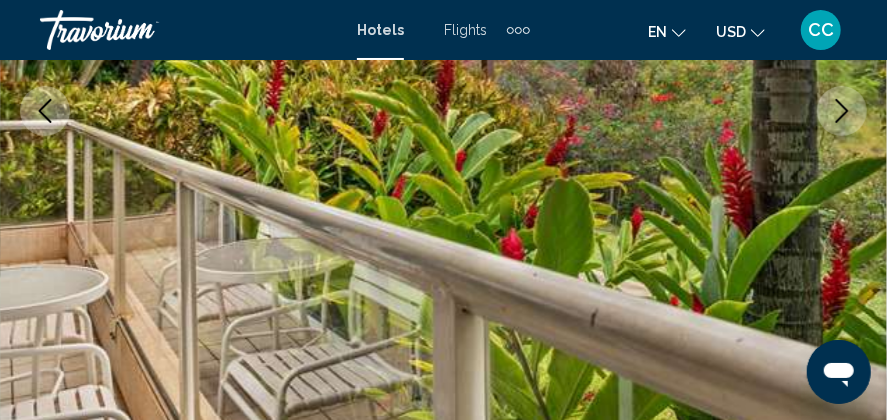 click 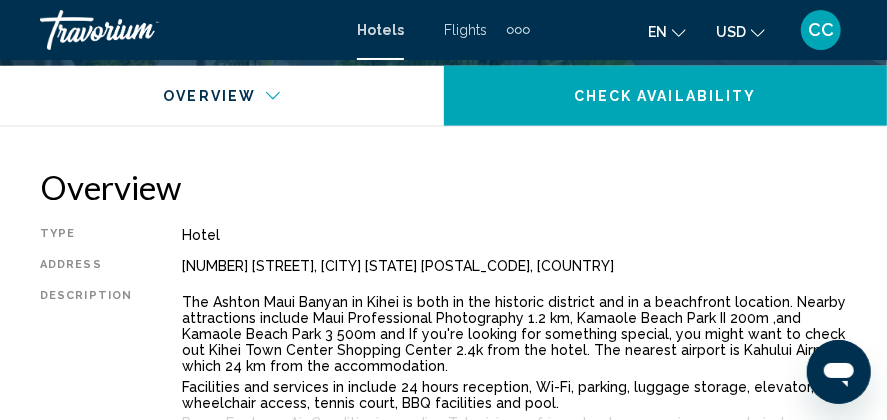 scroll, scrollTop: 1024, scrollLeft: 0, axis: vertical 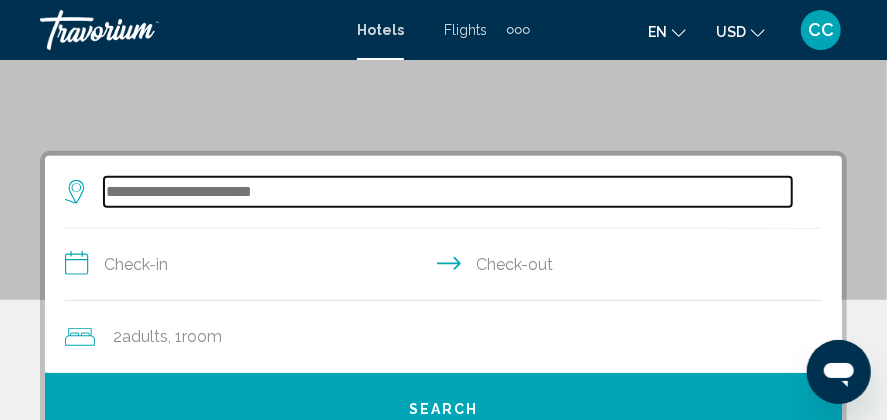 click at bounding box center (448, 192) 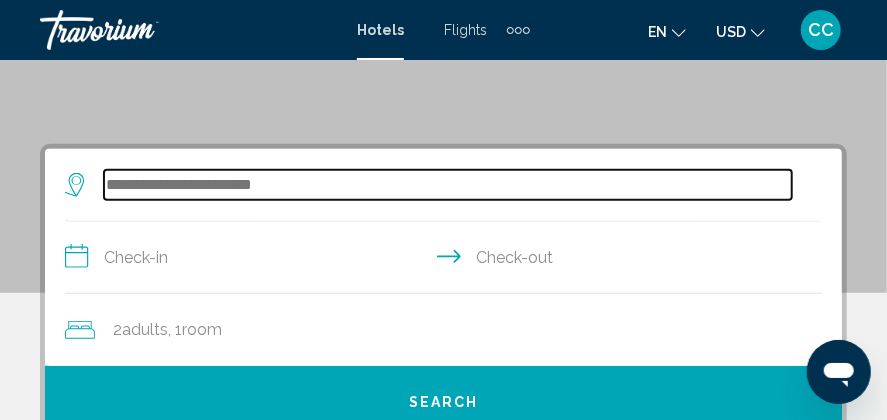 scroll, scrollTop: 300, scrollLeft: 0, axis: vertical 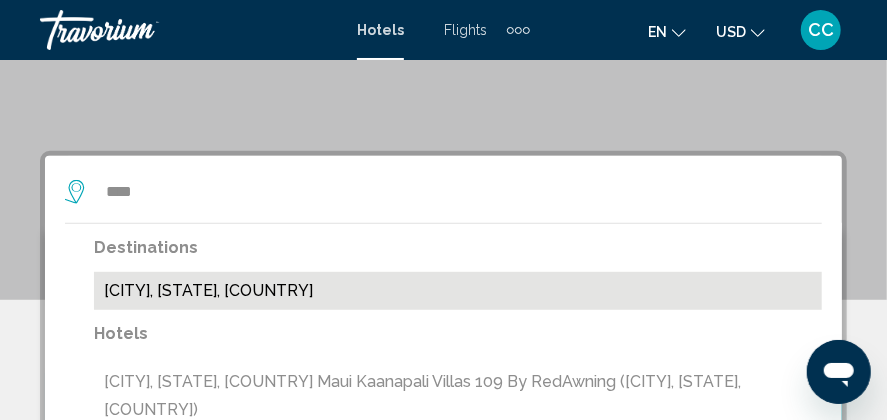 click on "[CITY] Island, [STATE], [COUNTRY]" at bounding box center (458, 291) 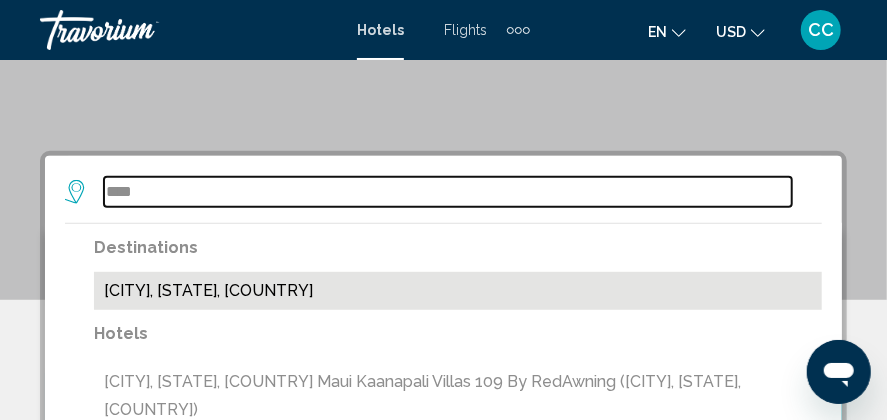 type on "**********" 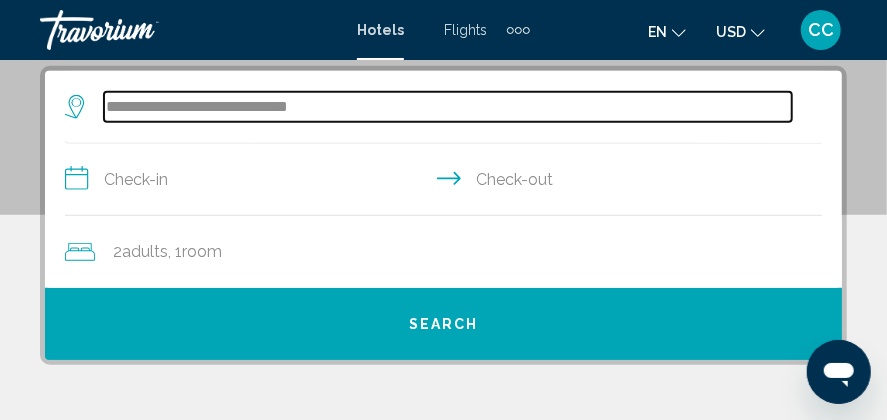 scroll, scrollTop: 385, scrollLeft: 0, axis: vertical 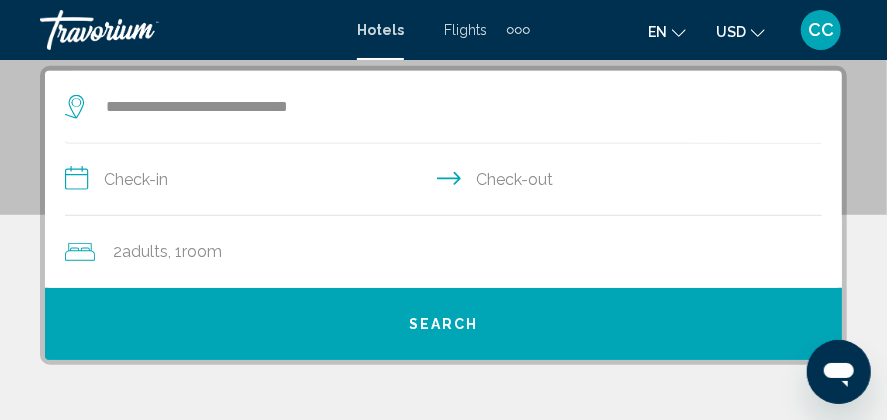 click on "**********" at bounding box center (447, 182) 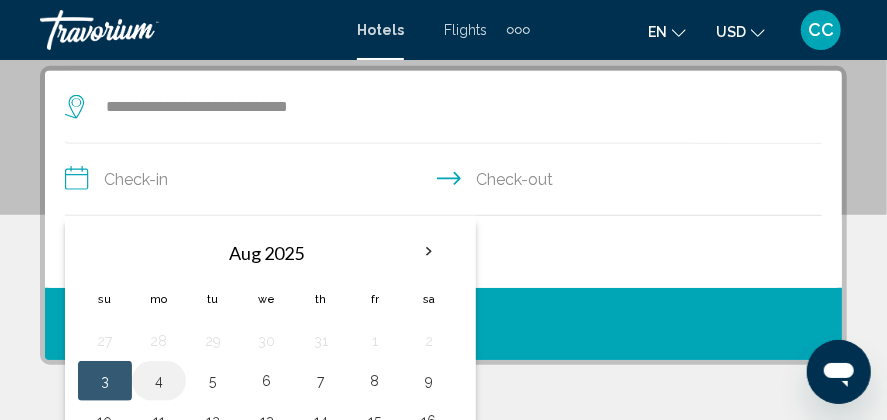 click on "4" at bounding box center [159, 381] 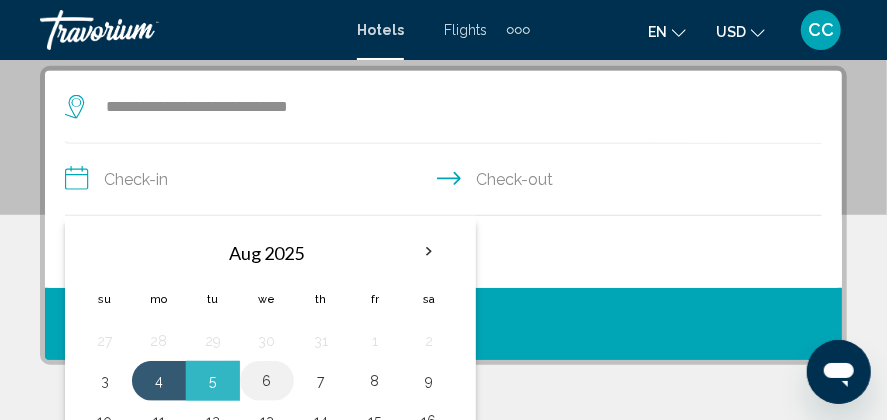 click on "6" at bounding box center (267, 381) 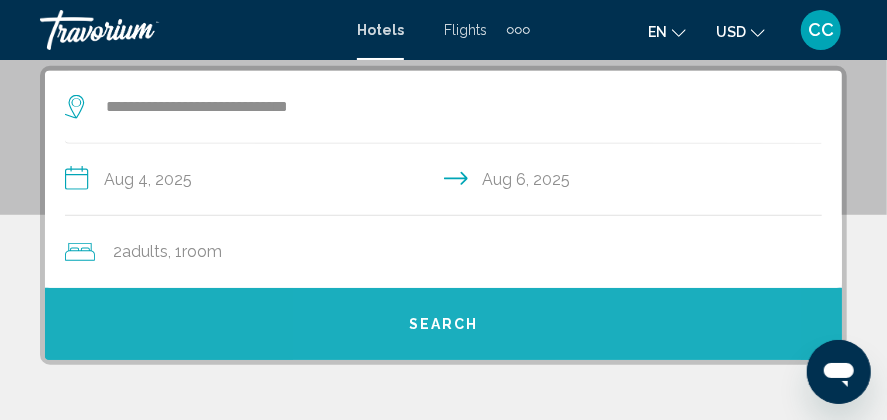 click on "Search" at bounding box center [444, 325] 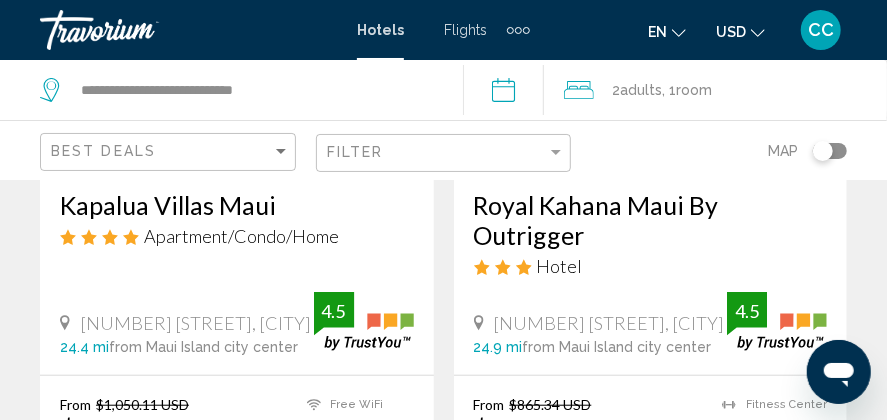 scroll, scrollTop: 300, scrollLeft: 0, axis: vertical 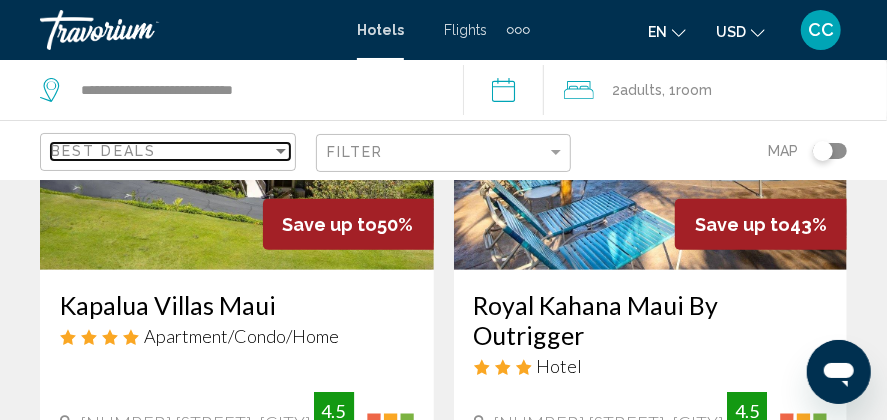 click at bounding box center [281, 151] 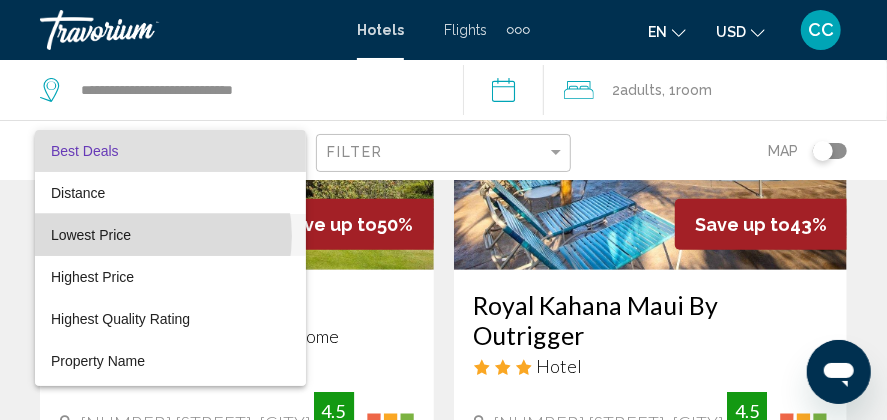 click on "Lowest Price" at bounding box center [170, 235] 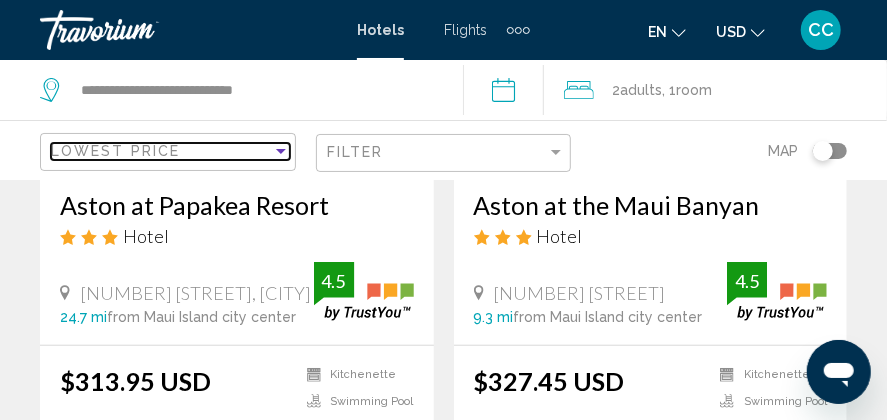 scroll, scrollTop: 200, scrollLeft: 0, axis: vertical 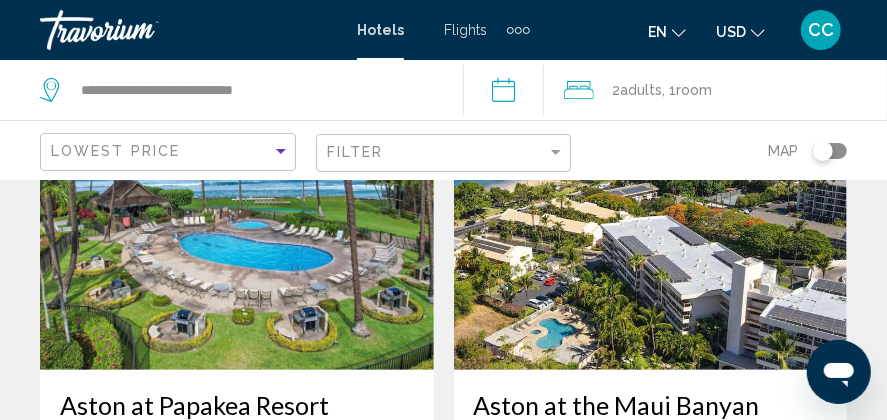 click at bounding box center (651, 210) 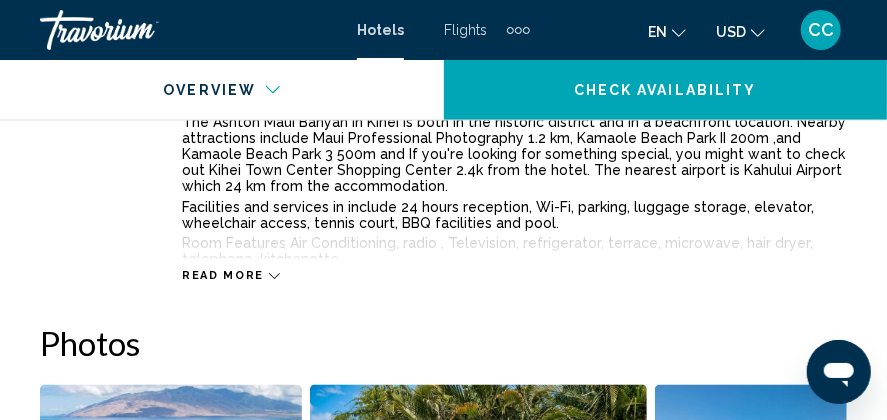 scroll, scrollTop: 1024, scrollLeft: 0, axis: vertical 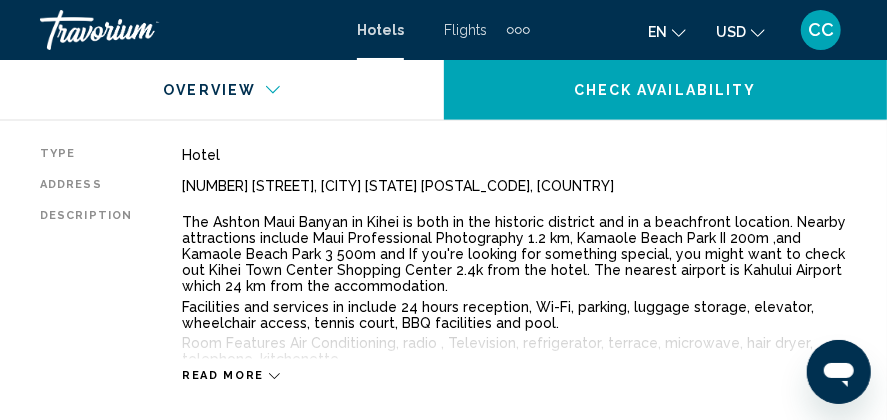 click on "Read more" at bounding box center [231, 376] 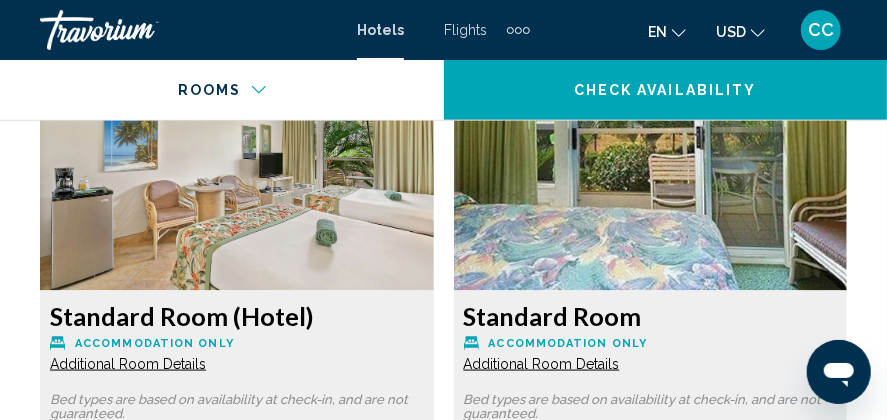 scroll, scrollTop: 3624, scrollLeft: 0, axis: vertical 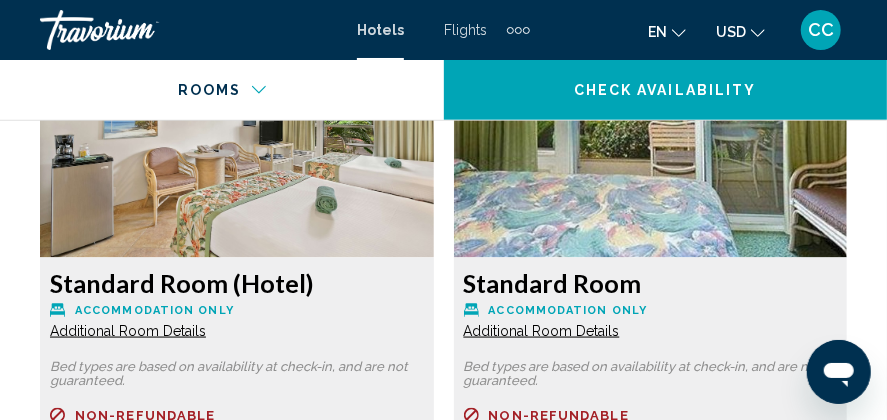 click on "Additional Room Details" at bounding box center (128, 331) 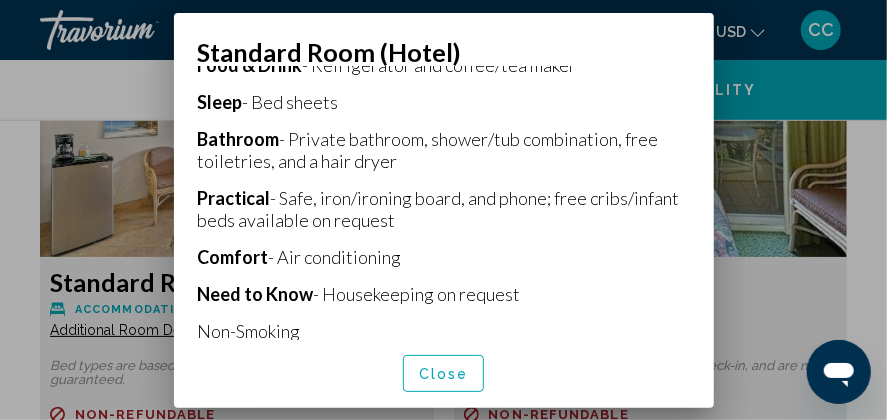 scroll, scrollTop: 584, scrollLeft: 0, axis: vertical 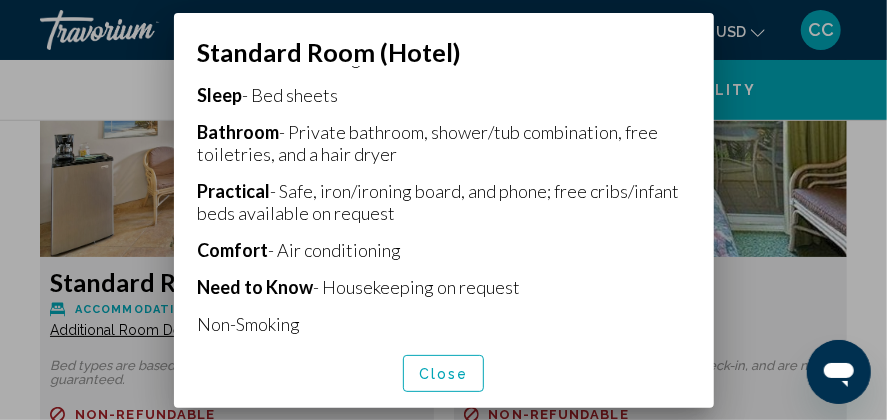 click on "Close" at bounding box center [444, 373] 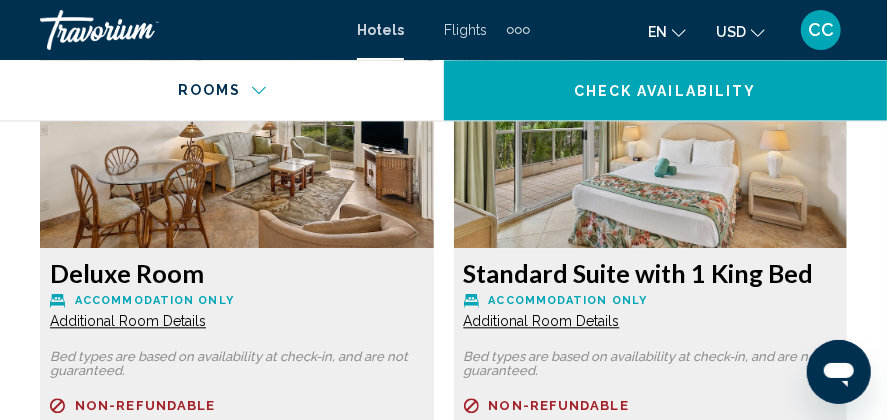scroll, scrollTop: 4324, scrollLeft: 0, axis: vertical 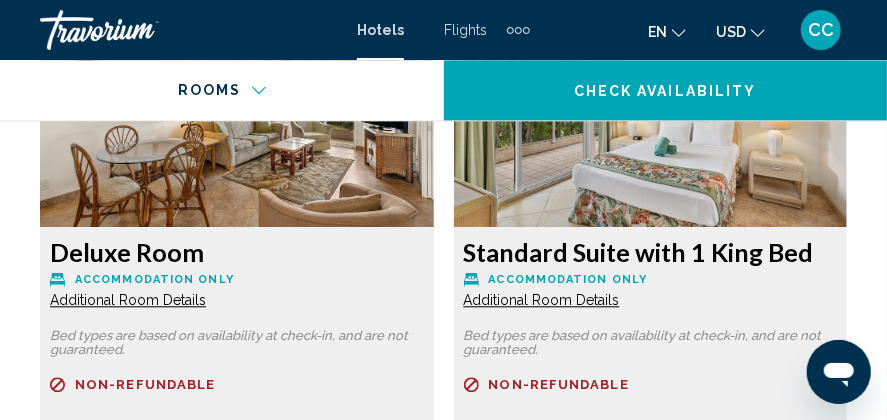 click on "Additional Room Details" at bounding box center [128, -369] 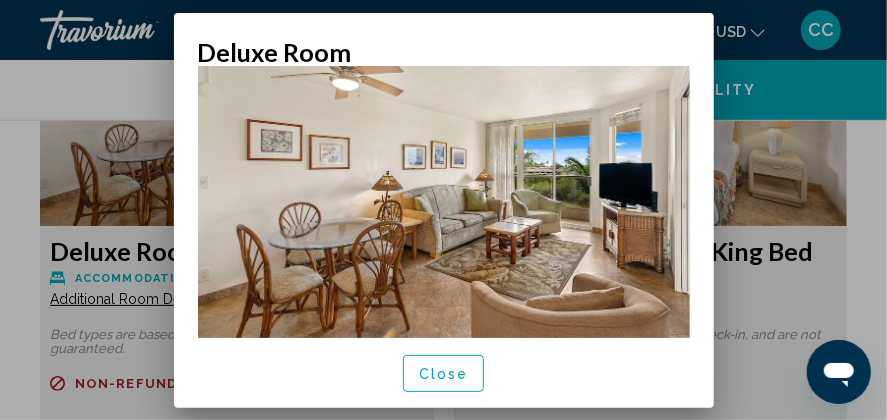 scroll, scrollTop: 88, scrollLeft: 0, axis: vertical 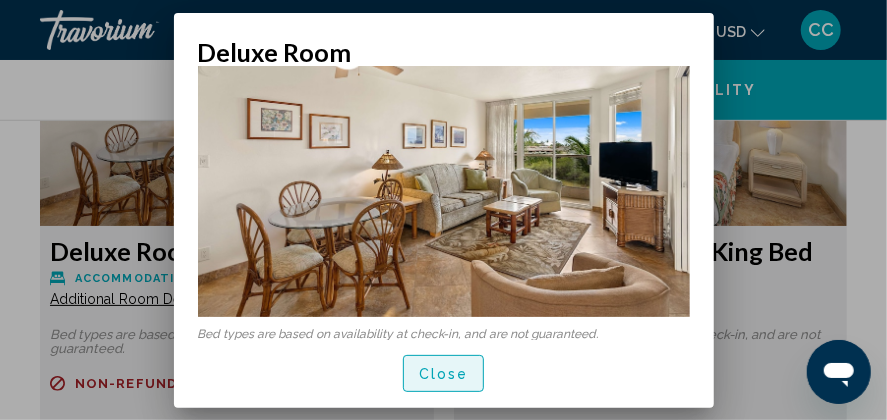 click on "Close" at bounding box center [444, 374] 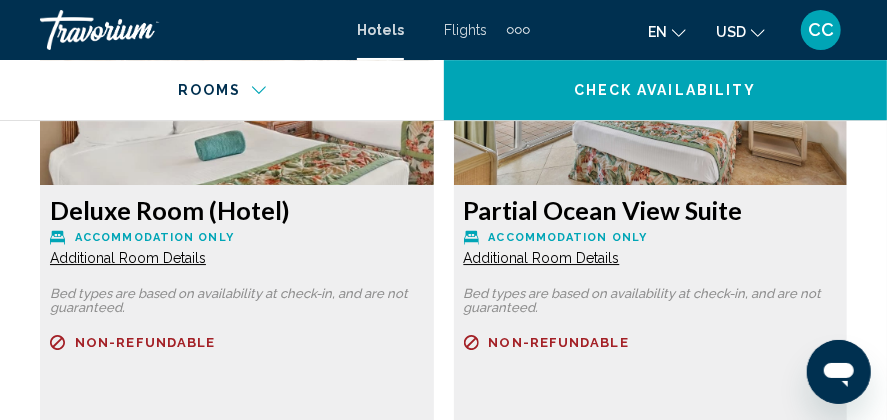 scroll, scrollTop: 5024, scrollLeft: 0, axis: vertical 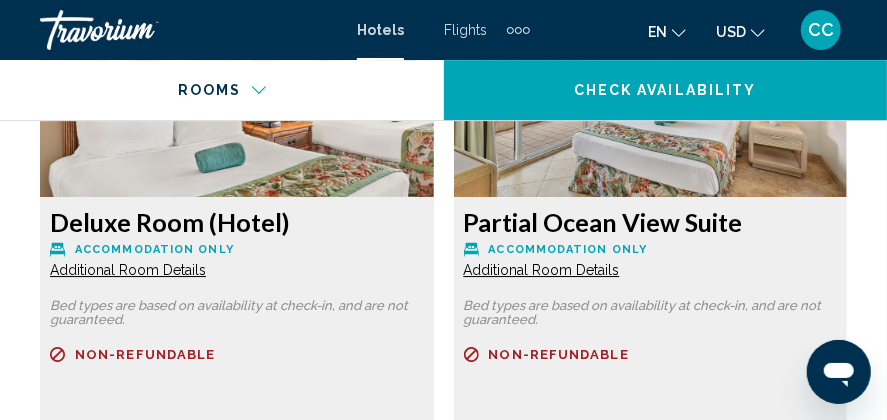 click on "Additional Room Details" at bounding box center [128, -1069] 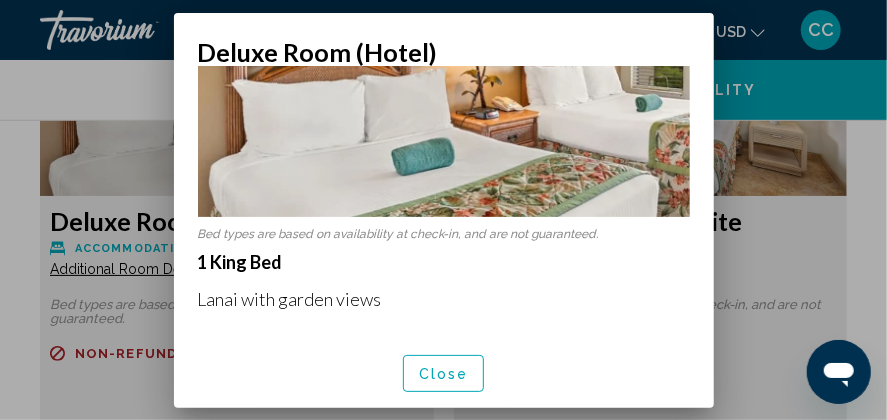 scroll, scrollTop: 90, scrollLeft: 0, axis: vertical 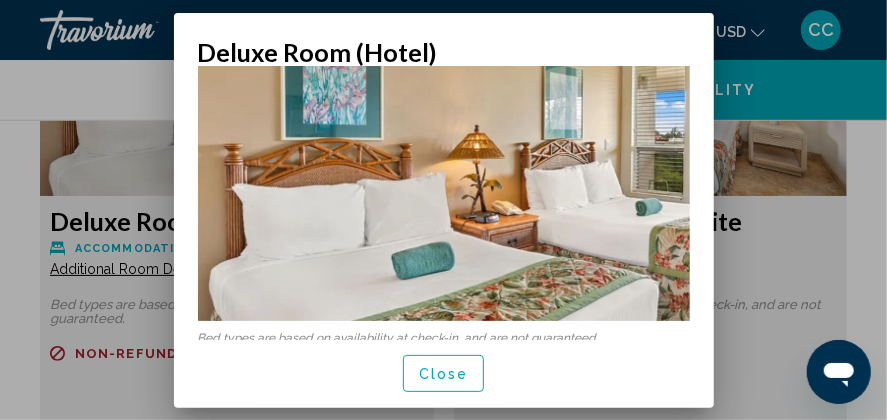 click on "Close" at bounding box center [444, 374] 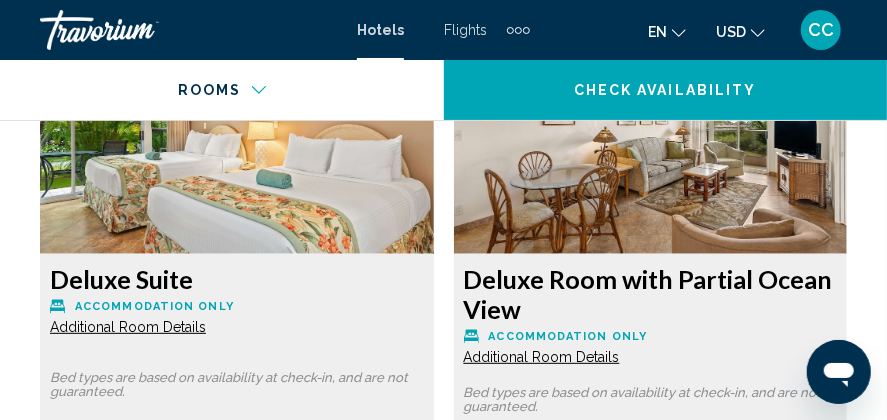 scroll, scrollTop: 5624, scrollLeft: 0, axis: vertical 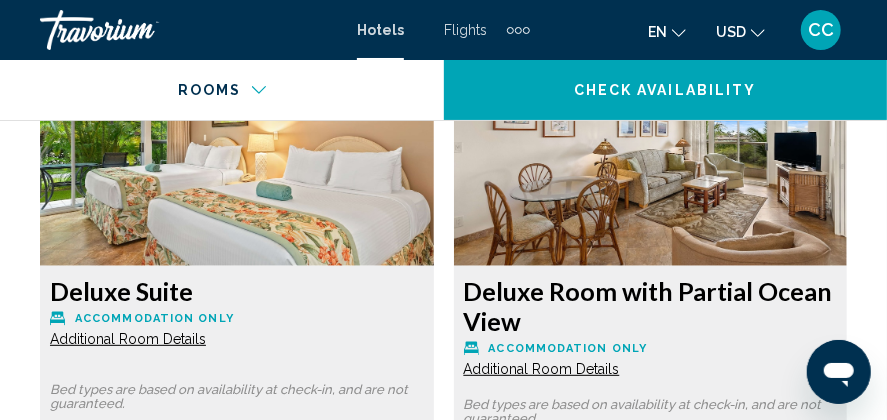 click on "Additional Room Details" at bounding box center [128, -1669] 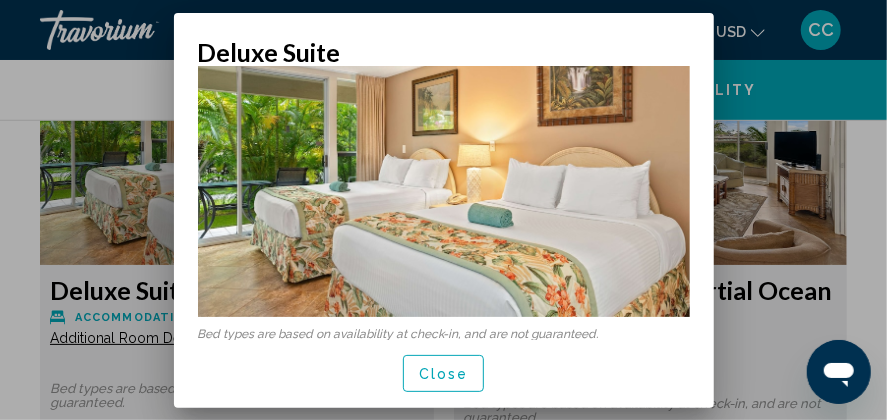 scroll, scrollTop: 0, scrollLeft: 0, axis: both 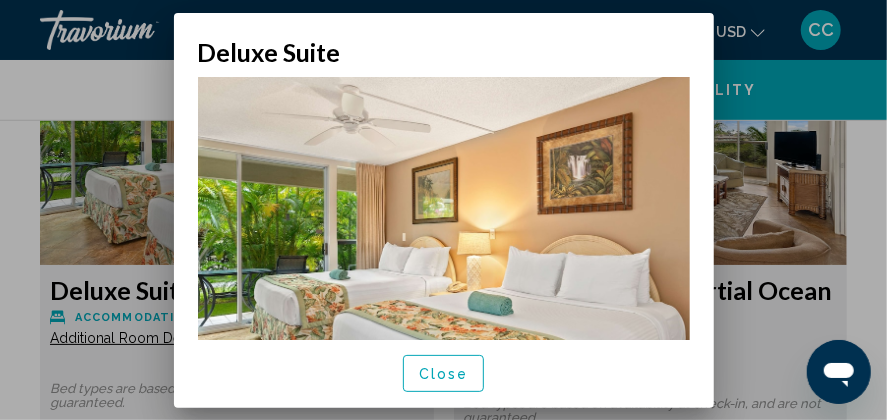 click on "Close" at bounding box center [444, 374] 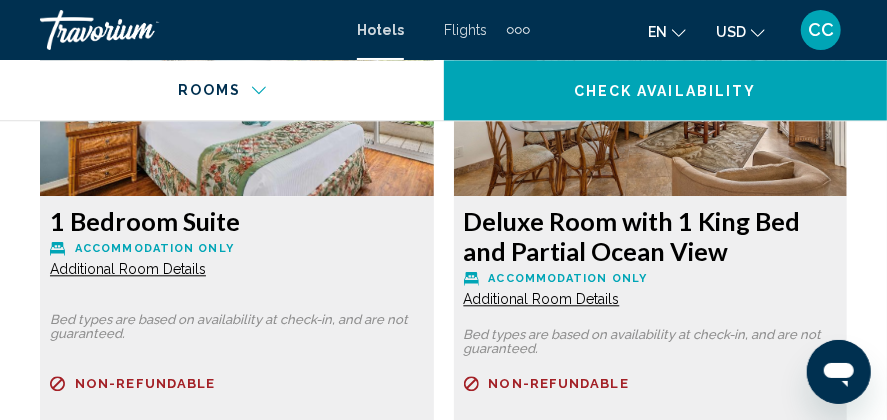 scroll, scrollTop: 7124, scrollLeft: 0, axis: vertical 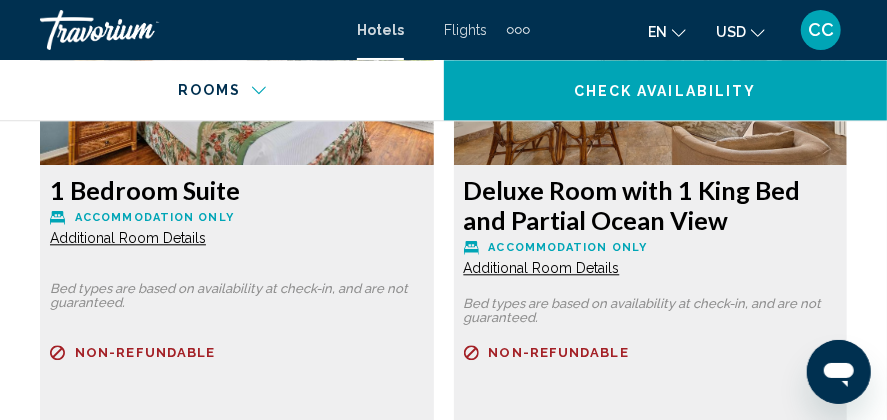 click on "Additional Room Details" at bounding box center (128, -3169) 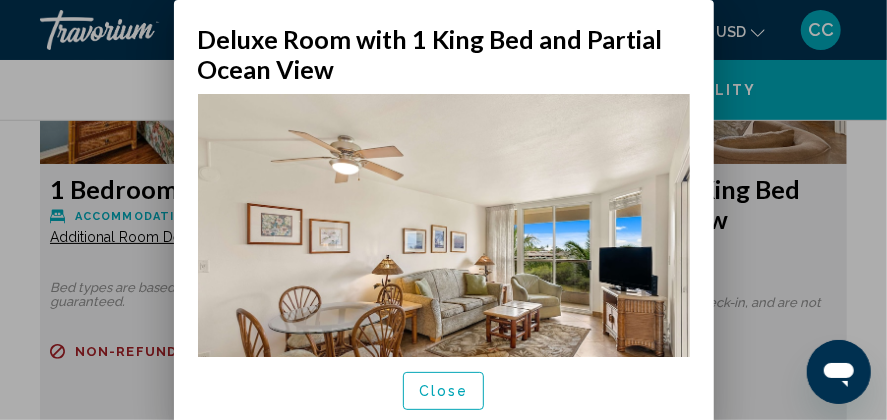 scroll, scrollTop: 0, scrollLeft: 0, axis: both 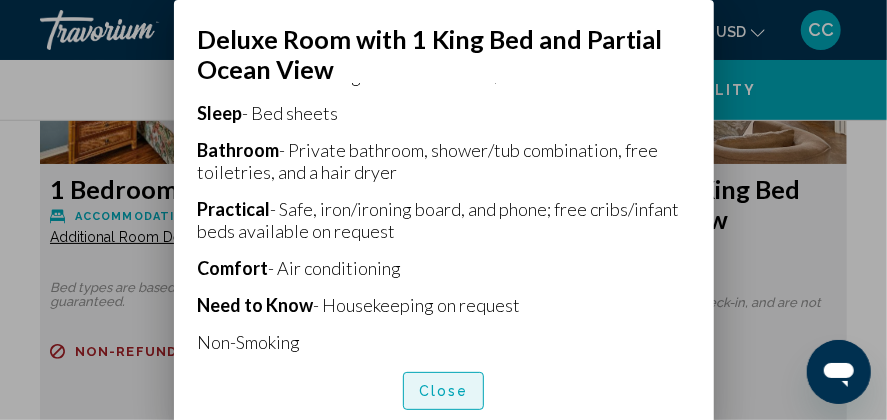 click on "Close" at bounding box center [444, 392] 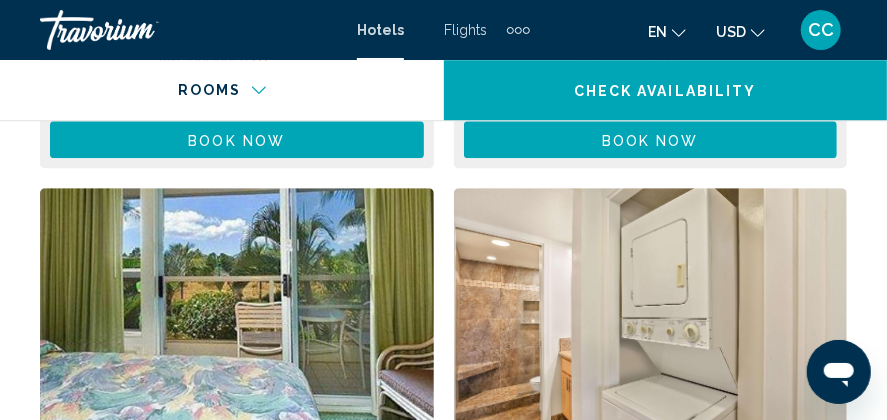 scroll, scrollTop: 7324, scrollLeft: 0, axis: vertical 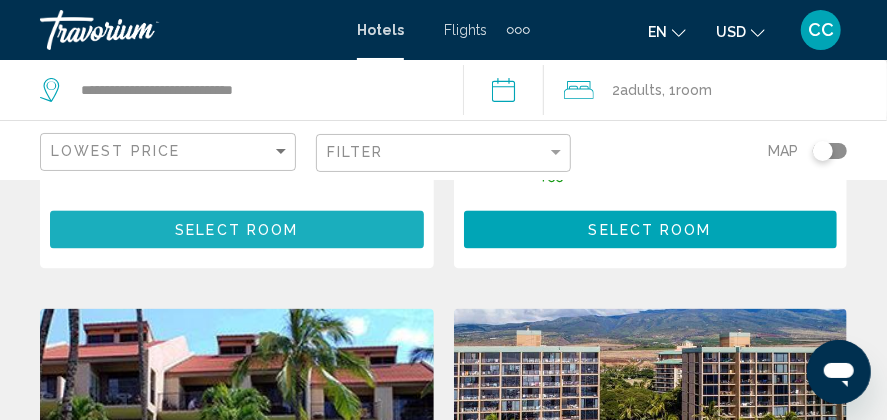 click on "Select Room" at bounding box center (236, 230) 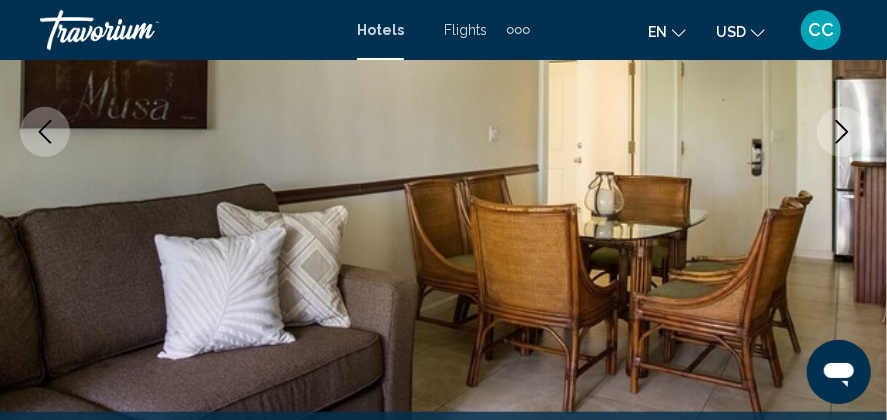 scroll, scrollTop: 425, scrollLeft: 0, axis: vertical 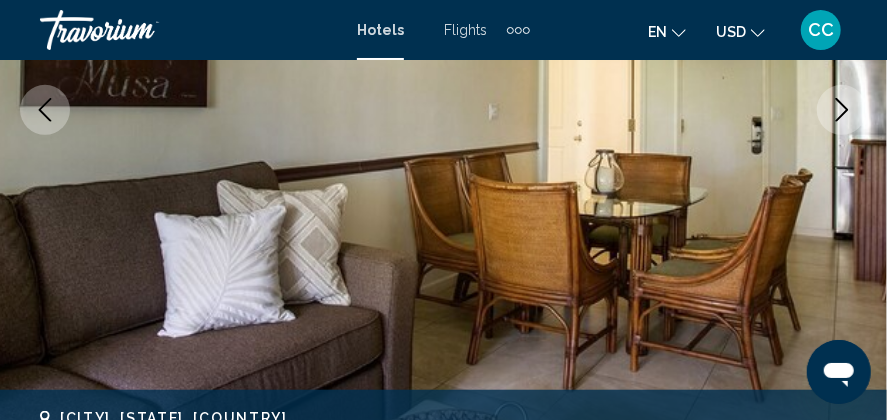 click 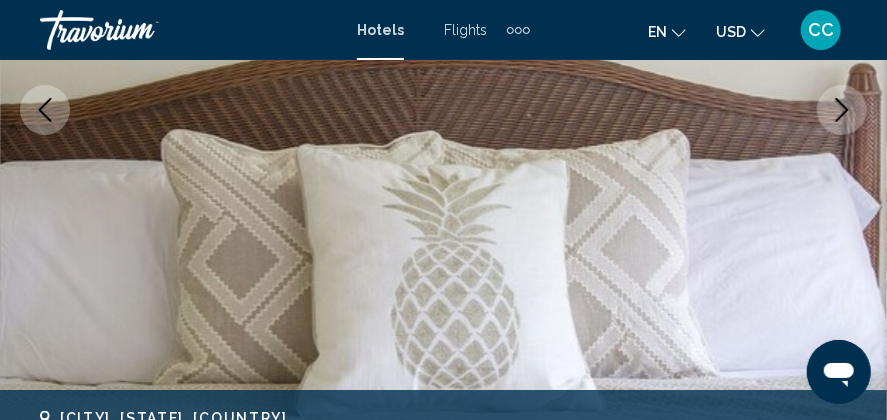 click 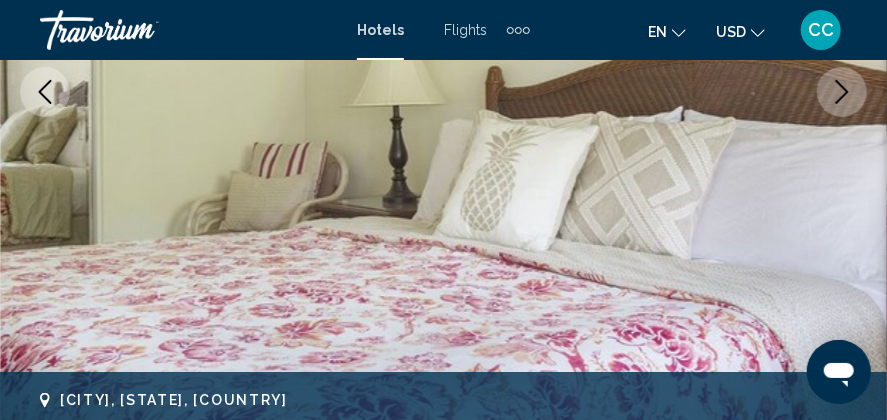 scroll, scrollTop: 425, scrollLeft: 0, axis: vertical 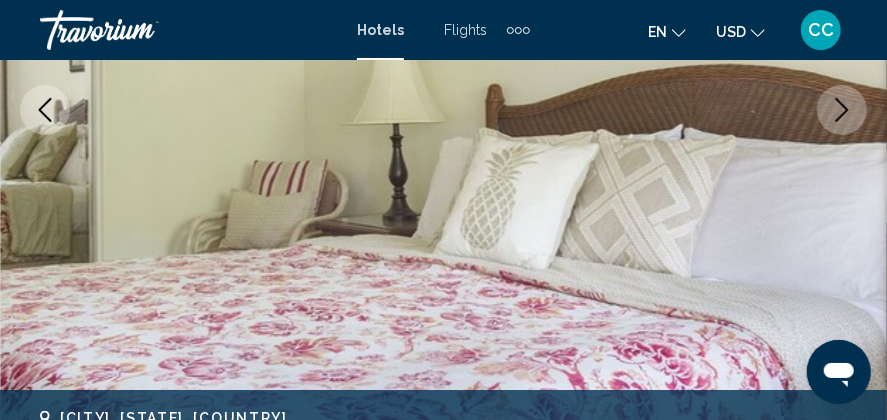 click 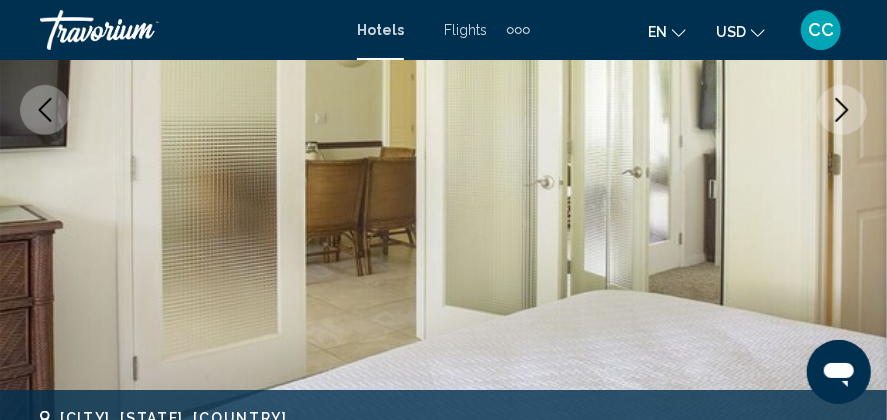 click 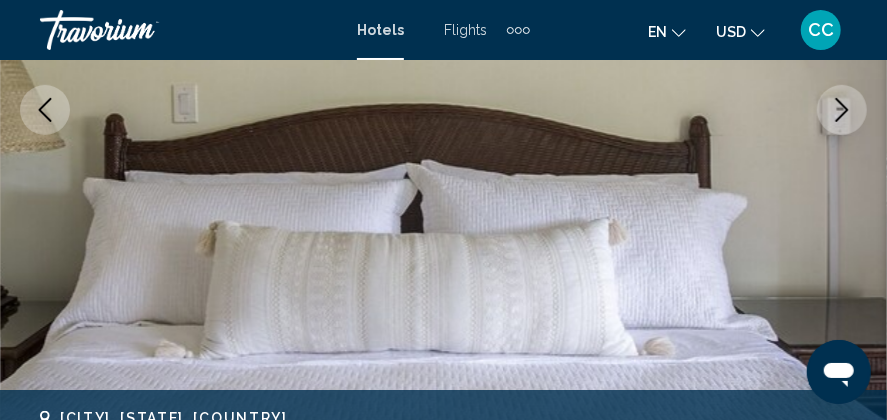 click 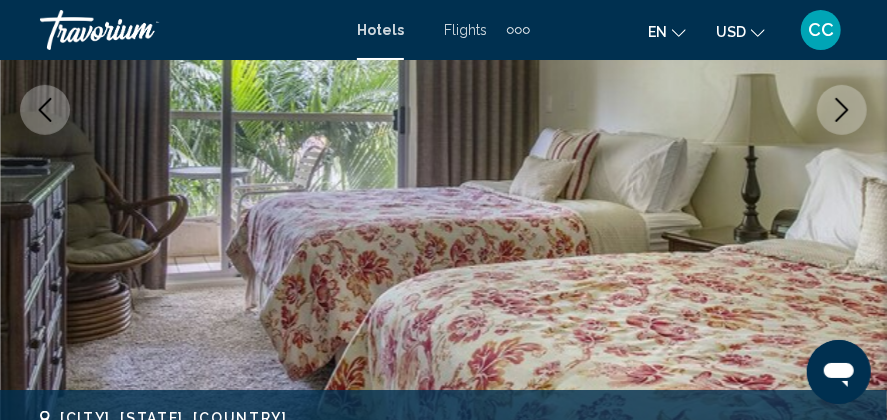 click 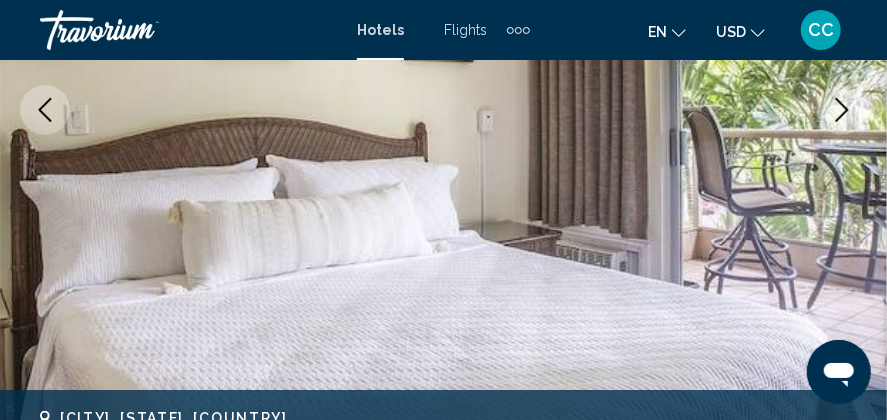 click 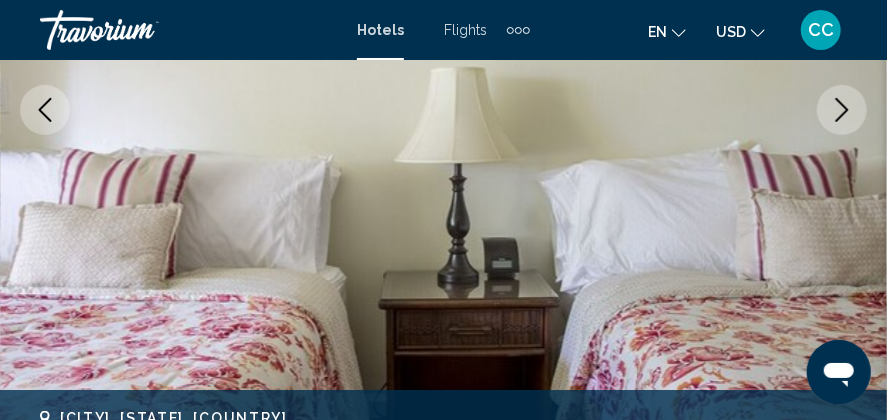 click 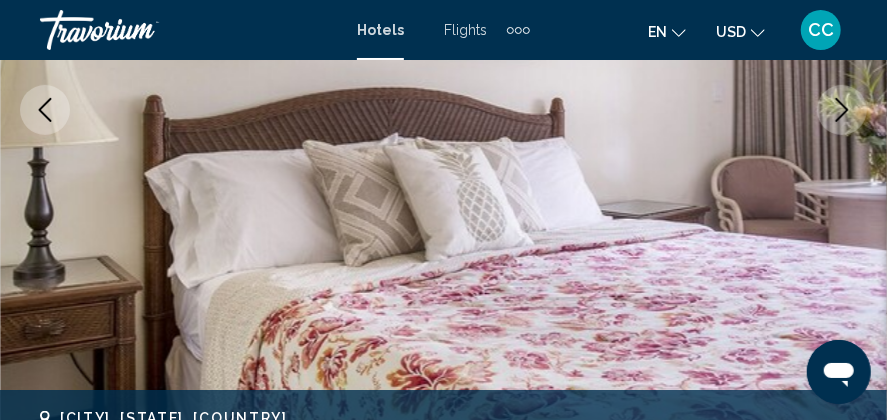 click 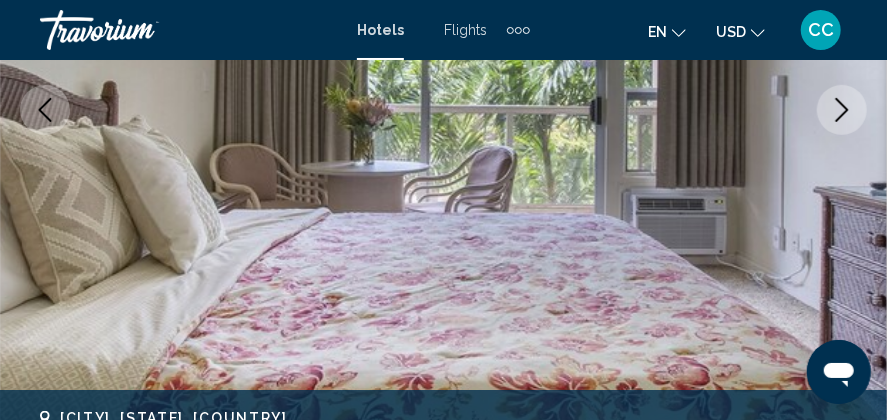 click 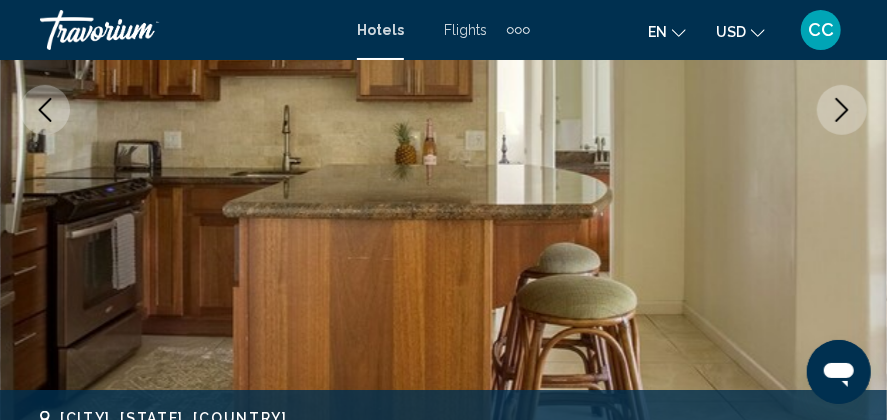 click 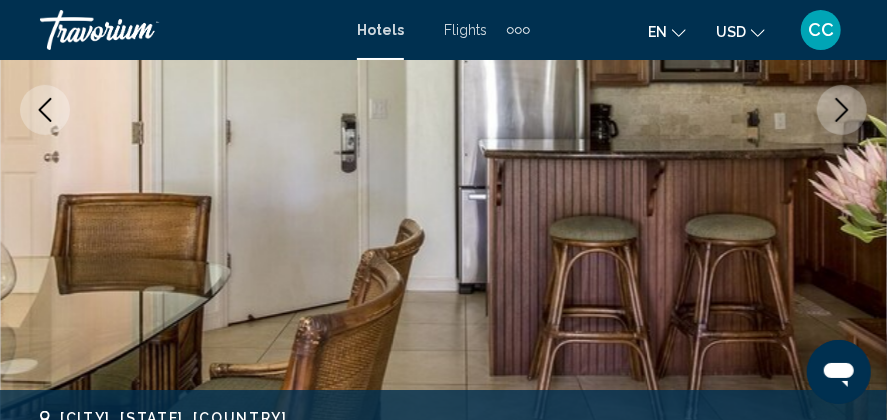 click 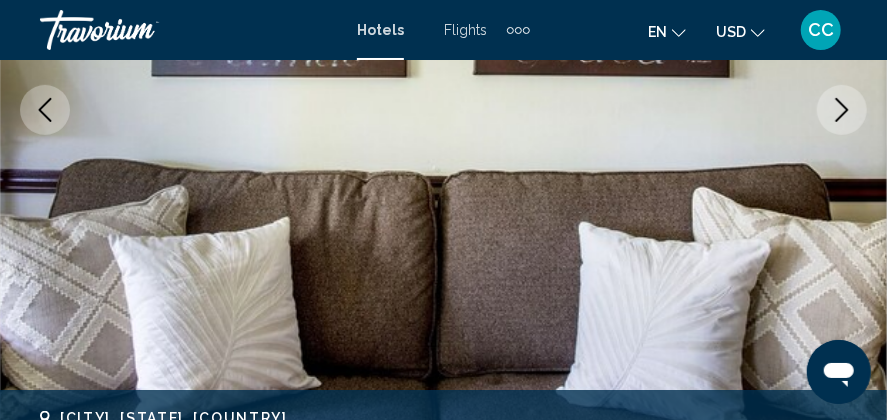 click 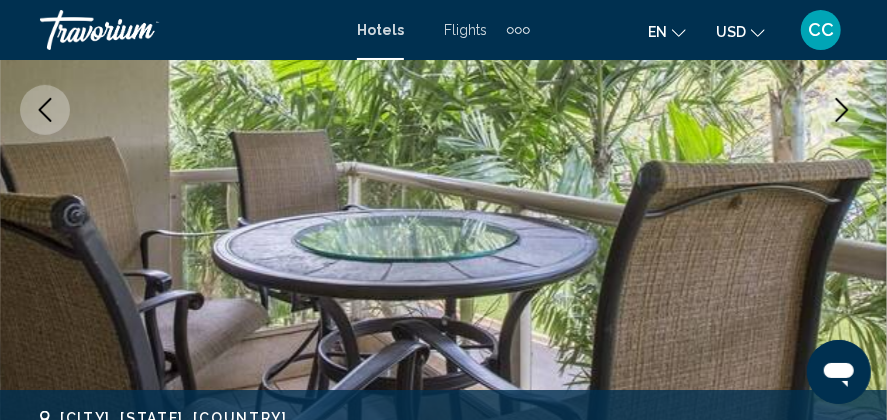 click 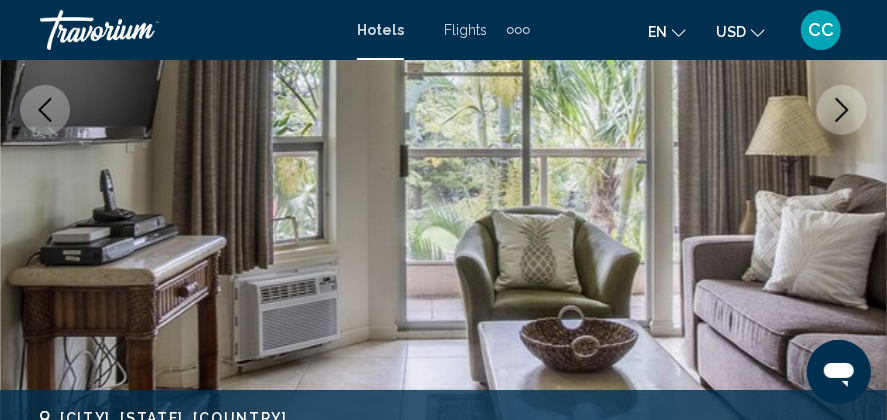 click 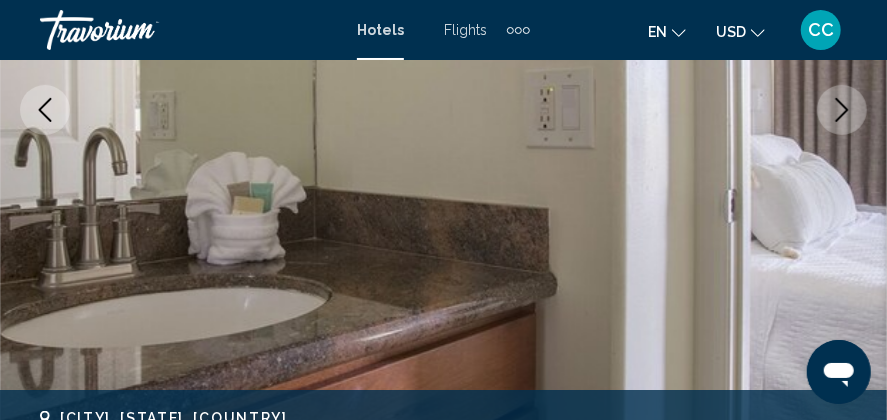 click 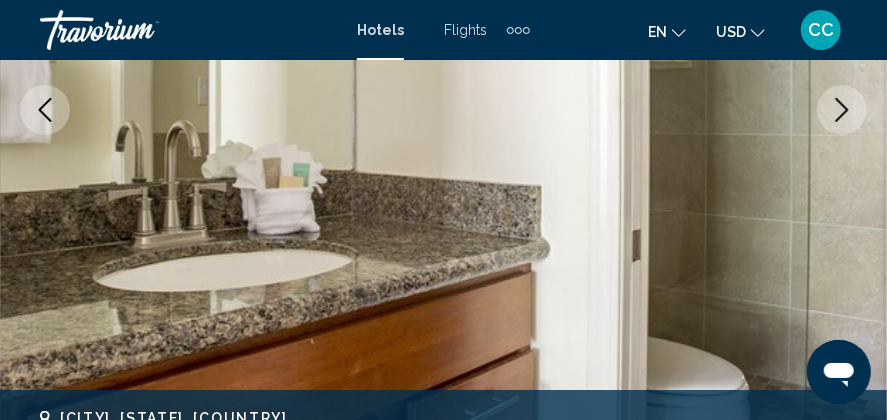 click 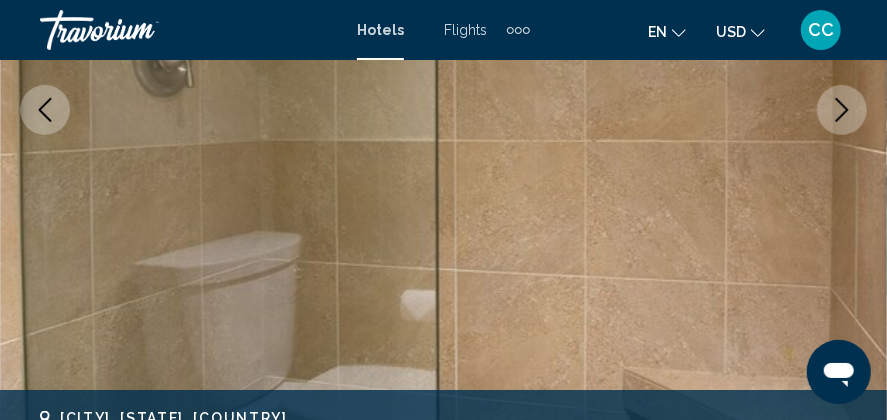 click 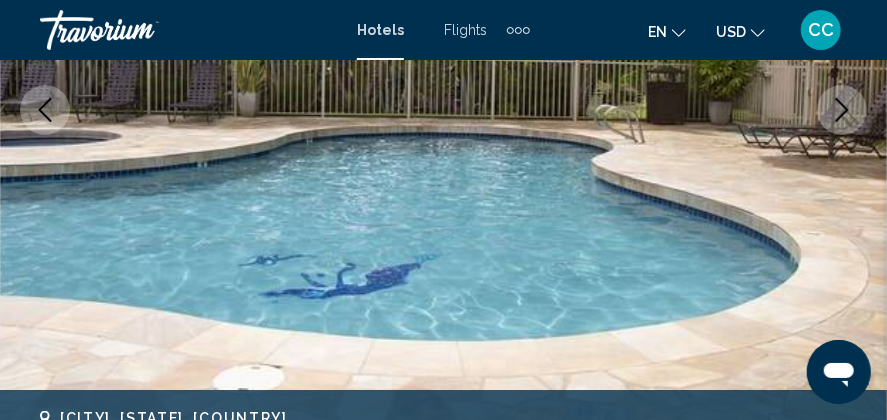 click 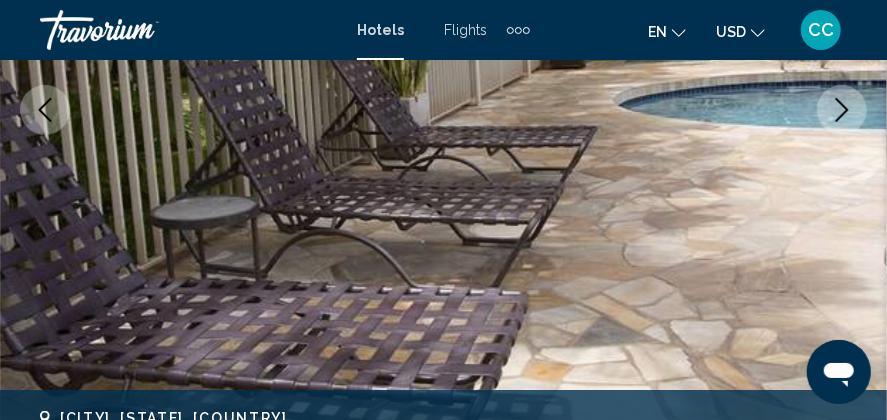 click 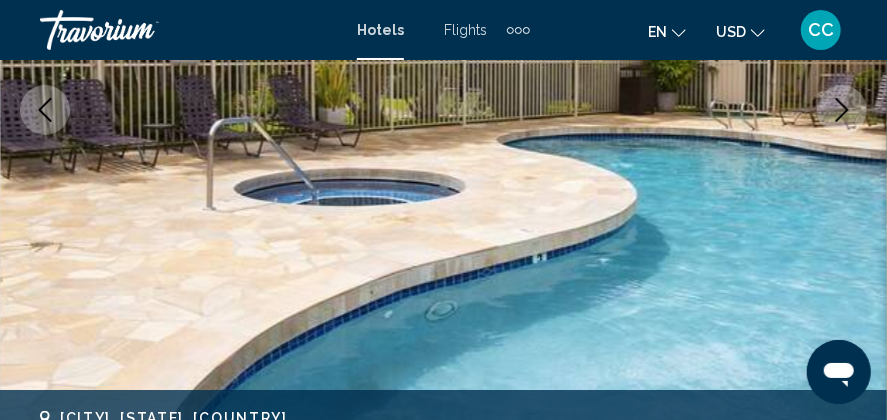 click 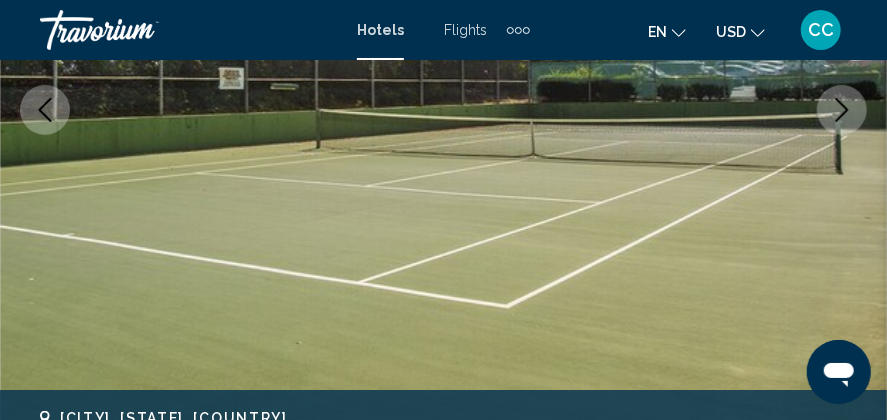click 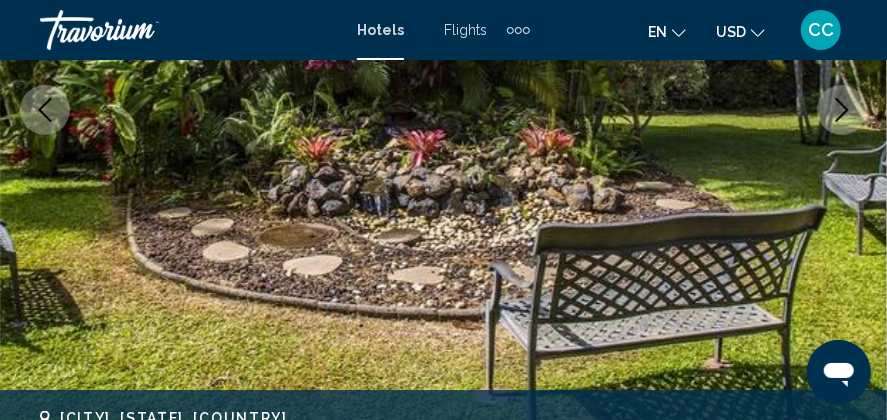 click 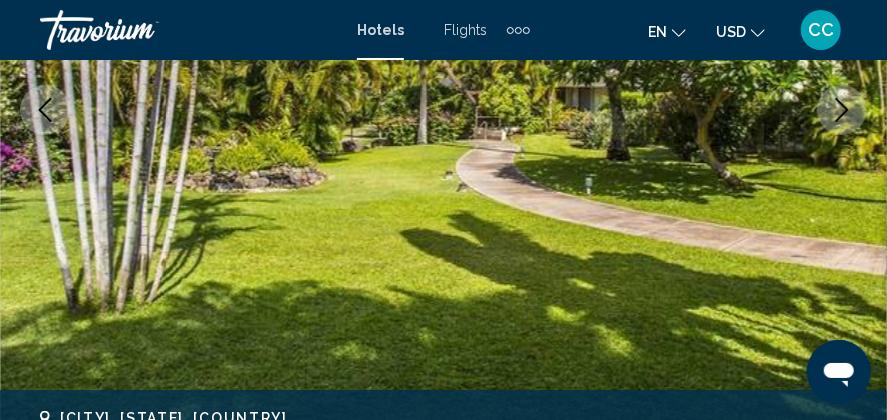 click 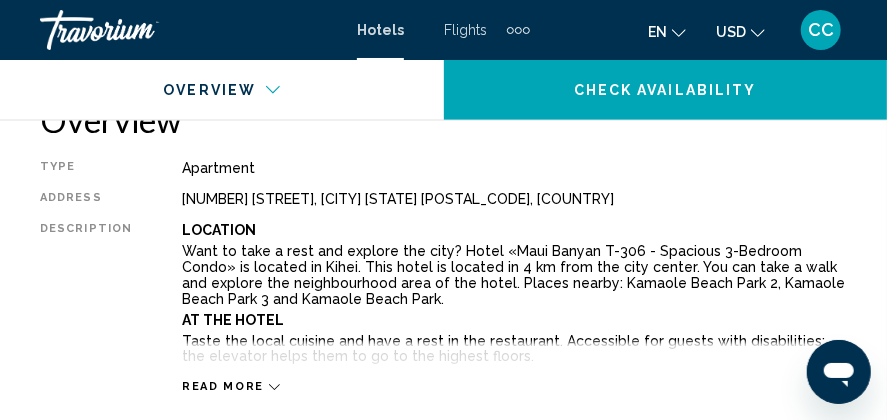 scroll, scrollTop: 1025, scrollLeft: 0, axis: vertical 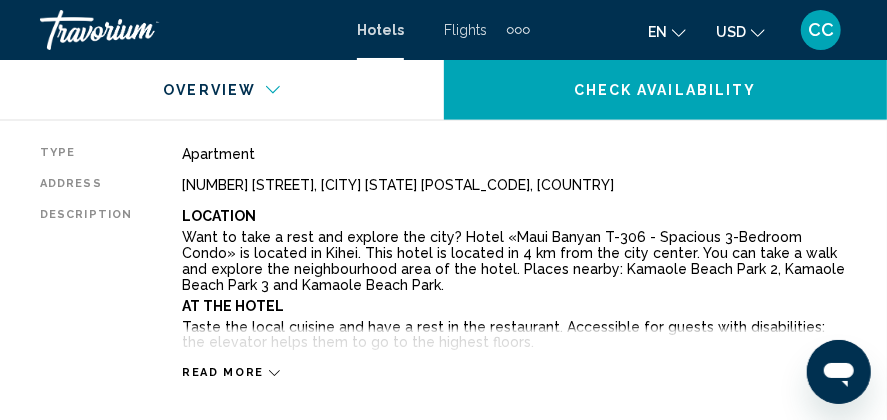 click 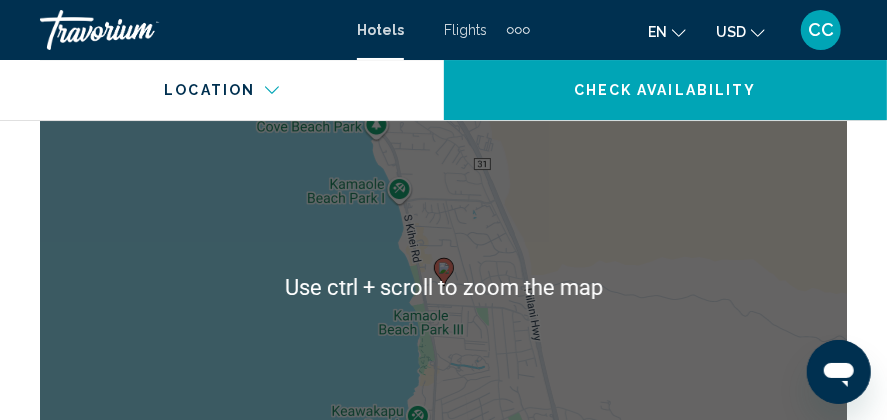 scroll, scrollTop: 2525, scrollLeft: 0, axis: vertical 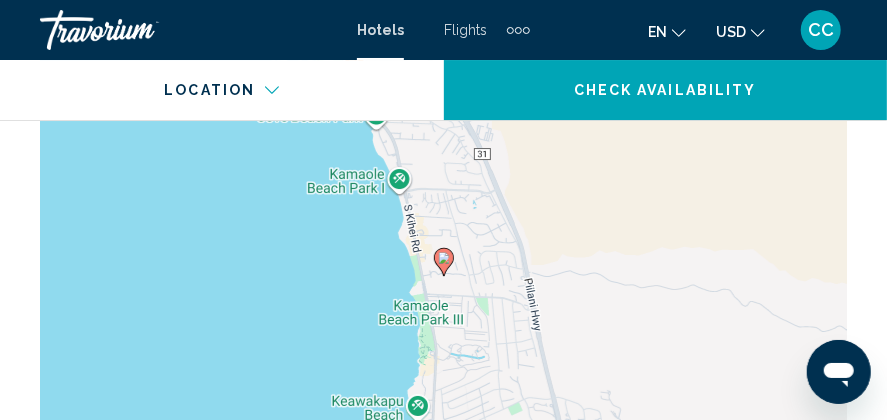 click 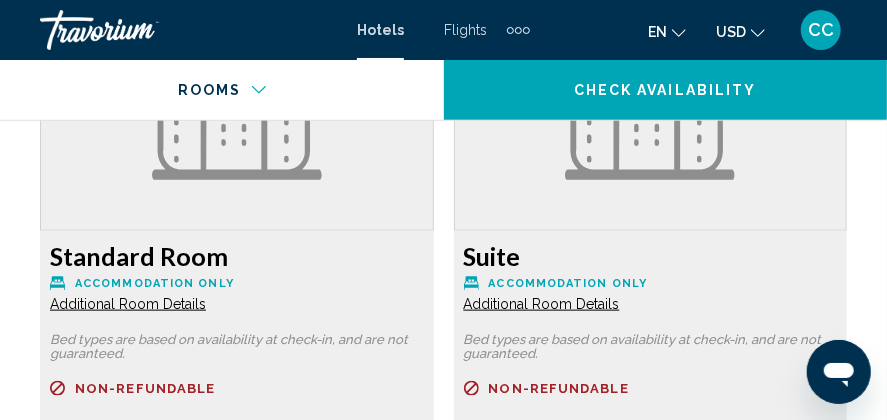 scroll, scrollTop: 3403, scrollLeft: 0, axis: vertical 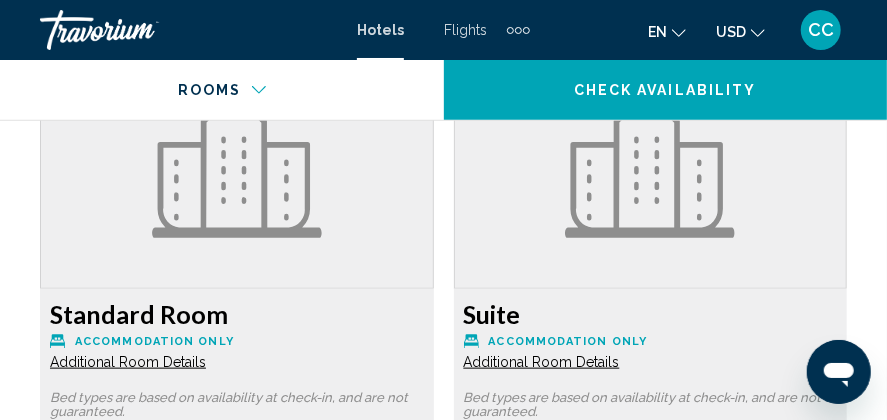 click on "Additional Room Details" at bounding box center (128, 362) 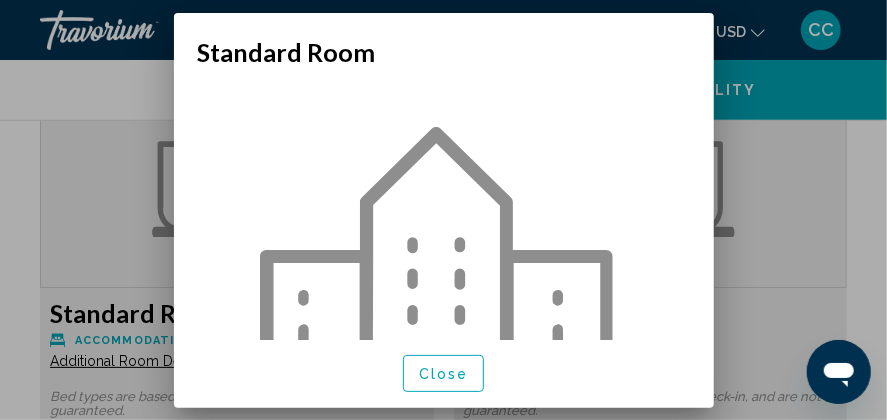 scroll, scrollTop: 0, scrollLeft: 0, axis: both 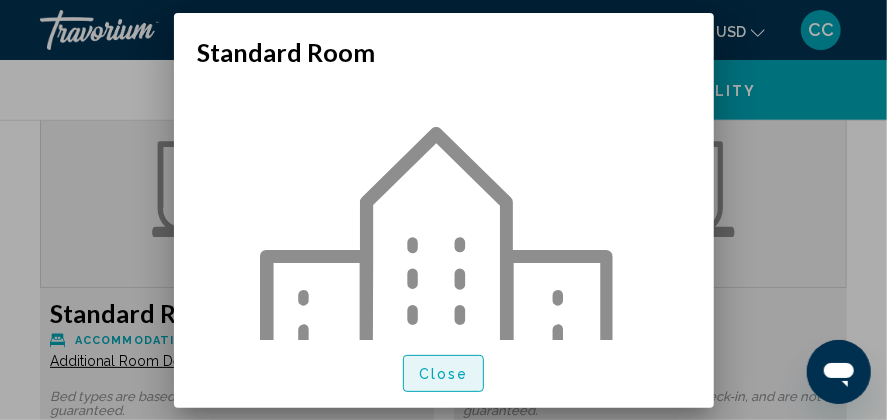 click on "Close" at bounding box center [444, 374] 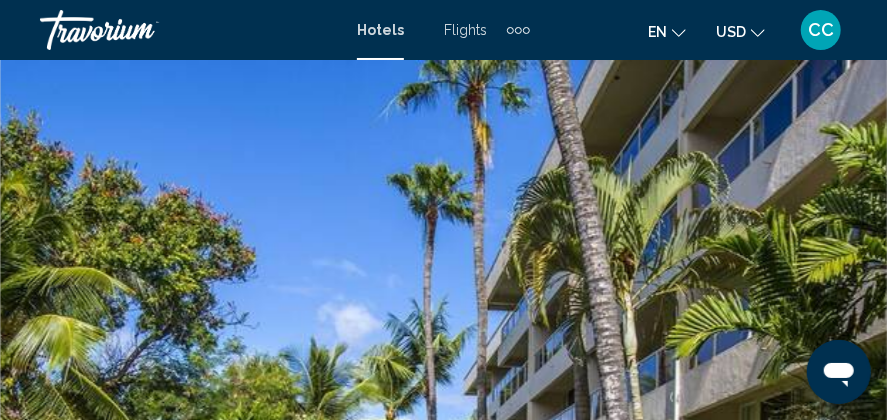 scroll, scrollTop: 3403, scrollLeft: 0, axis: vertical 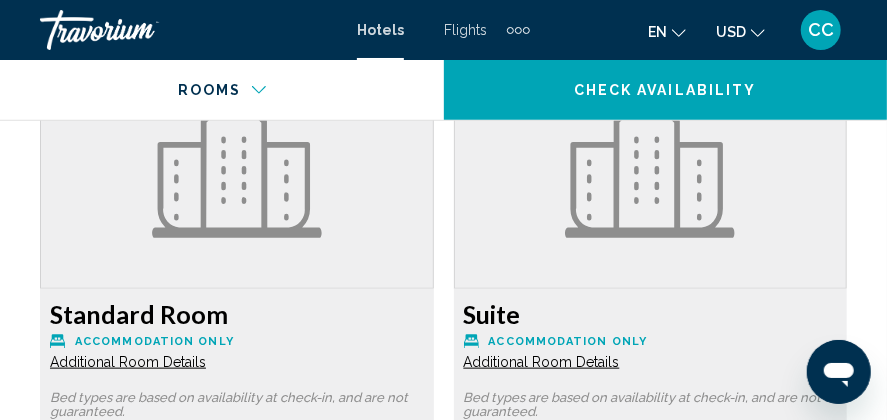 click on "Additional Room Details" at bounding box center [128, 362] 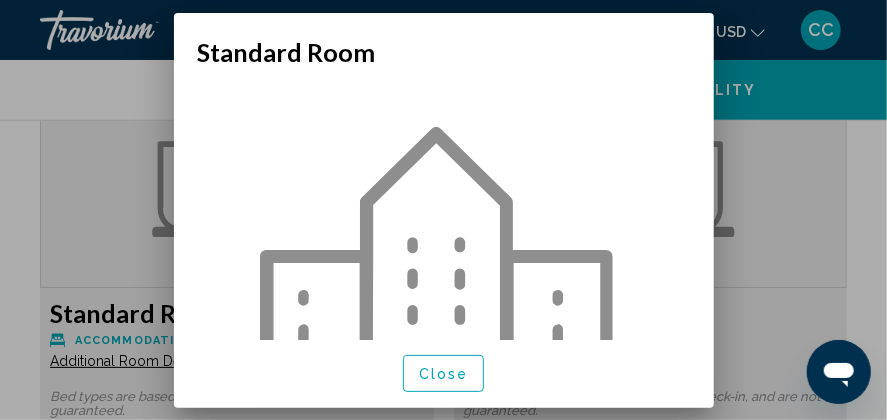scroll, scrollTop: 0, scrollLeft: 0, axis: both 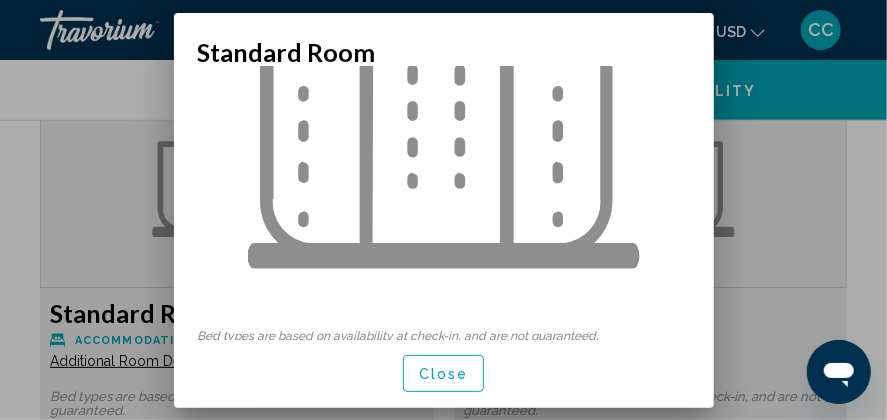 click on "Close" at bounding box center (444, 373) 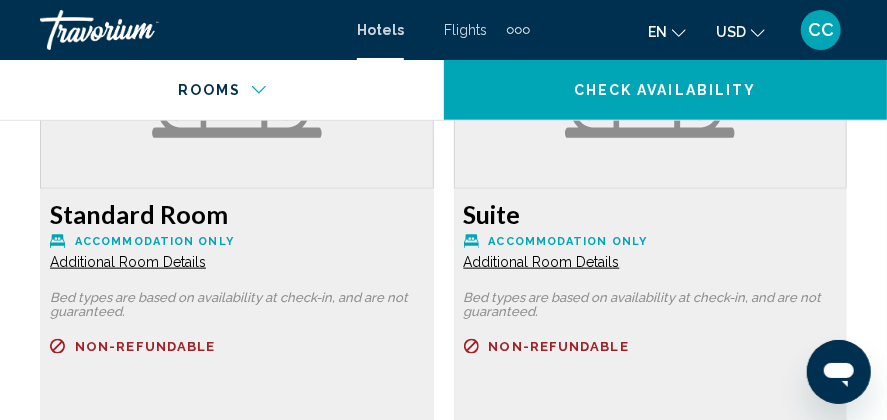 scroll, scrollTop: 3603, scrollLeft: 0, axis: vertical 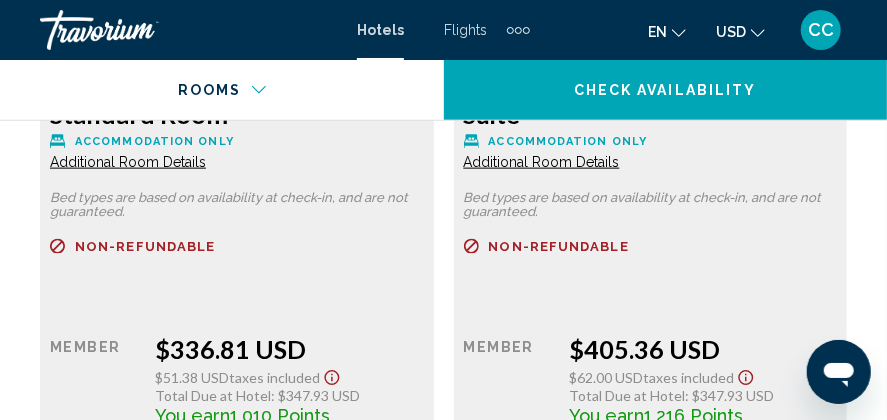 click on "Additional Room Details" at bounding box center (128, 162) 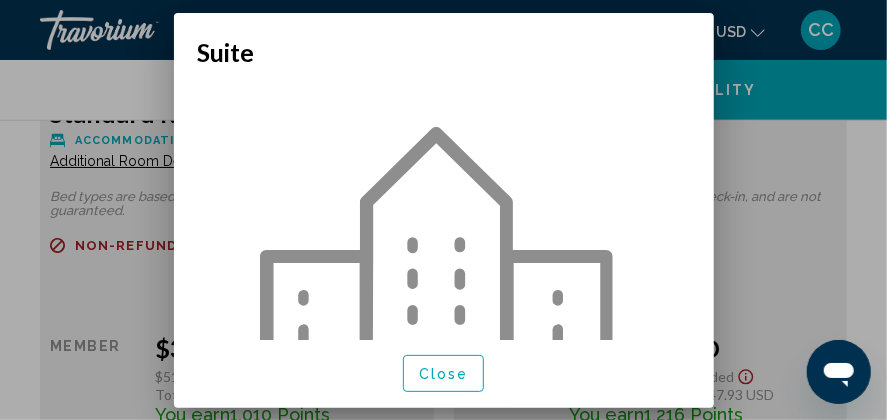 scroll, scrollTop: 0, scrollLeft: 0, axis: both 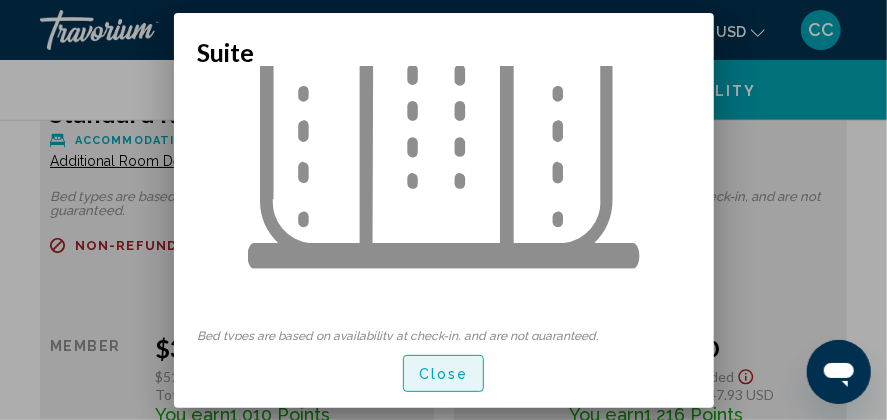 click on "Close" at bounding box center (444, 374) 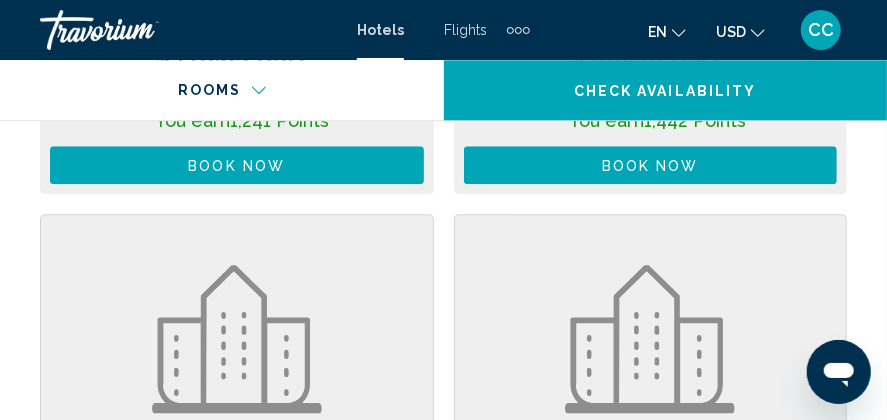 scroll, scrollTop: 3797, scrollLeft: 0, axis: vertical 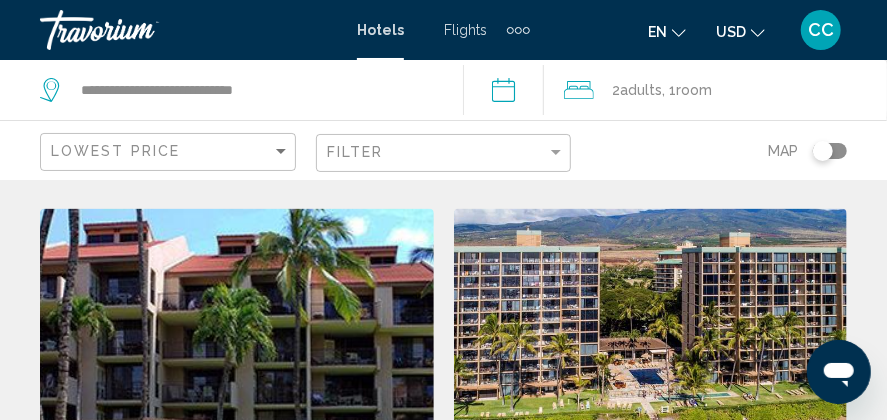 click at bounding box center (237, 368) 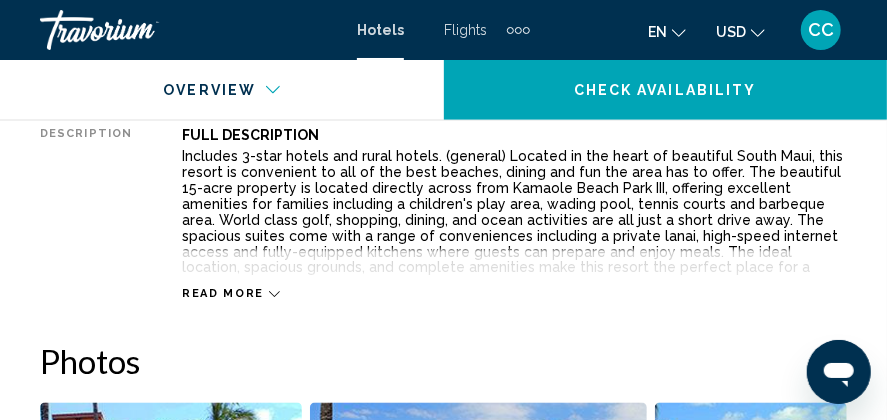 scroll, scrollTop: 1124, scrollLeft: 0, axis: vertical 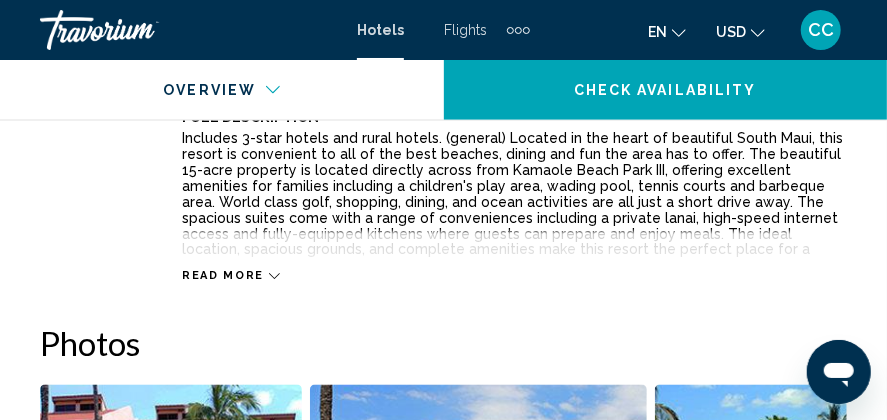 click 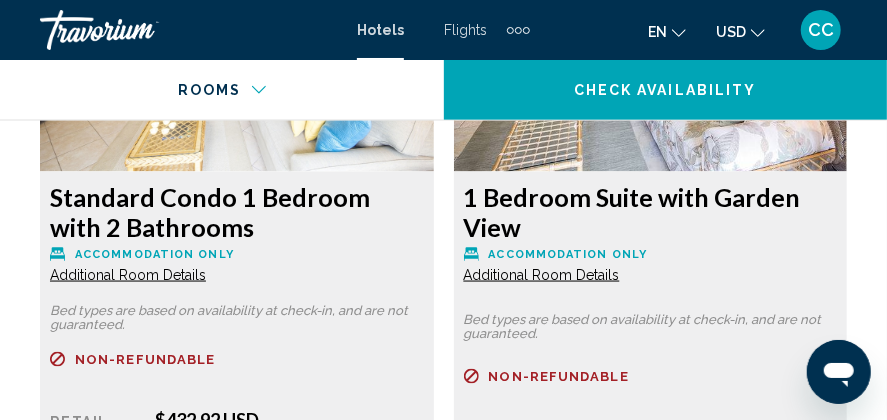 scroll, scrollTop: 3724, scrollLeft: 0, axis: vertical 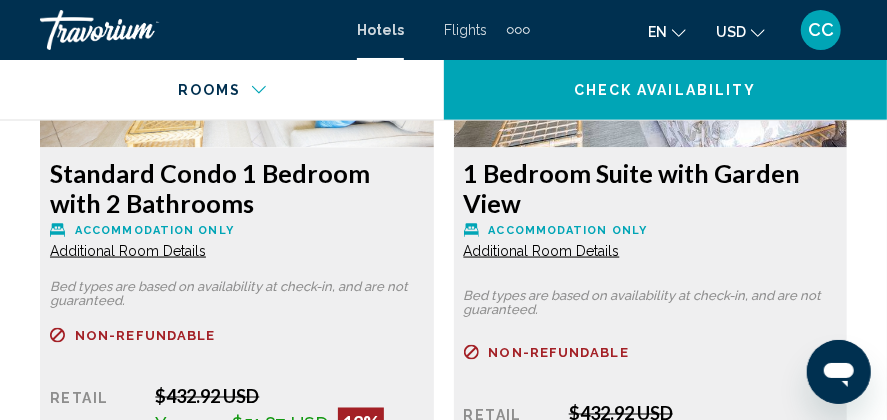 click on "Additional Room Details" at bounding box center [128, 251] 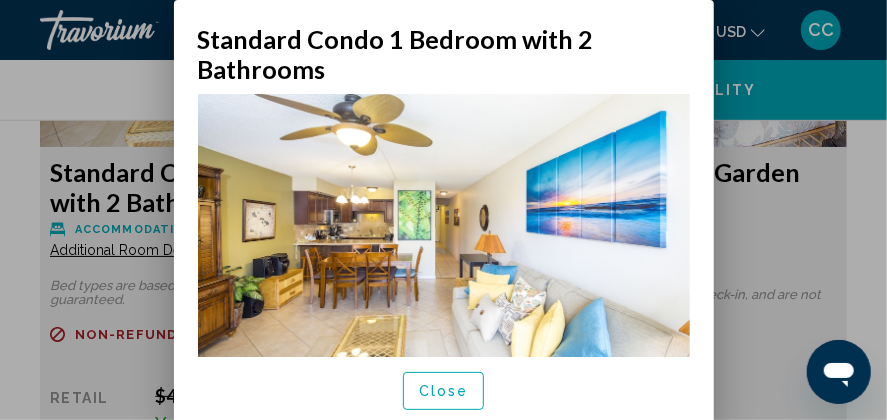 scroll, scrollTop: 0, scrollLeft: 0, axis: both 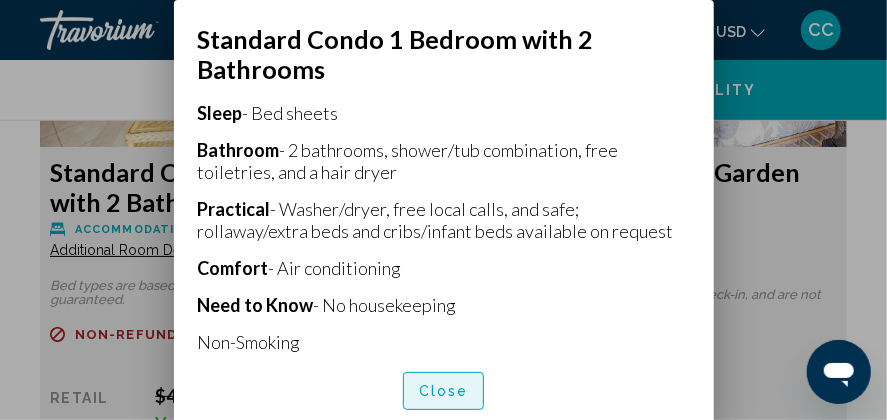 click on "Close" at bounding box center (444, 392) 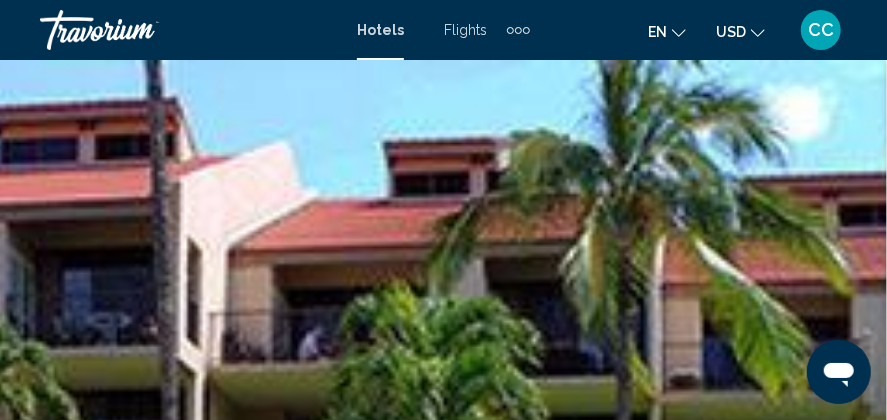 scroll, scrollTop: 3724, scrollLeft: 0, axis: vertical 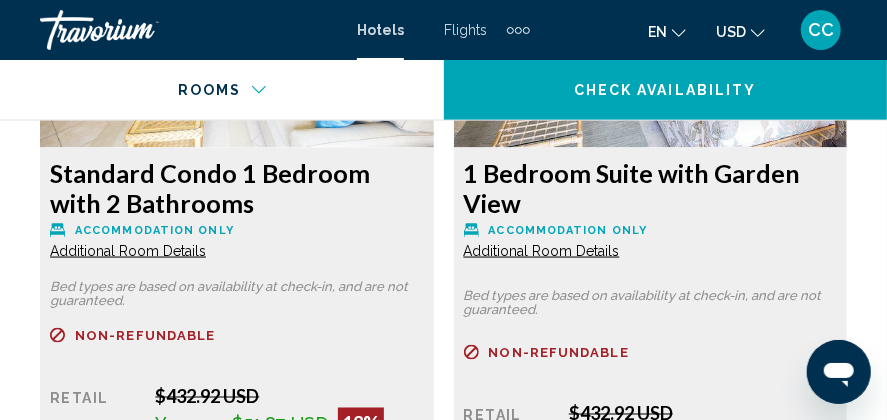 click on "Additional Room Details" at bounding box center [128, 251] 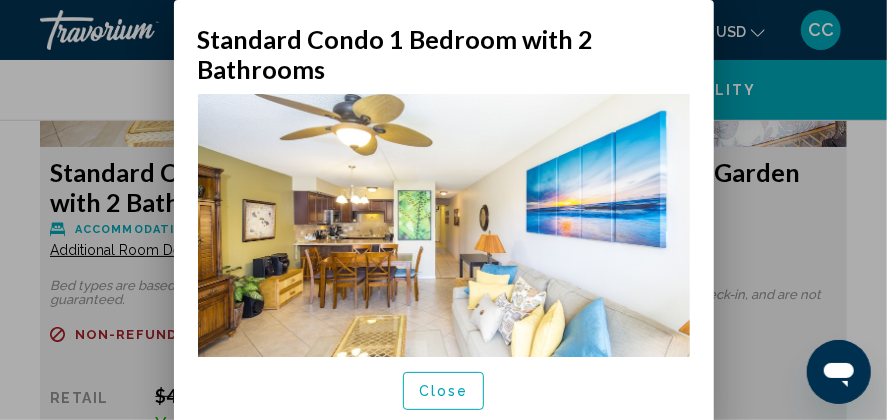 scroll, scrollTop: 0, scrollLeft: 0, axis: both 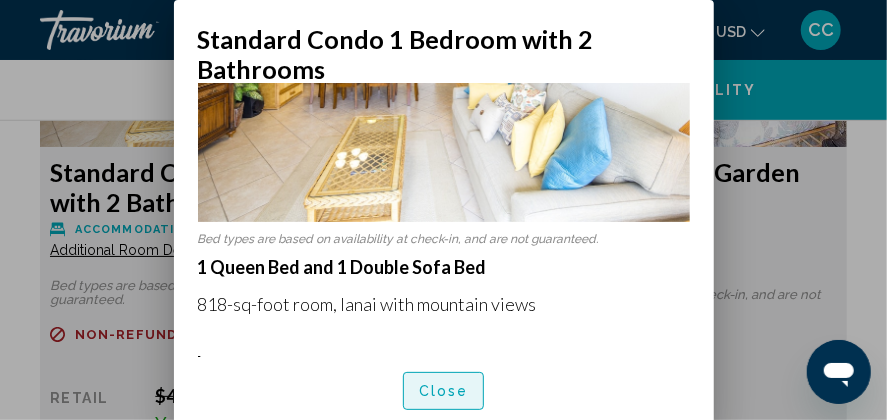 click on "Close" at bounding box center (444, 392) 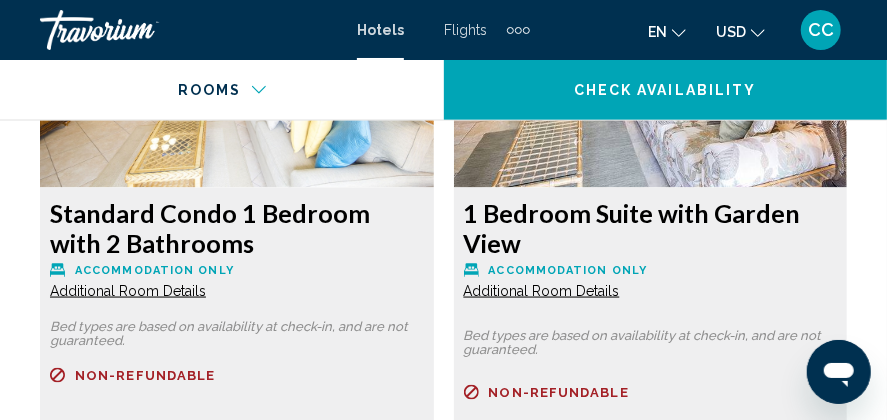 scroll, scrollTop: 3724, scrollLeft: 0, axis: vertical 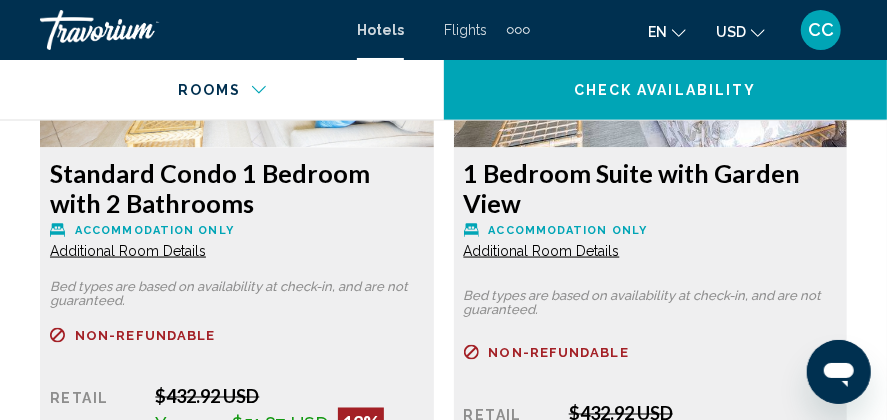 click on "Additional Room Details" at bounding box center [128, 251] 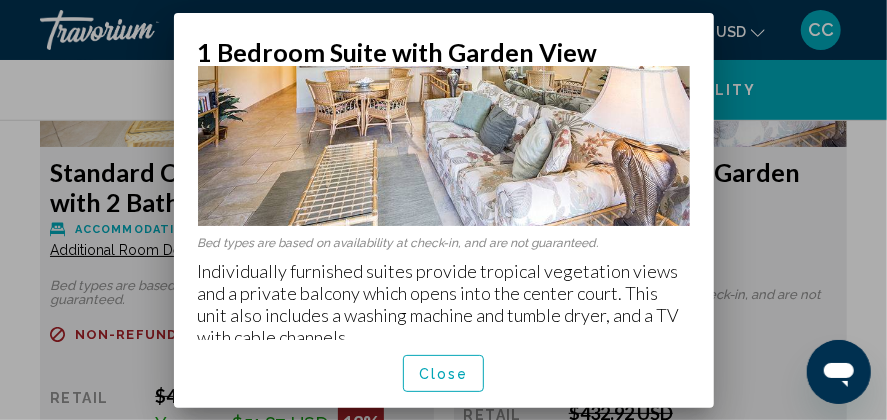 scroll, scrollTop: 0, scrollLeft: 0, axis: both 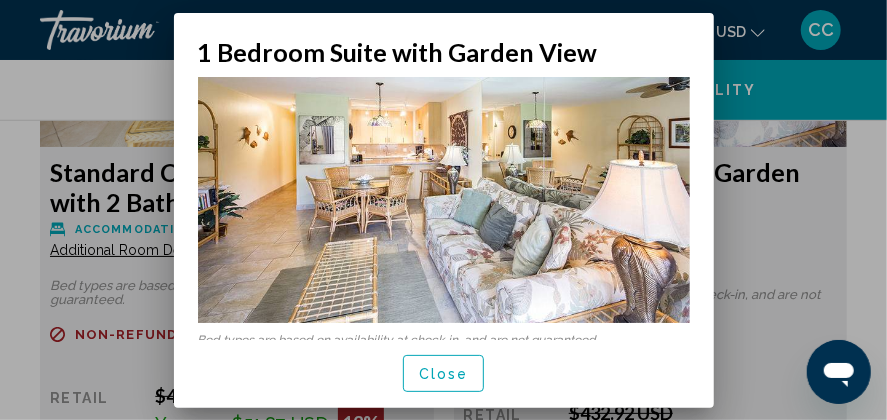 click on "Close" at bounding box center [444, 374] 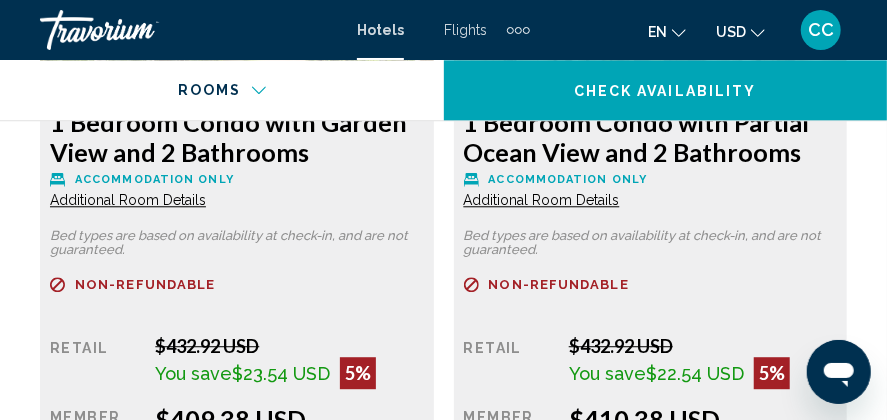 scroll, scrollTop: 4524, scrollLeft: 0, axis: vertical 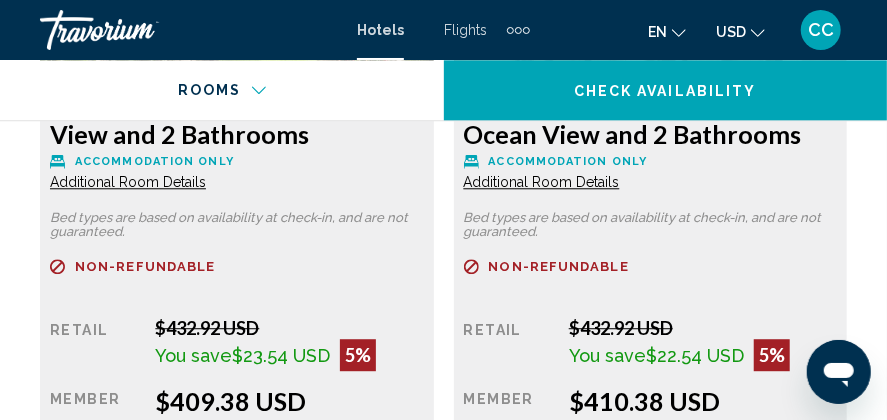 click on "Additional Room Details" at bounding box center (128, -549) 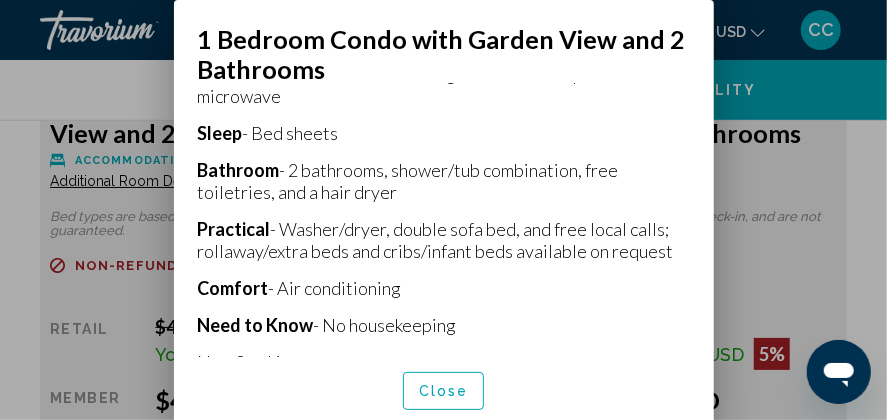 scroll, scrollTop: 620, scrollLeft: 0, axis: vertical 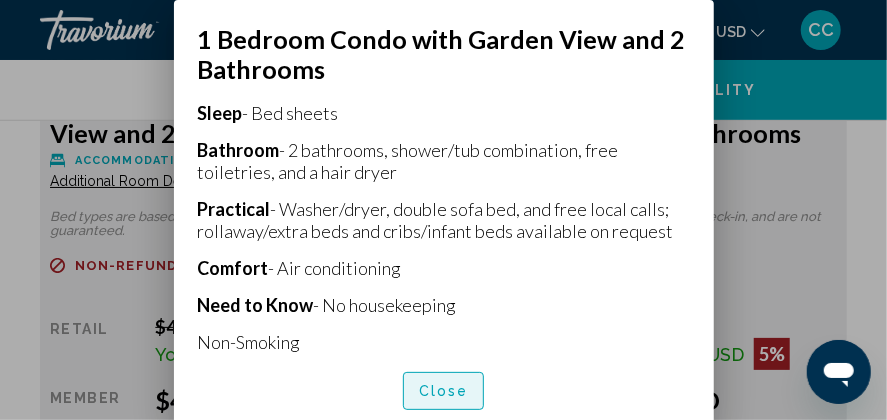click on "Close" at bounding box center [444, 392] 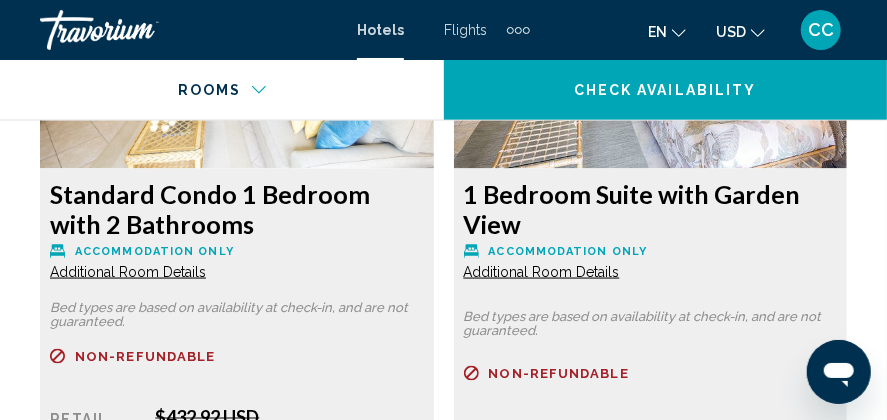 scroll, scrollTop: 3724, scrollLeft: 0, axis: vertical 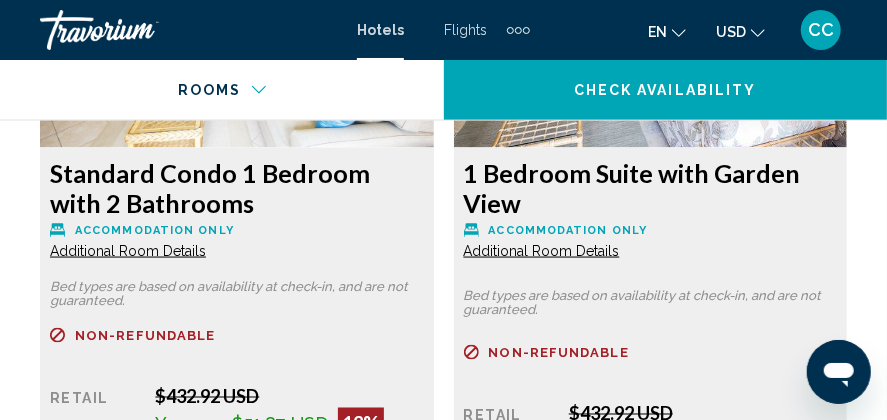 click on "Additional Room Details" at bounding box center [128, 251] 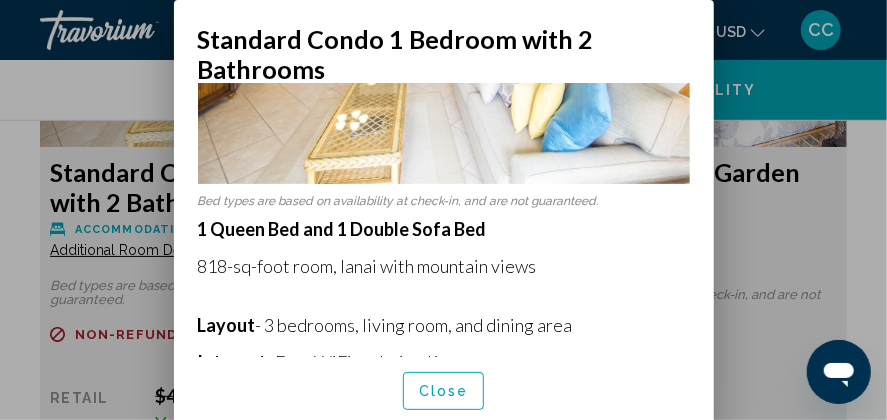 scroll, scrollTop: 320, scrollLeft: 0, axis: vertical 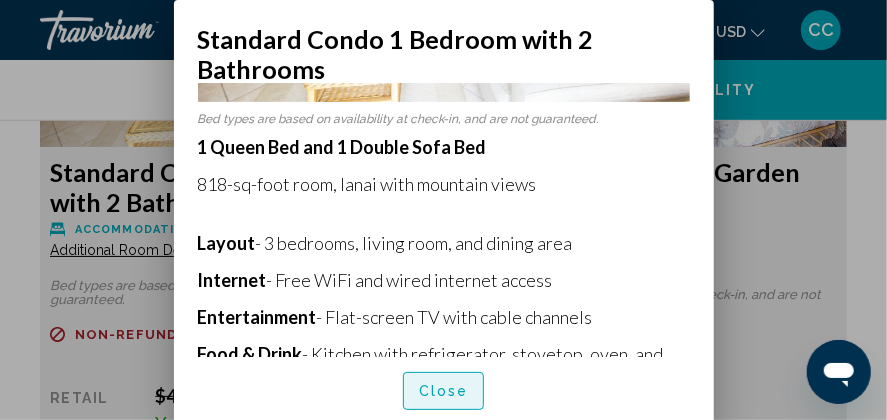 click on "Close" at bounding box center (444, 392) 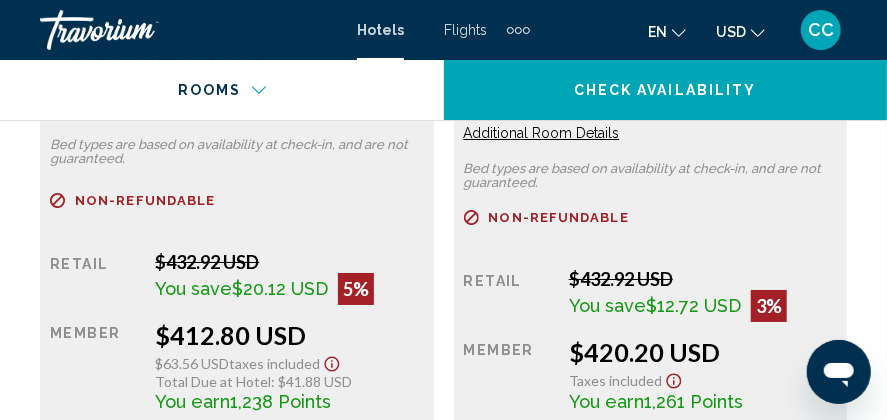 scroll, scrollTop: 5224, scrollLeft: 0, axis: vertical 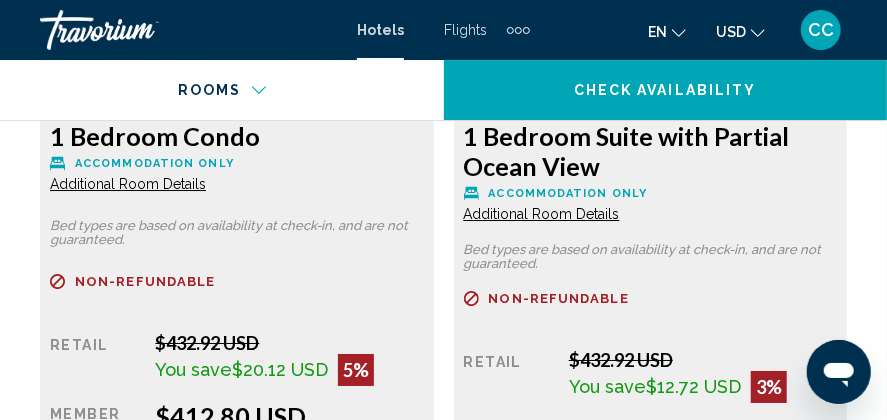 click on "Additional Room Details" at bounding box center [128, -1249] 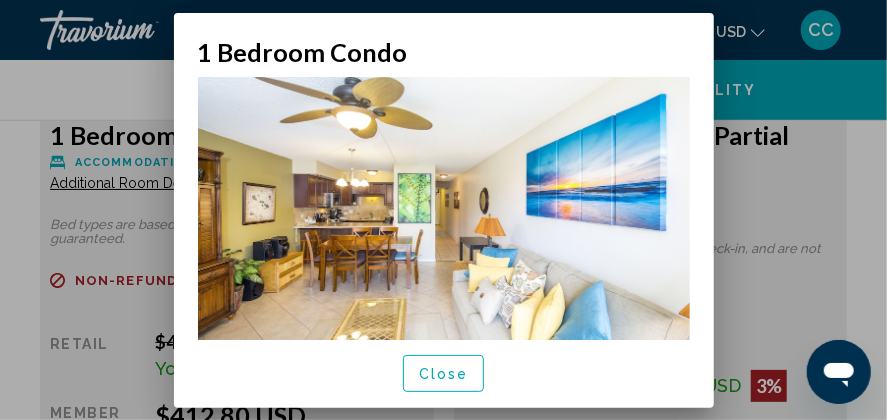 scroll, scrollTop: 0, scrollLeft: 0, axis: both 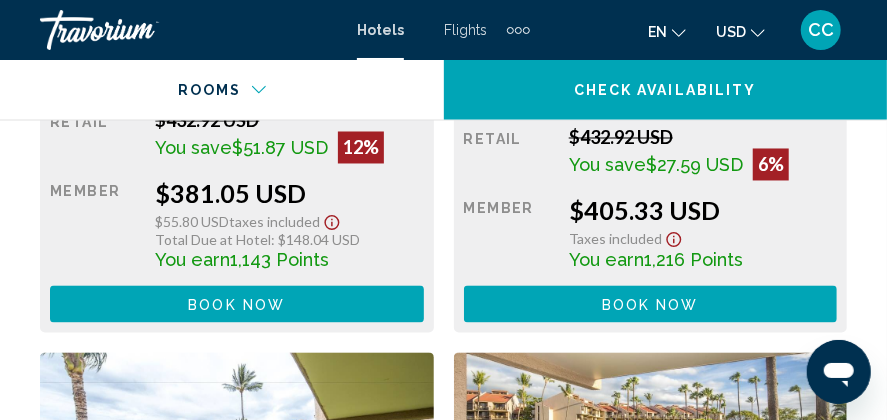 click 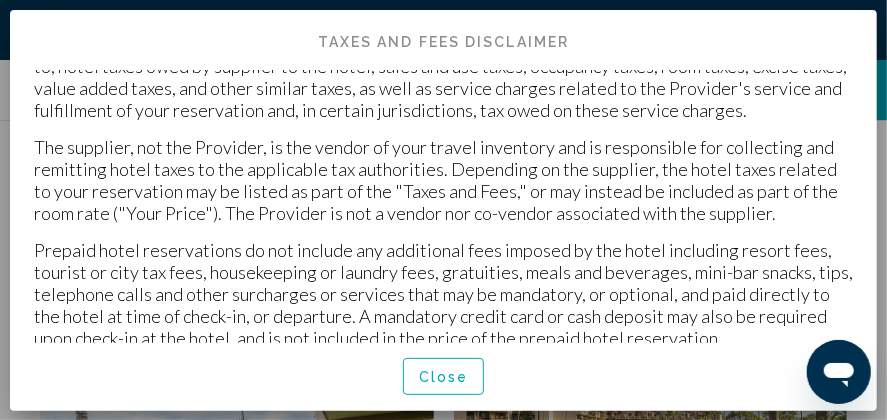scroll, scrollTop: 79, scrollLeft: 0, axis: vertical 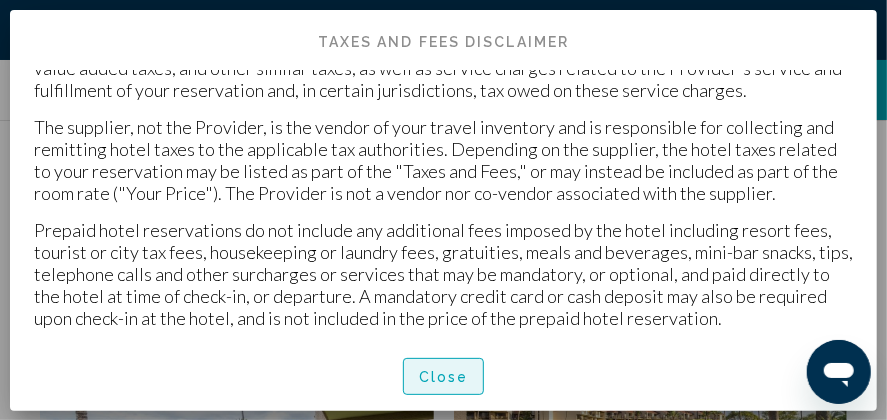 click on "Close" at bounding box center [444, 377] 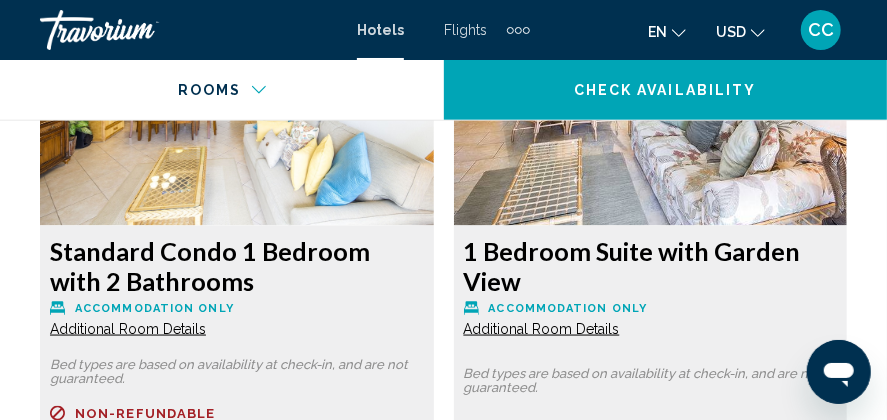 scroll, scrollTop: 3600, scrollLeft: 0, axis: vertical 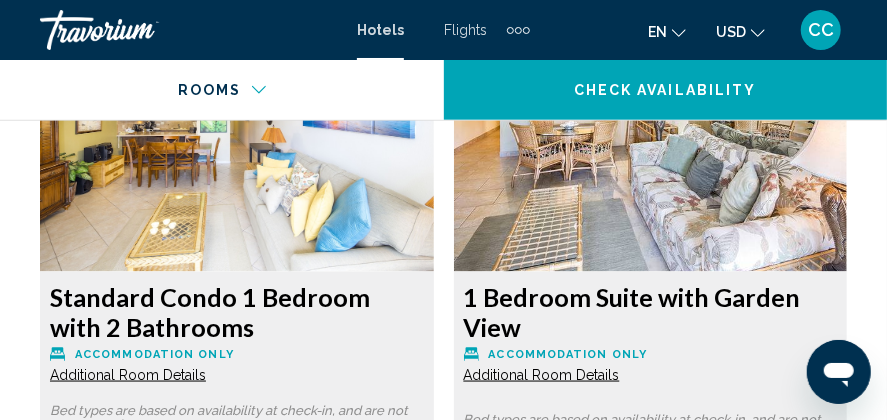 click on "Additional Room Details" at bounding box center (128, 375) 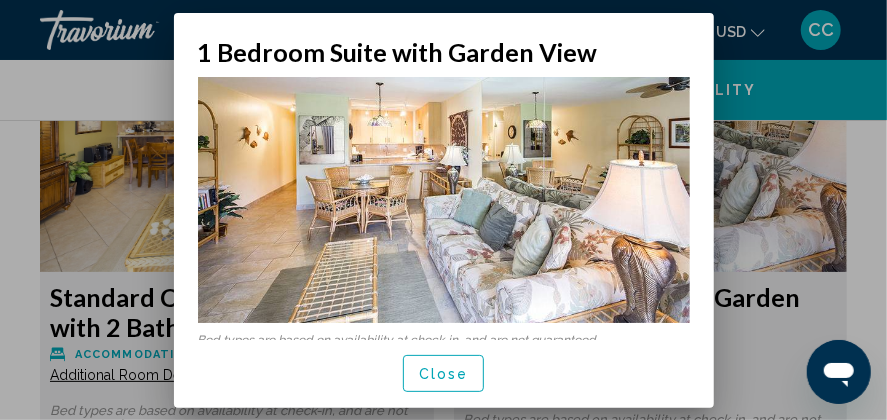 scroll, scrollTop: 0, scrollLeft: 0, axis: both 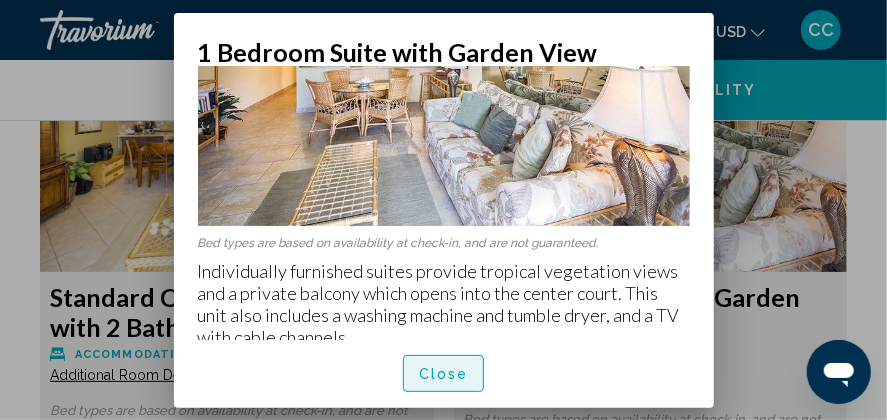 click on "Close" at bounding box center (444, 373) 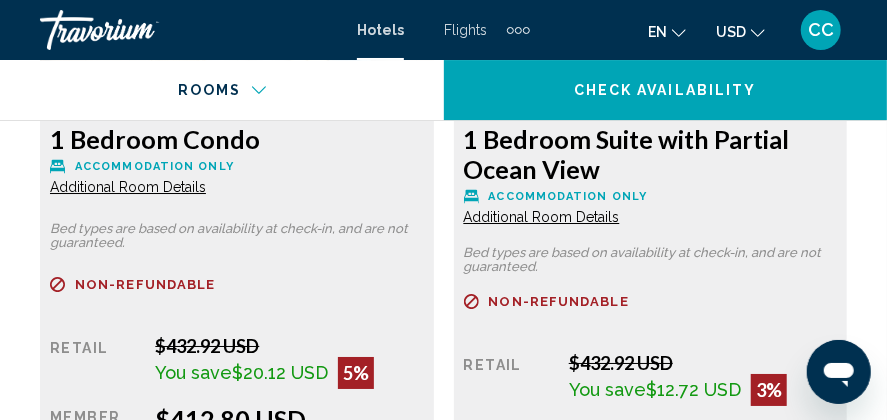 scroll, scrollTop: 5300, scrollLeft: 0, axis: vertical 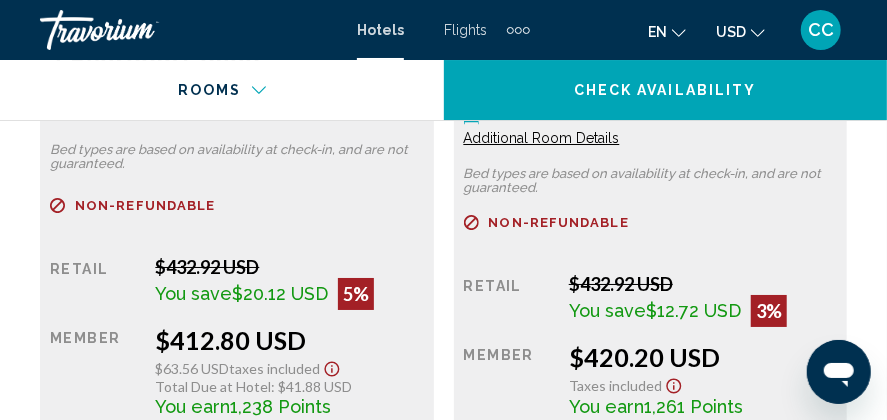 click 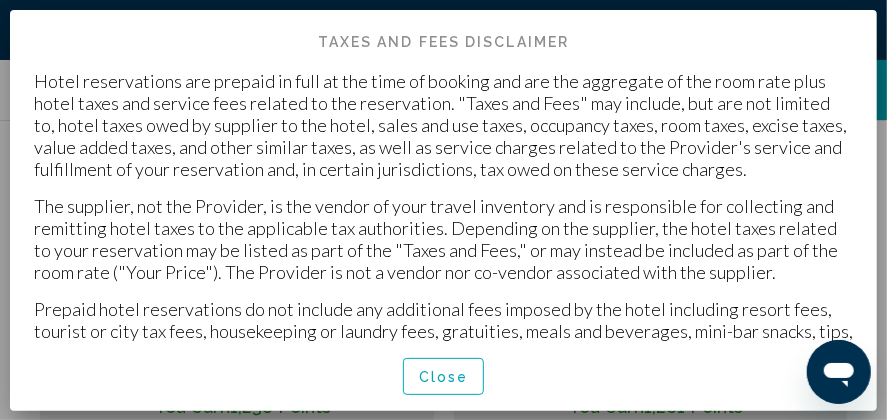 scroll, scrollTop: 0, scrollLeft: 0, axis: both 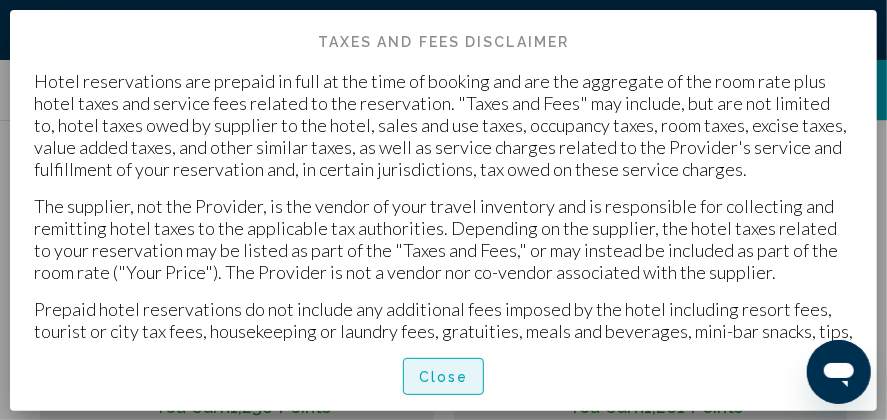 click on "Close" at bounding box center [444, 377] 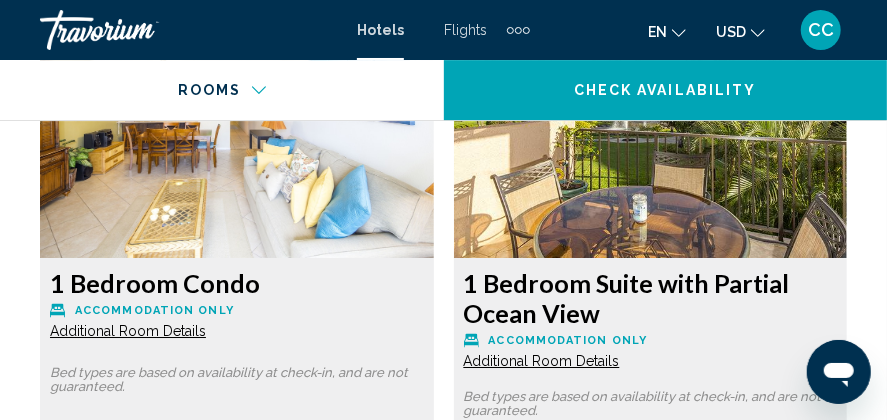 scroll, scrollTop: 5100, scrollLeft: 0, axis: vertical 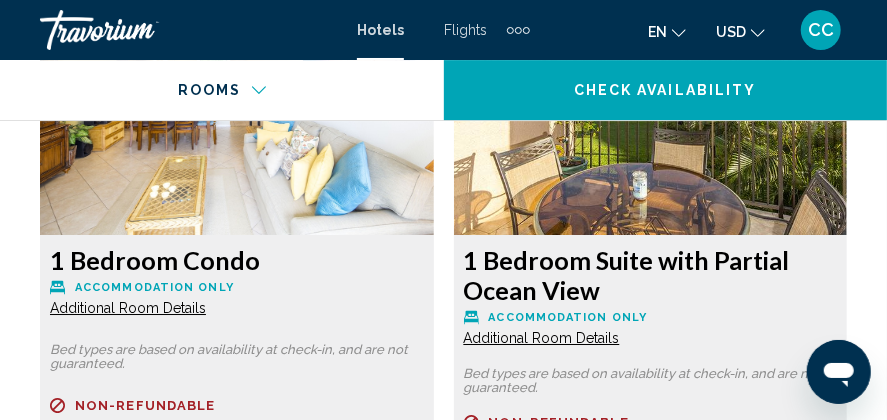 click on "Additional Room Details" at bounding box center [128, -1125] 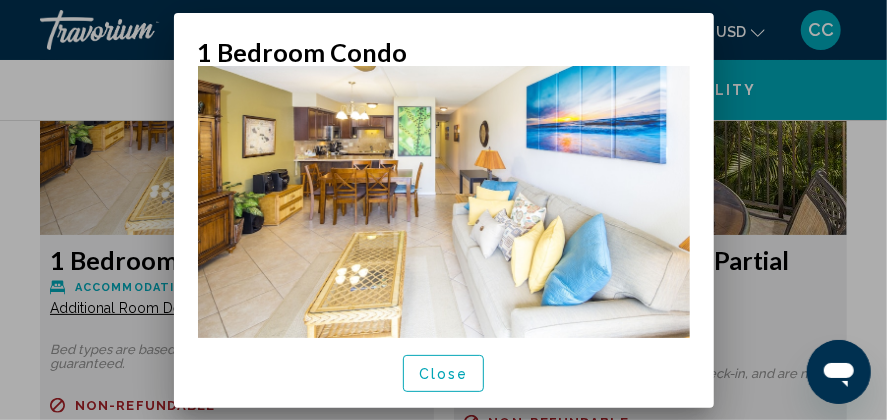 scroll, scrollTop: 88, scrollLeft: 0, axis: vertical 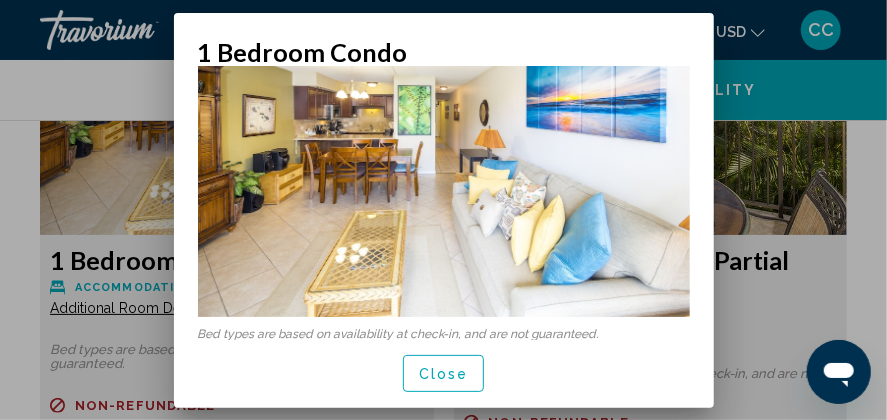 click on "Close" at bounding box center [444, 374] 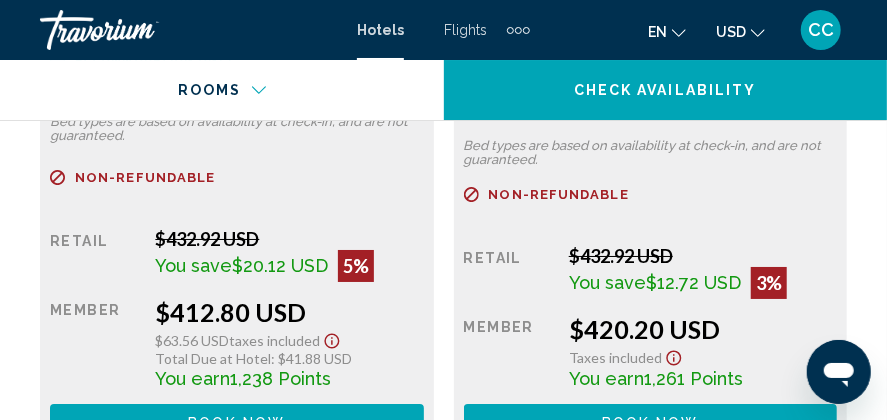 scroll, scrollTop: 5400, scrollLeft: 0, axis: vertical 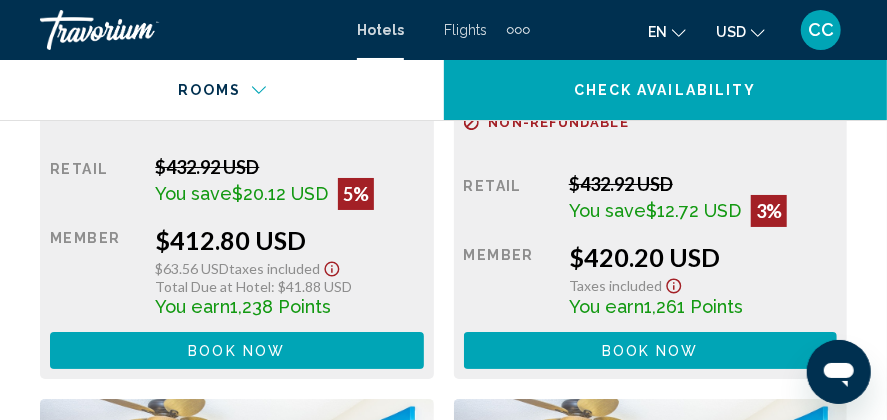 click 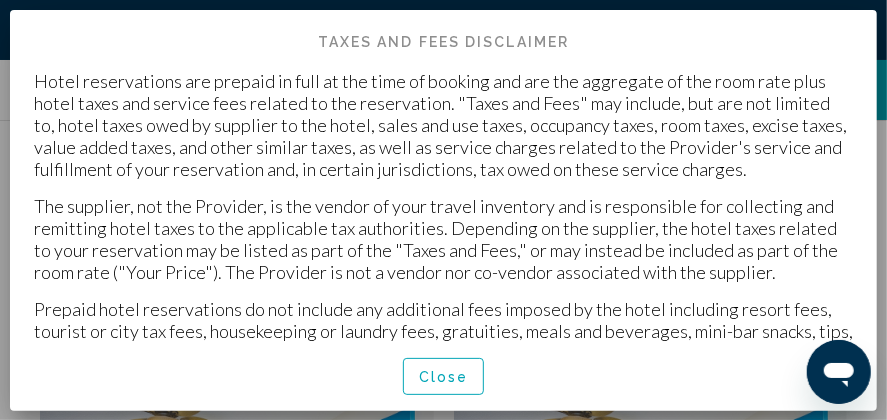 scroll, scrollTop: 79, scrollLeft: 0, axis: vertical 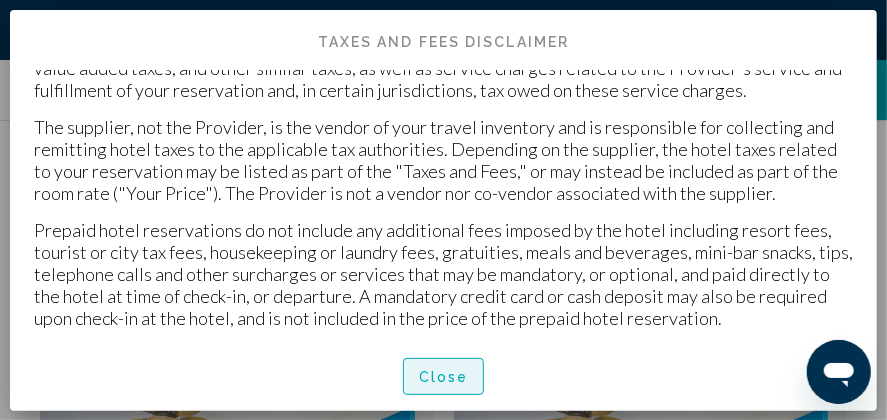 click on "Close" at bounding box center [444, 377] 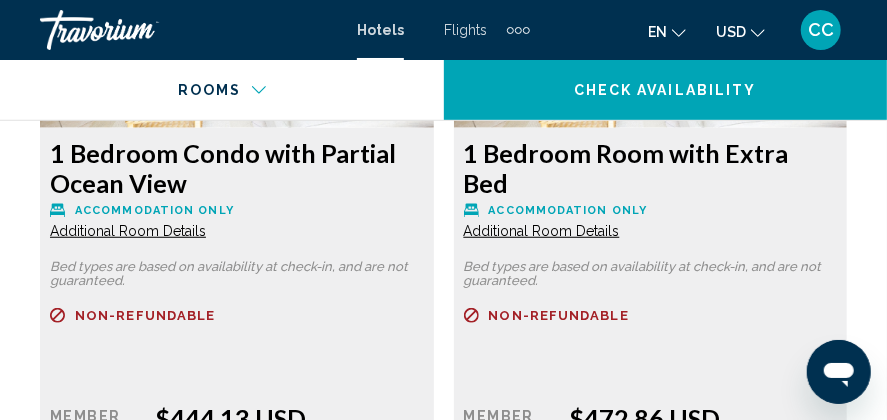 scroll, scrollTop: 5900, scrollLeft: 0, axis: vertical 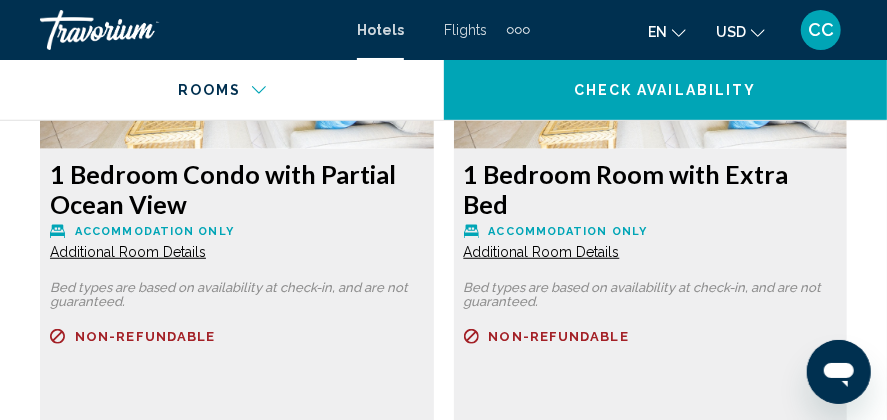 click on "Additional Room Details" at bounding box center [128, -1925] 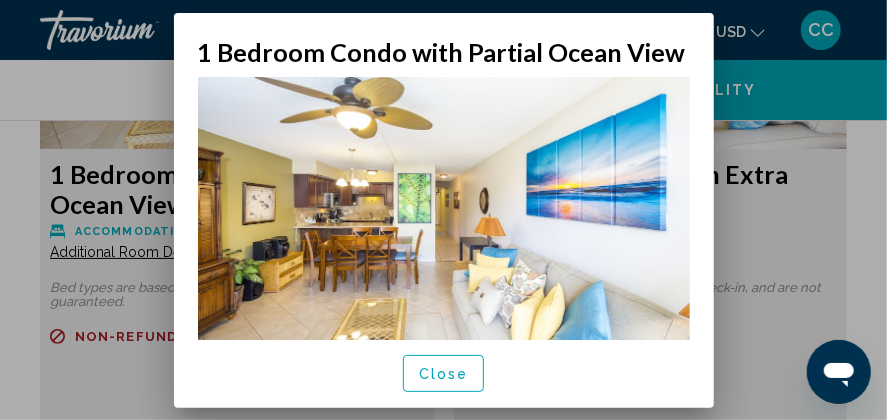 scroll, scrollTop: 0, scrollLeft: 0, axis: both 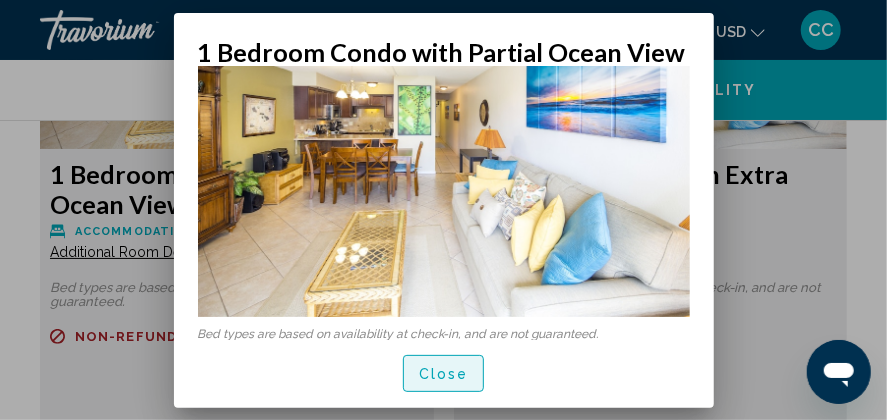 click on "Close" at bounding box center [444, 374] 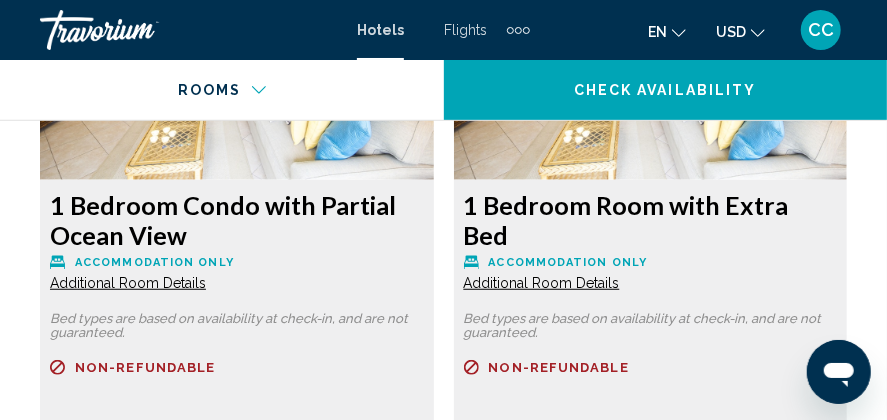 scroll, scrollTop: 5900, scrollLeft: 0, axis: vertical 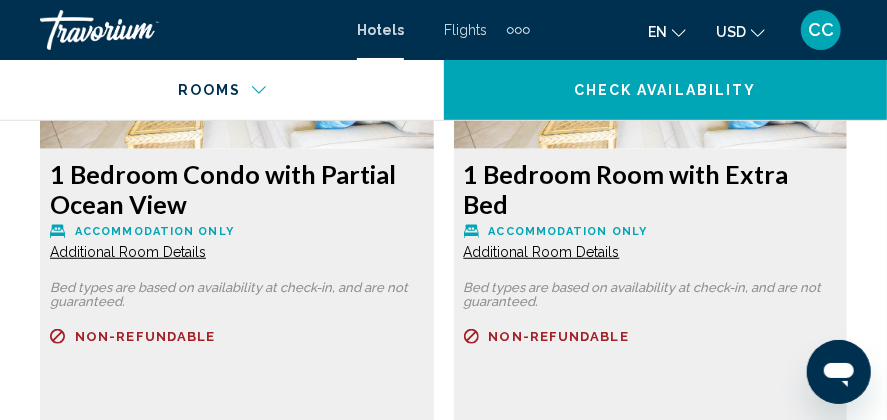 click on "Additional Room Details" at bounding box center (128, -1925) 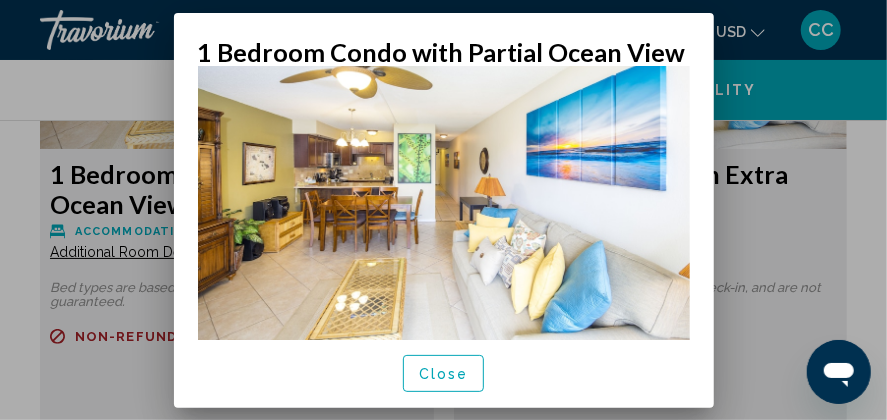 scroll, scrollTop: 88, scrollLeft: 0, axis: vertical 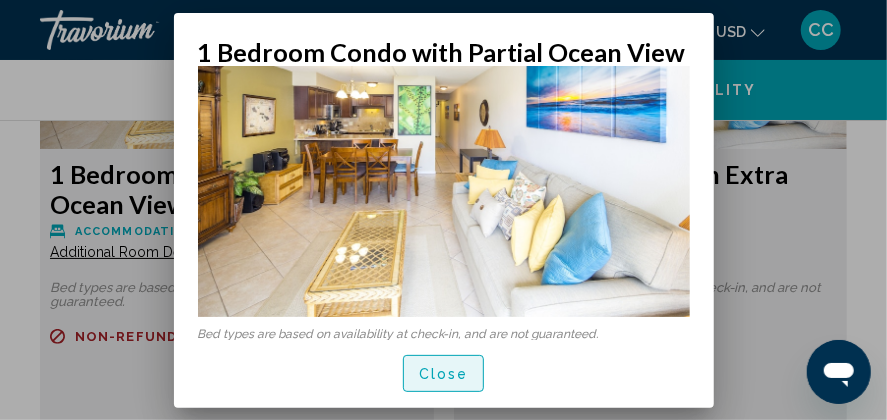 drag, startPoint x: 432, startPoint y: 379, endPoint x: 415, endPoint y: 351, distance: 32.75668 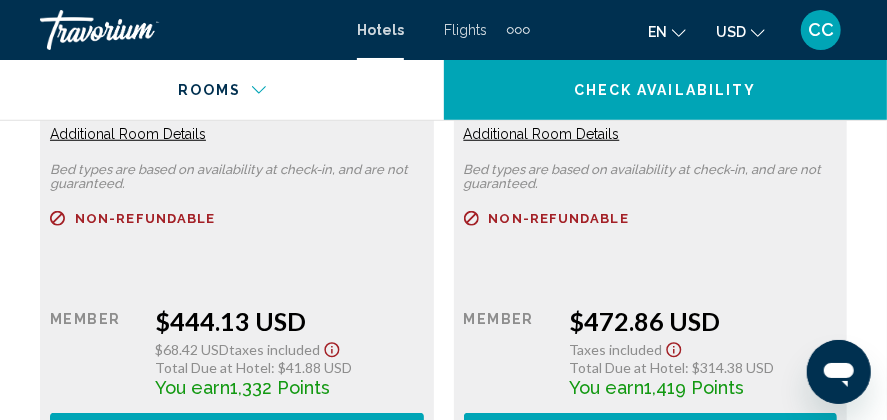 scroll, scrollTop: 6100, scrollLeft: 0, axis: vertical 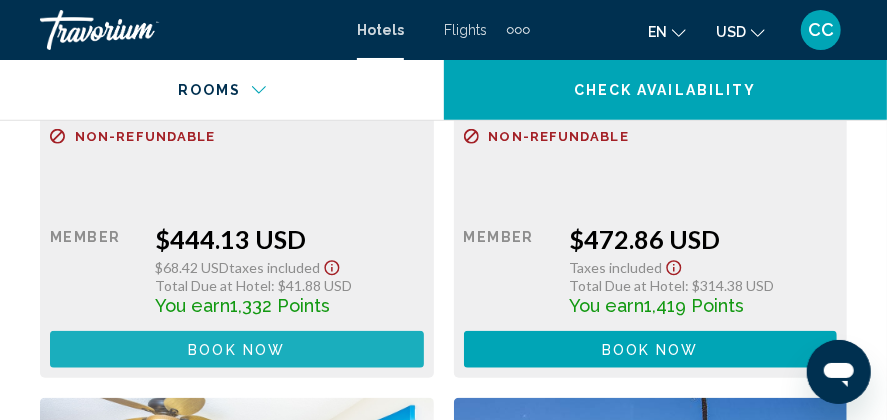 click on "Book now" at bounding box center [236, 350] 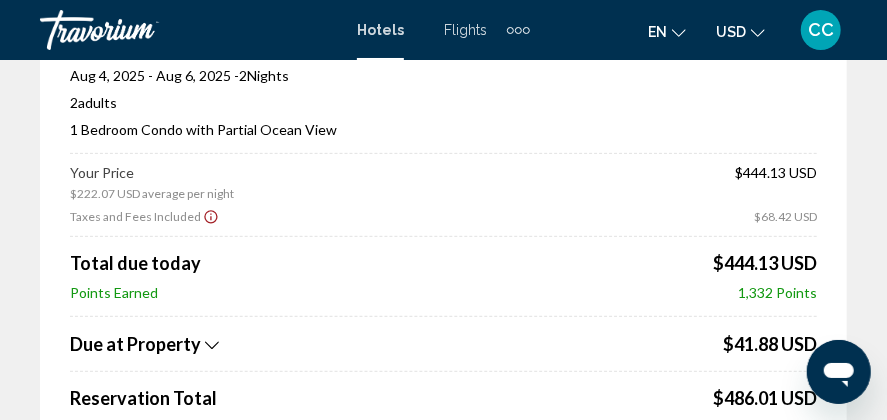scroll, scrollTop: 300, scrollLeft: 0, axis: vertical 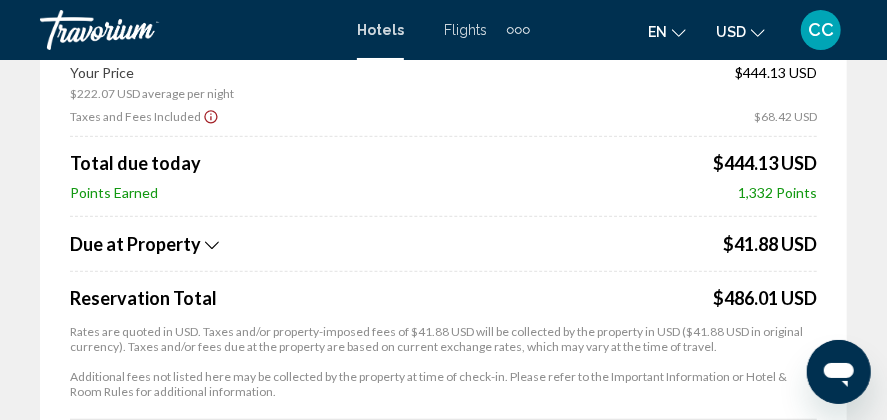 click 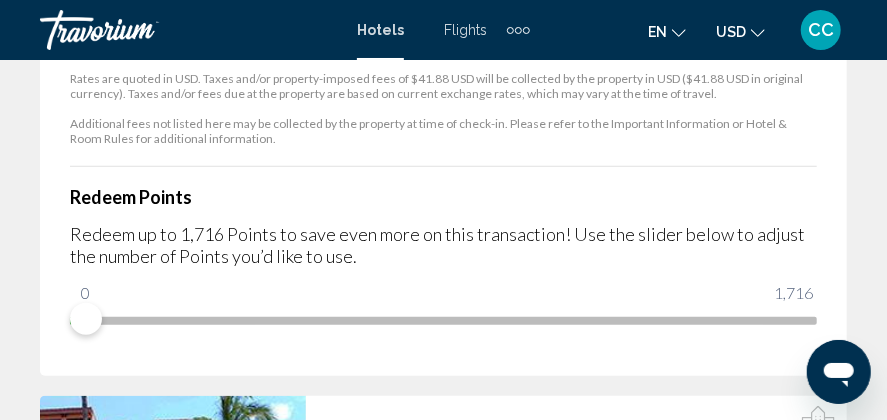 scroll, scrollTop: 600, scrollLeft: 0, axis: vertical 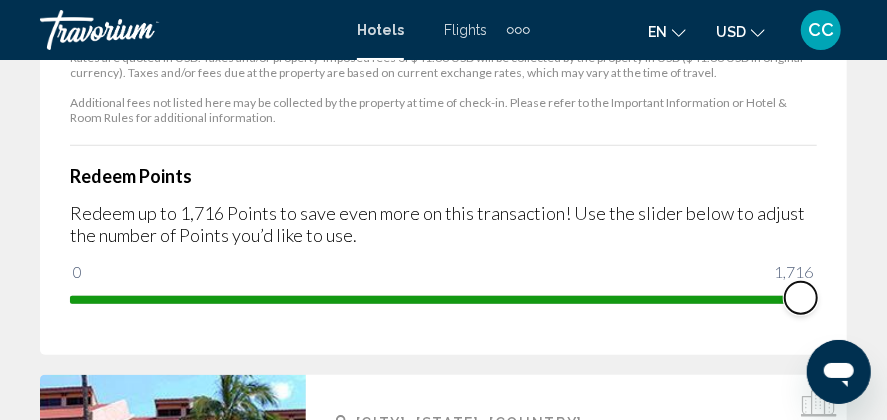 drag, startPoint x: 82, startPoint y: 298, endPoint x: 822, endPoint y: 339, distance: 741.13495 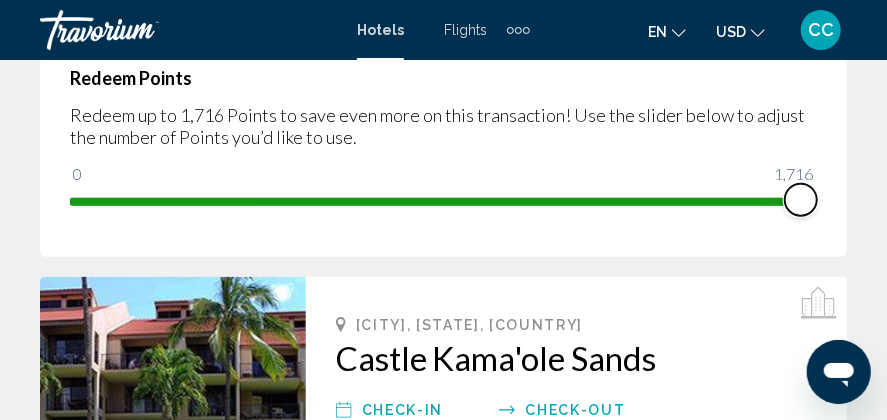 scroll, scrollTop: 726, scrollLeft: 0, axis: vertical 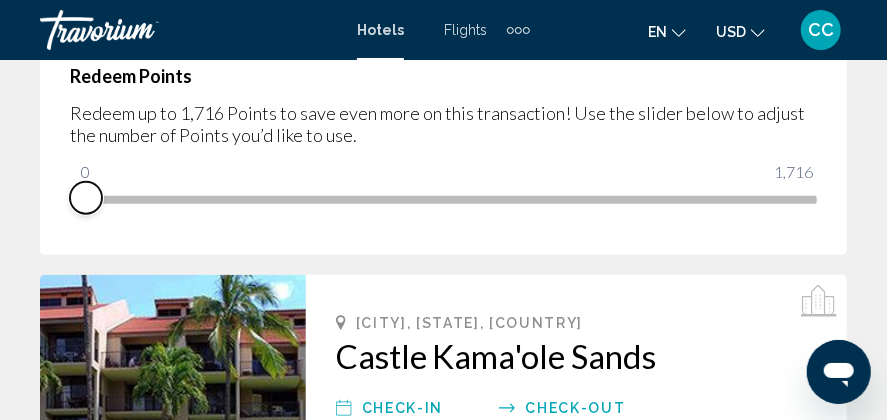 drag, startPoint x: 798, startPoint y: 197, endPoint x: 24, endPoint y: 176, distance: 774.28485 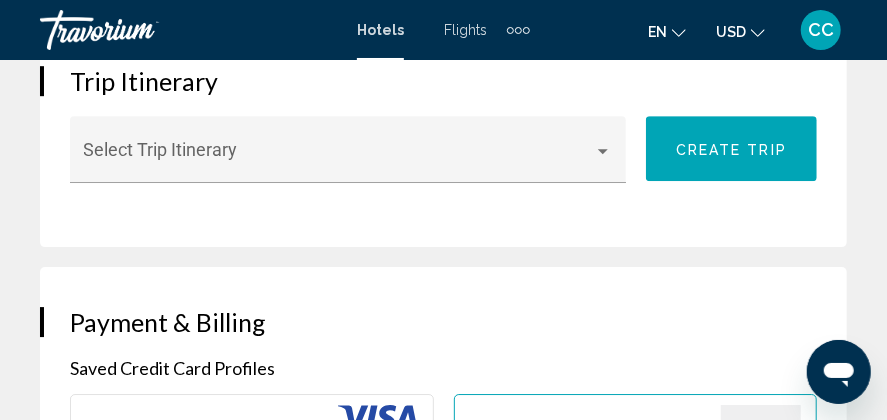 scroll, scrollTop: 2194, scrollLeft: 0, axis: vertical 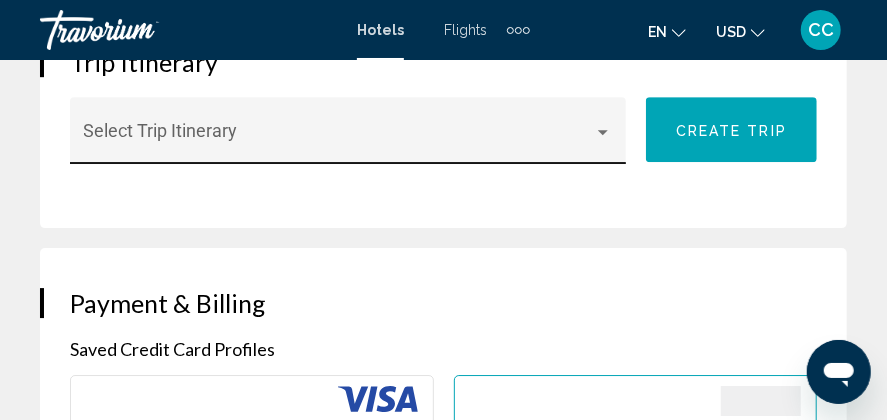 click at bounding box center [339, 140] 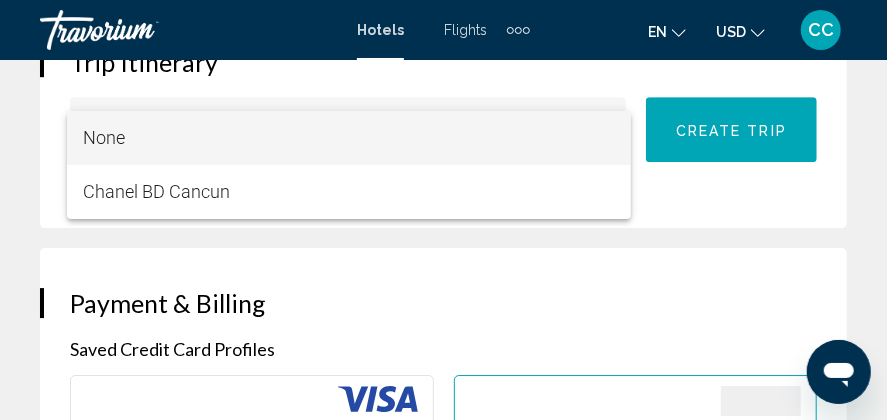 click on "None" at bounding box center [348, 138] 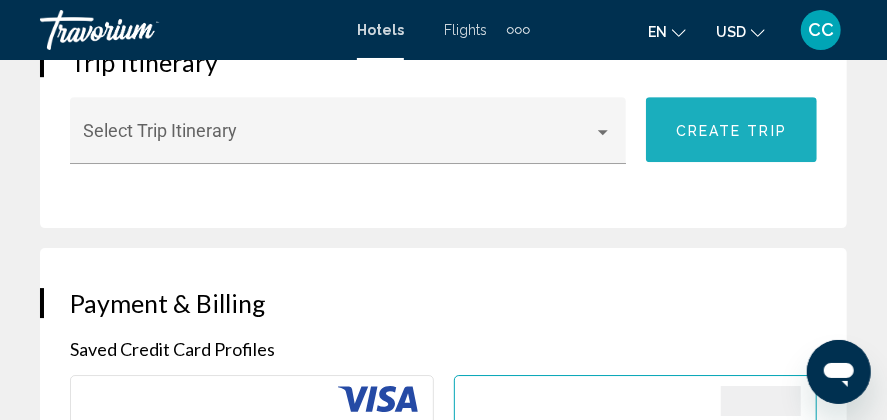click on "Create trip" at bounding box center [731, 130] 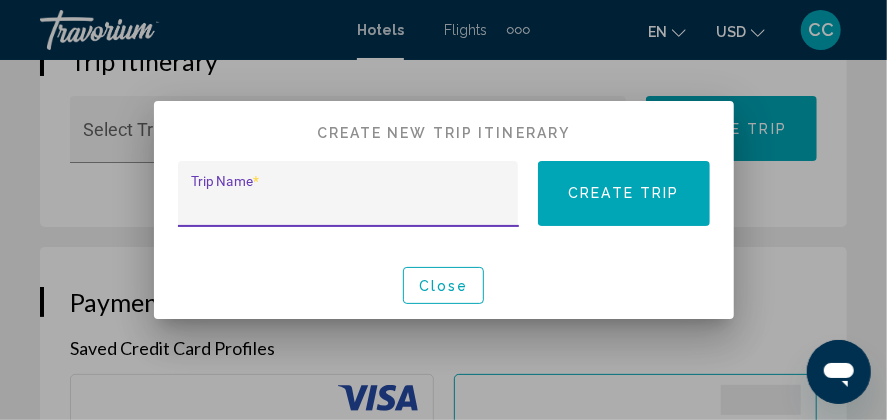 click on "Trip Name  *" at bounding box center [348, 204] 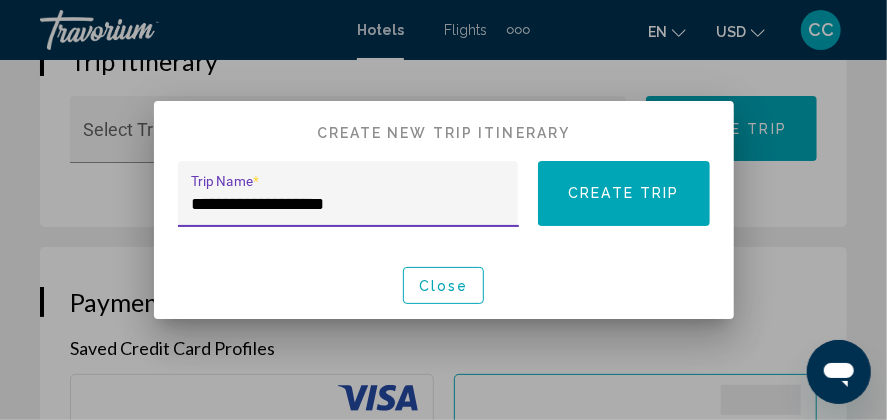 type on "**********" 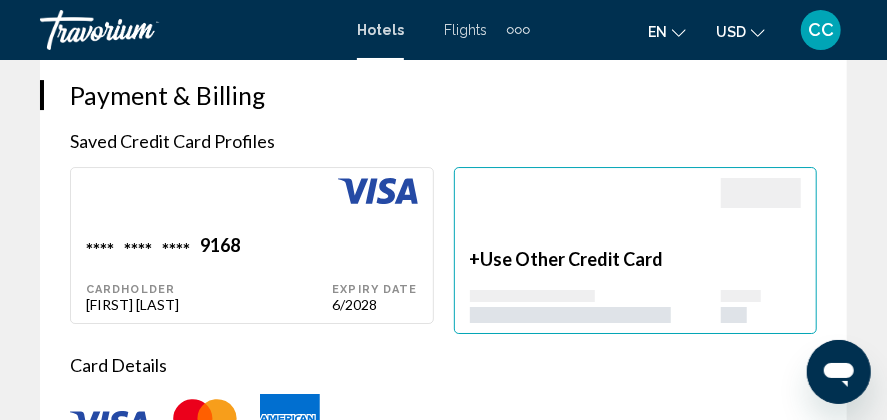 scroll, scrollTop: 2494, scrollLeft: 0, axis: vertical 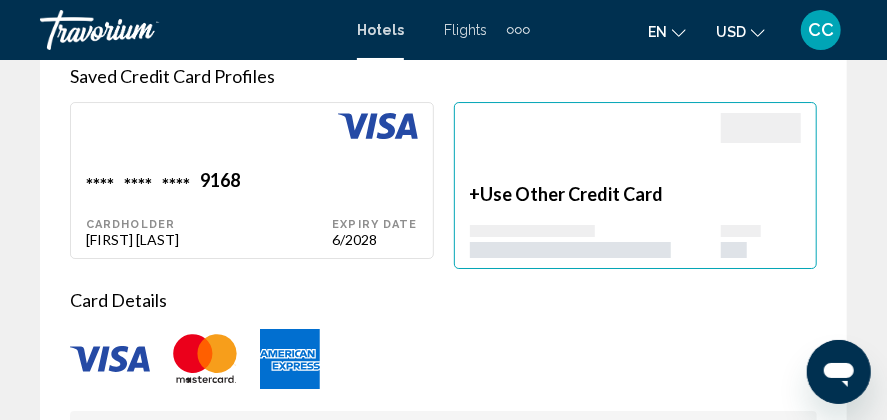 click on "Use Other Credit Card" at bounding box center [572, 194] 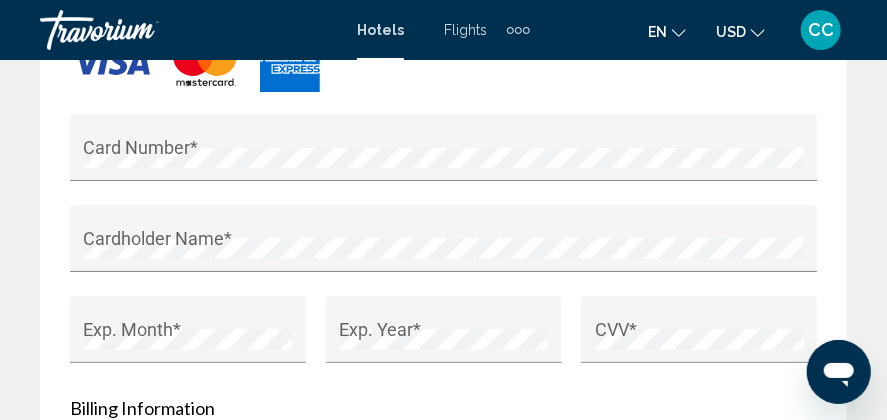 scroll, scrollTop: 2794, scrollLeft: 0, axis: vertical 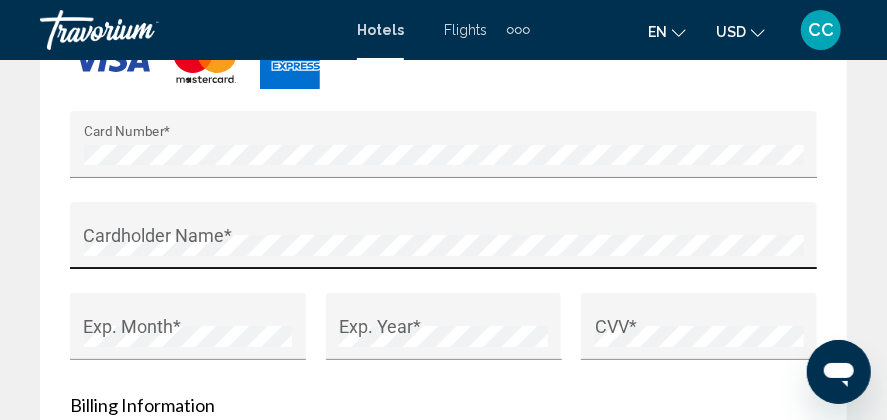 click on "Cardholder Name  *" at bounding box center [444, 242] 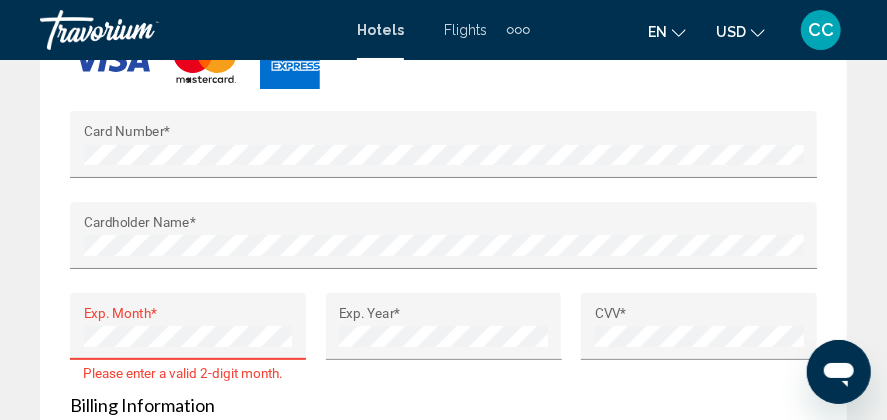 click on "Exp. Year  *" at bounding box center (444, 338) 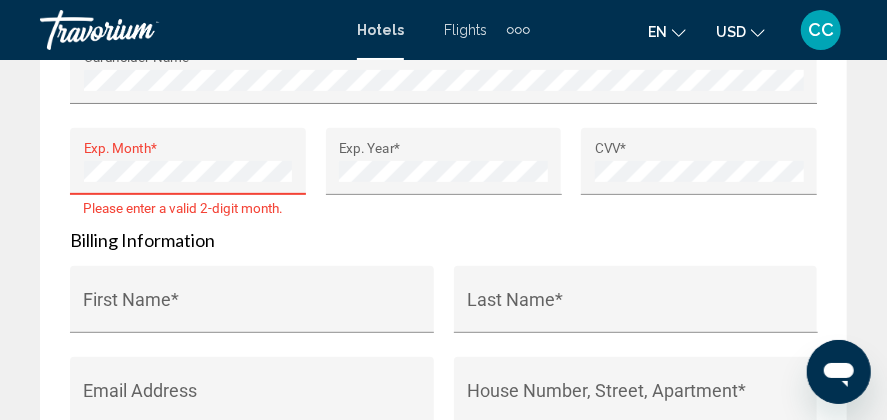 scroll, scrollTop: 2994, scrollLeft: 0, axis: vertical 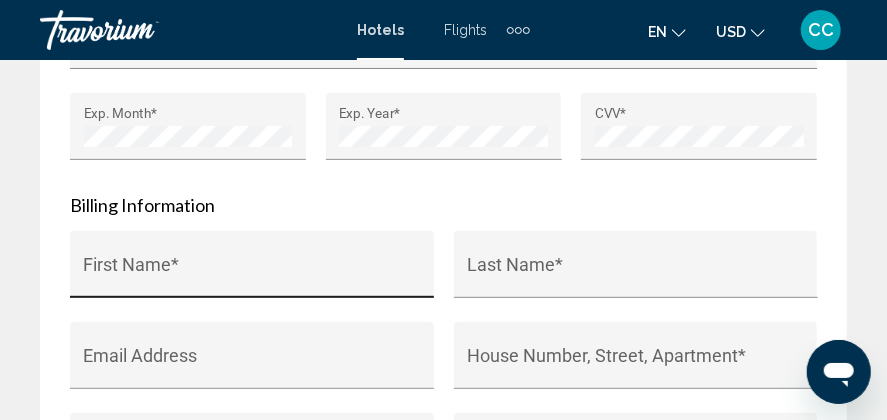click on "First Name  *" at bounding box center (252, 271) 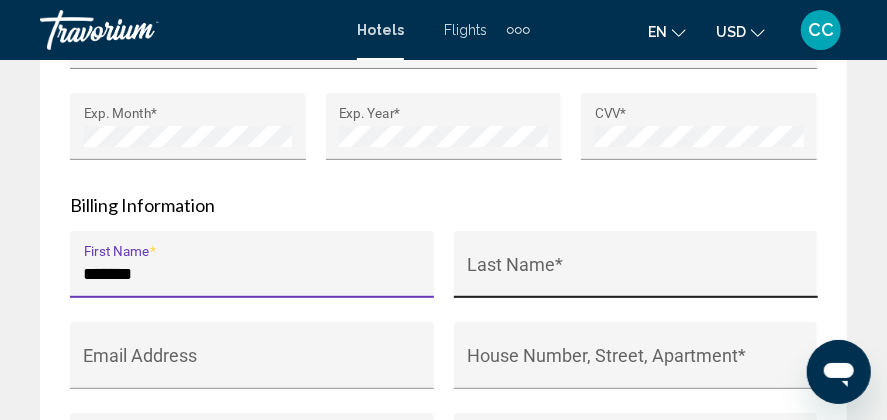 type on "*******" 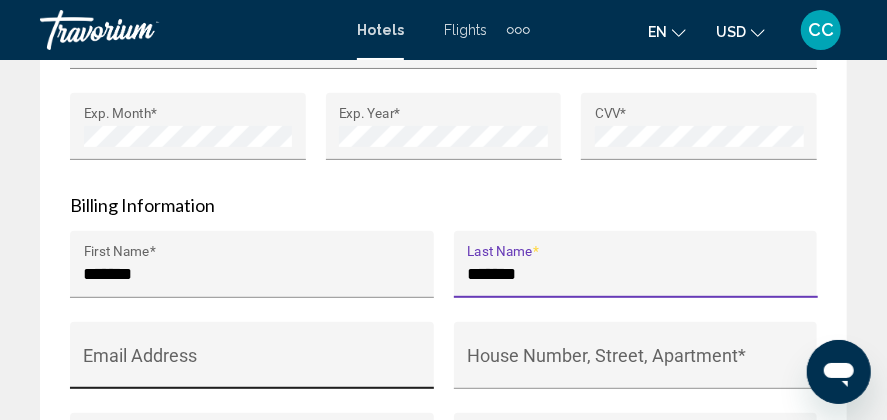 type on "*******" 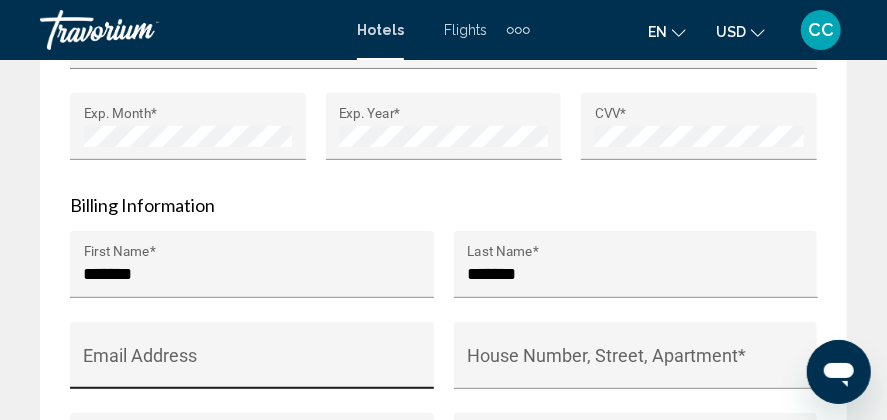 click on "Email Address" at bounding box center (252, 362) 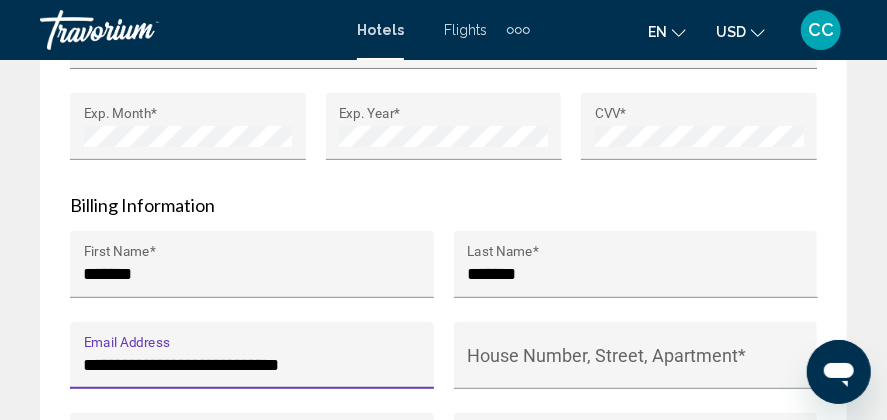 scroll, scrollTop: 3094, scrollLeft: 0, axis: vertical 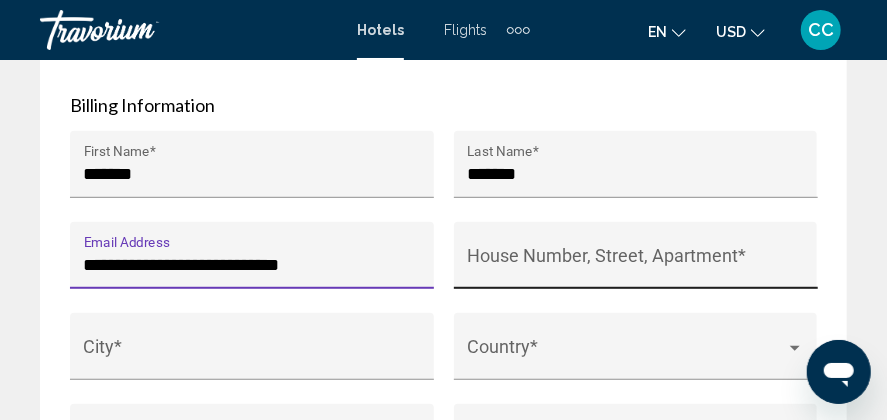 type on "**********" 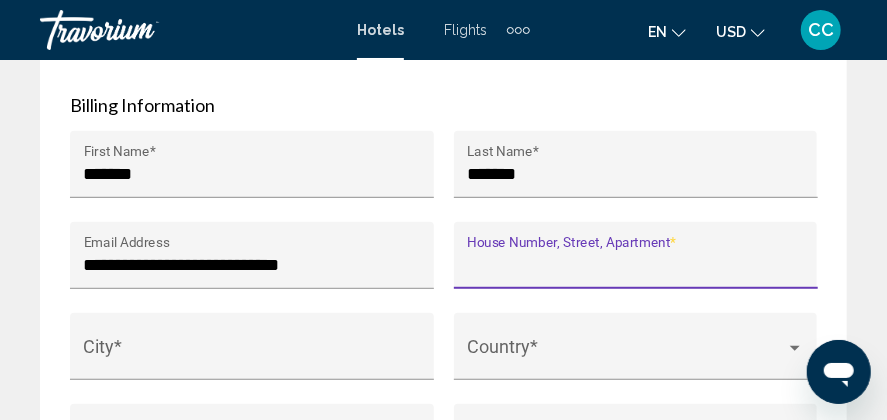 click on "House Number, Street, Apartment  *" at bounding box center (635, 265) 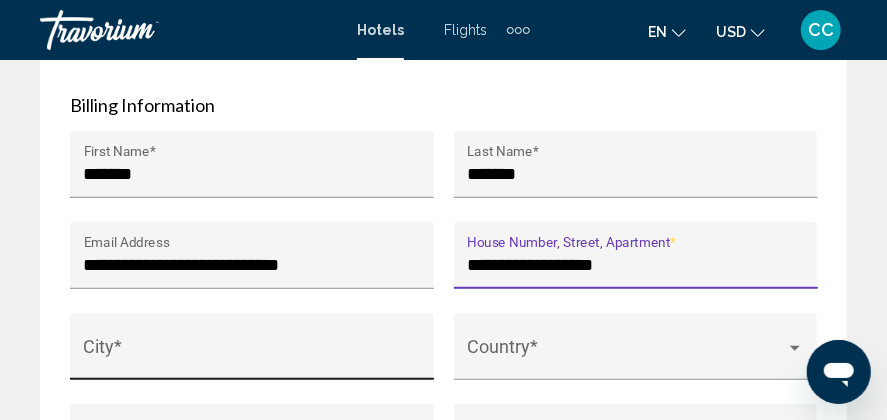 type on "**********" 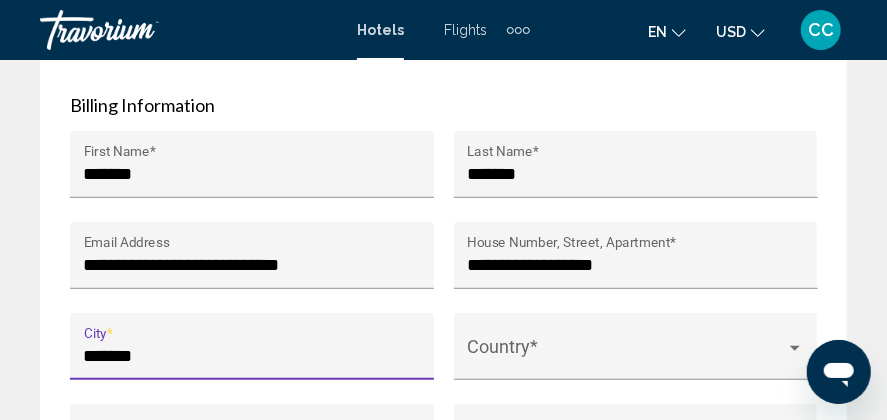 type on "*******" 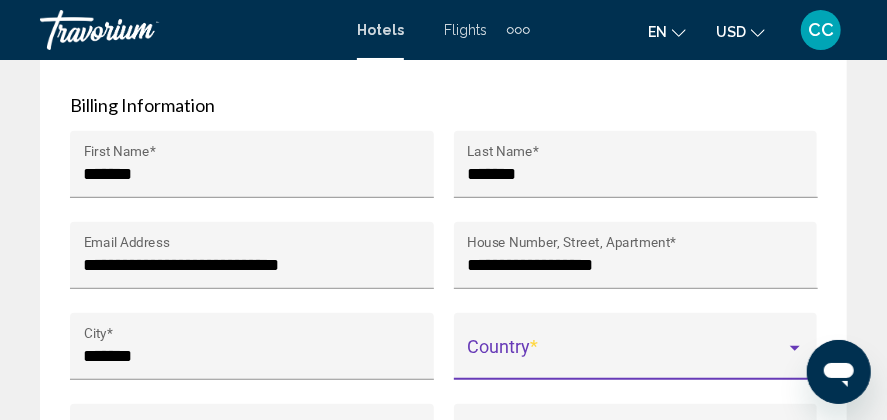 click at bounding box center [795, 348] 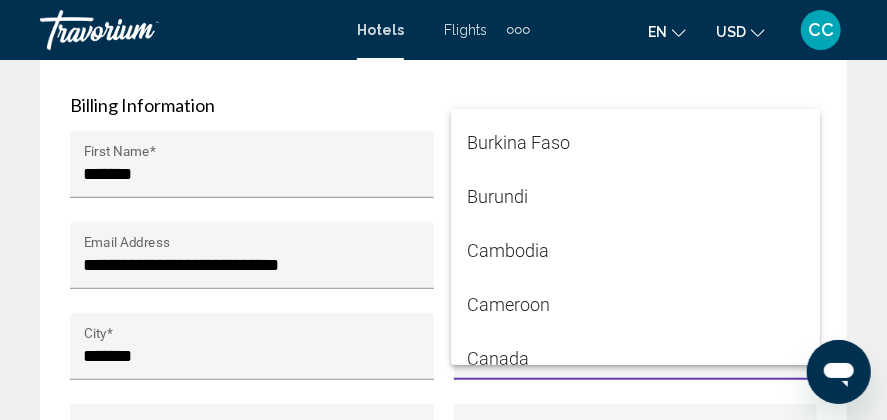 scroll, scrollTop: 2000, scrollLeft: 0, axis: vertical 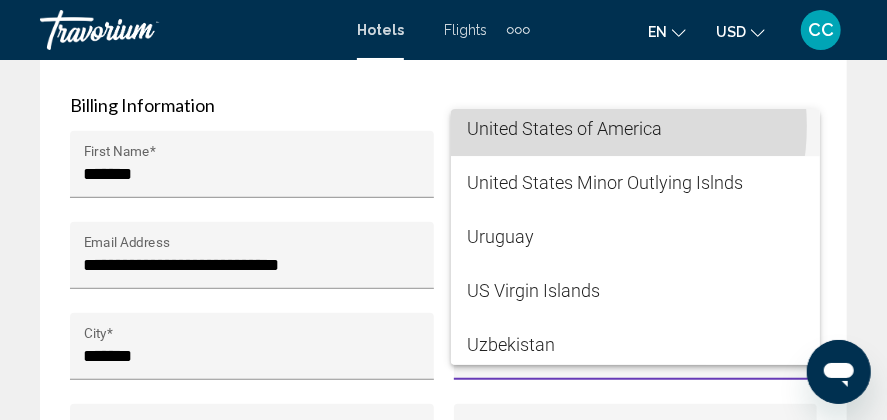 click on "United States of America" at bounding box center (635, 129) 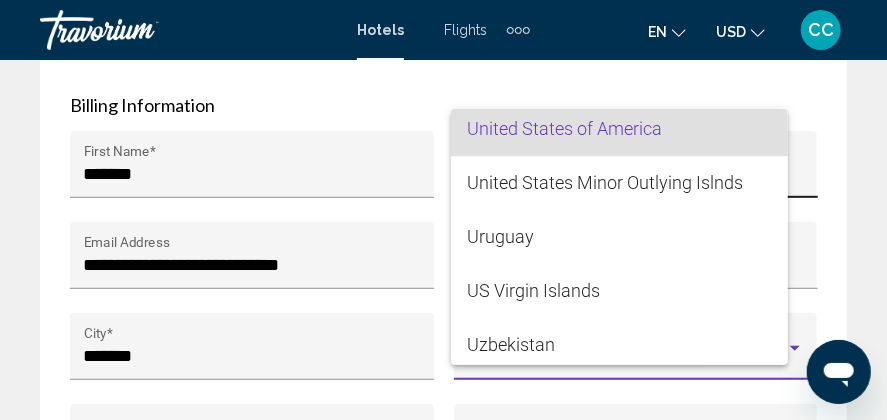 scroll, scrollTop: 13068, scrollLeft: 0, axis: vertical 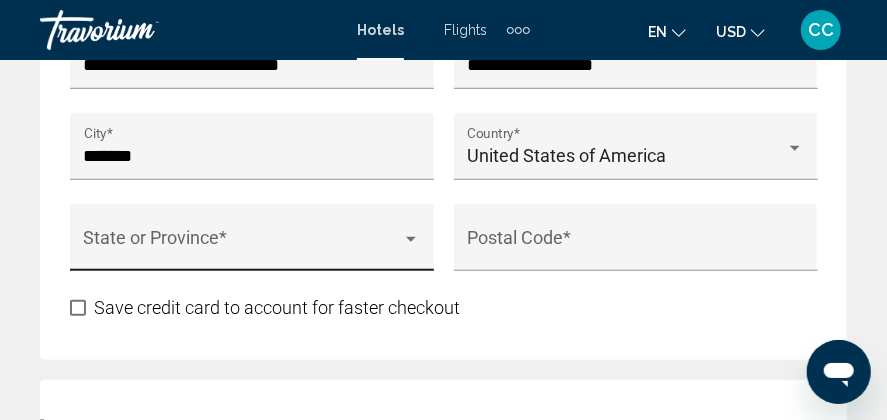 click on "State or Province  *" at bounding box center (252, 237) 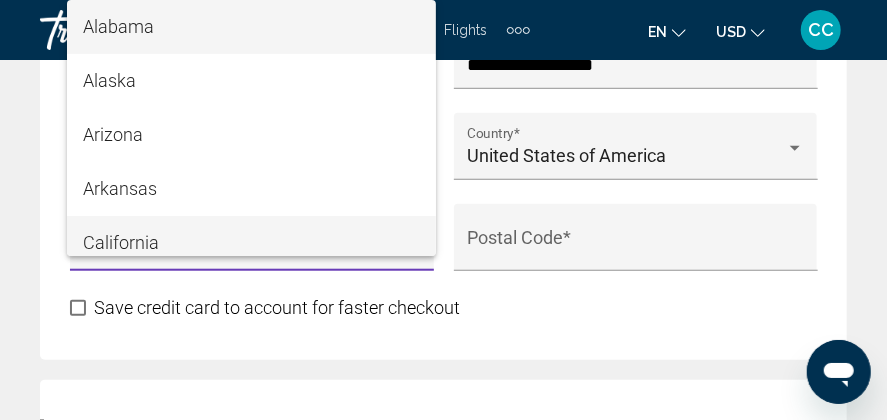 click on "California" at bounding box center [251, 243] 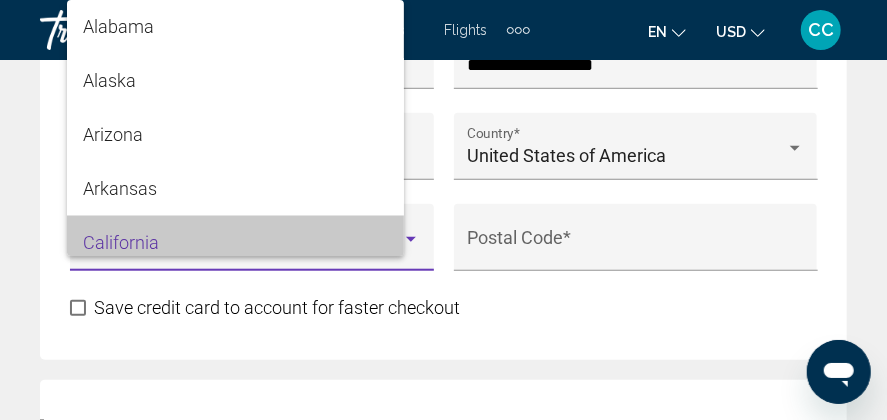 scroll, scrollTop: 14, scrollLeft: 0, axis: vertical 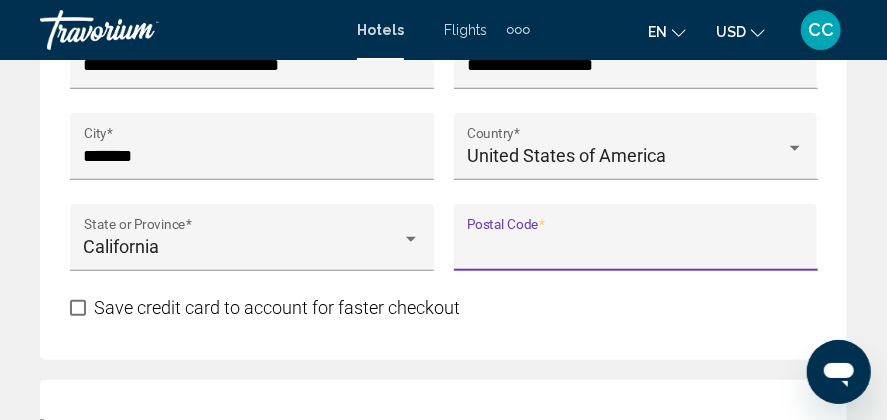 click on "Postal Code  *" at bounding box center (635, 247) 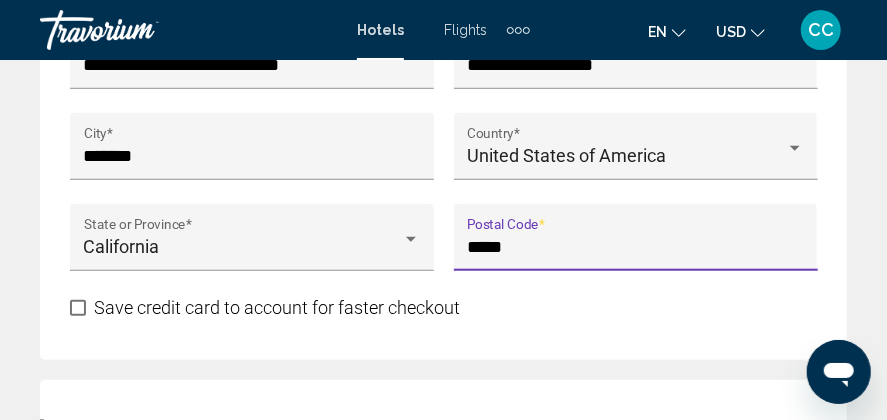 type on "*****" 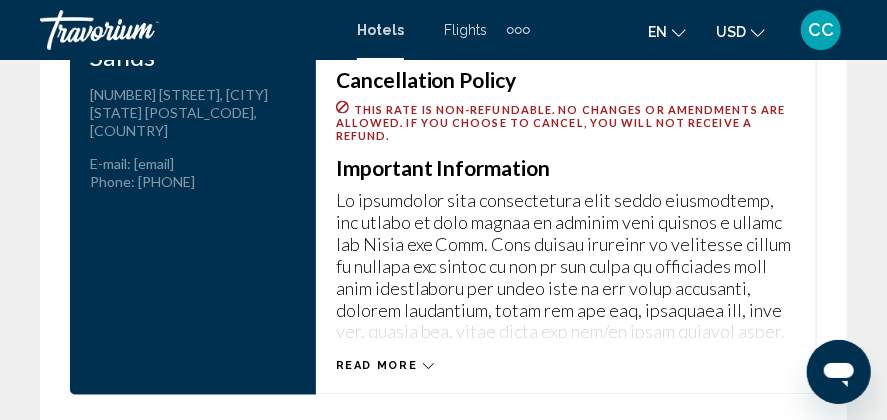 scroll, scrollTop: 3794, scrollLeft: 0, axis: vertical 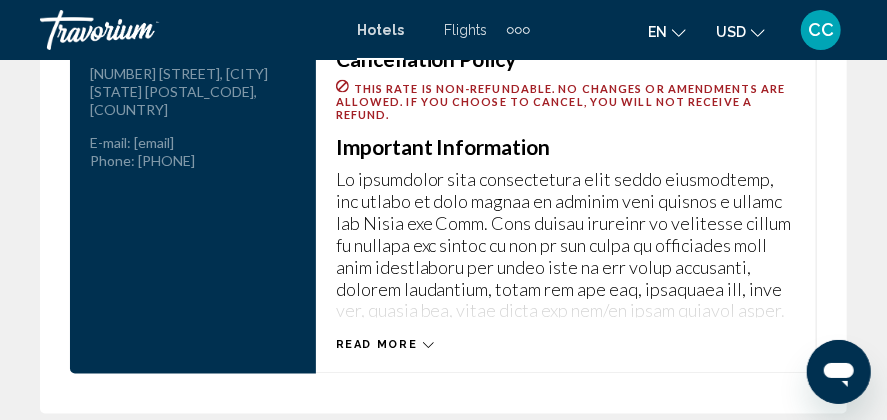 click 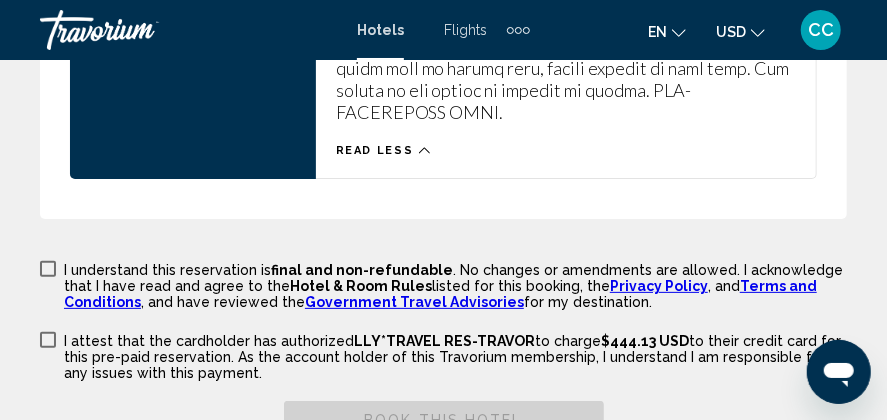 scroll, scrollTop: 5594, scrollLeft: 0, axis: vertical 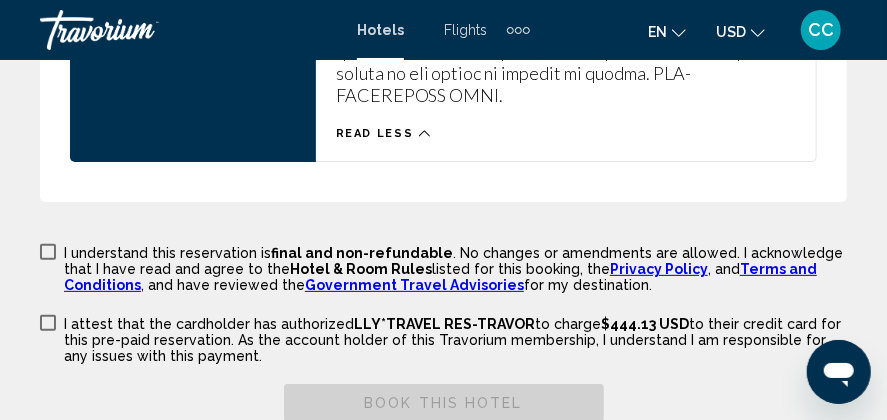 click at bounding box center (48, 252) 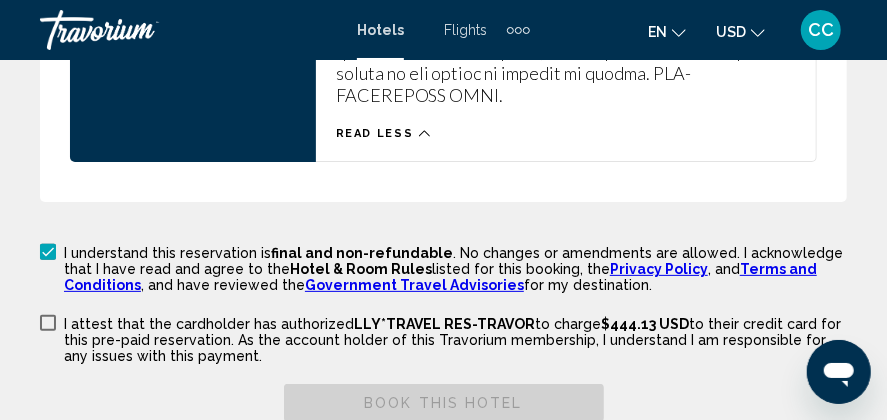 click at bounding box center [48, 323] 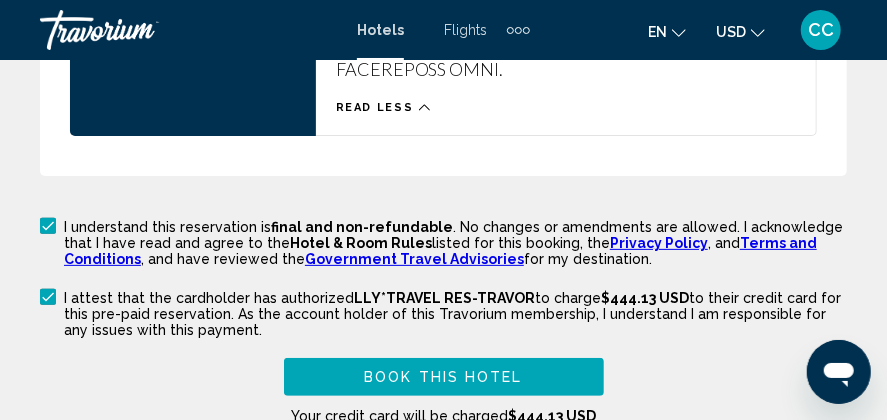 scroll, scrollTop: 5494, scrollLeft: 0, axis: vertical 